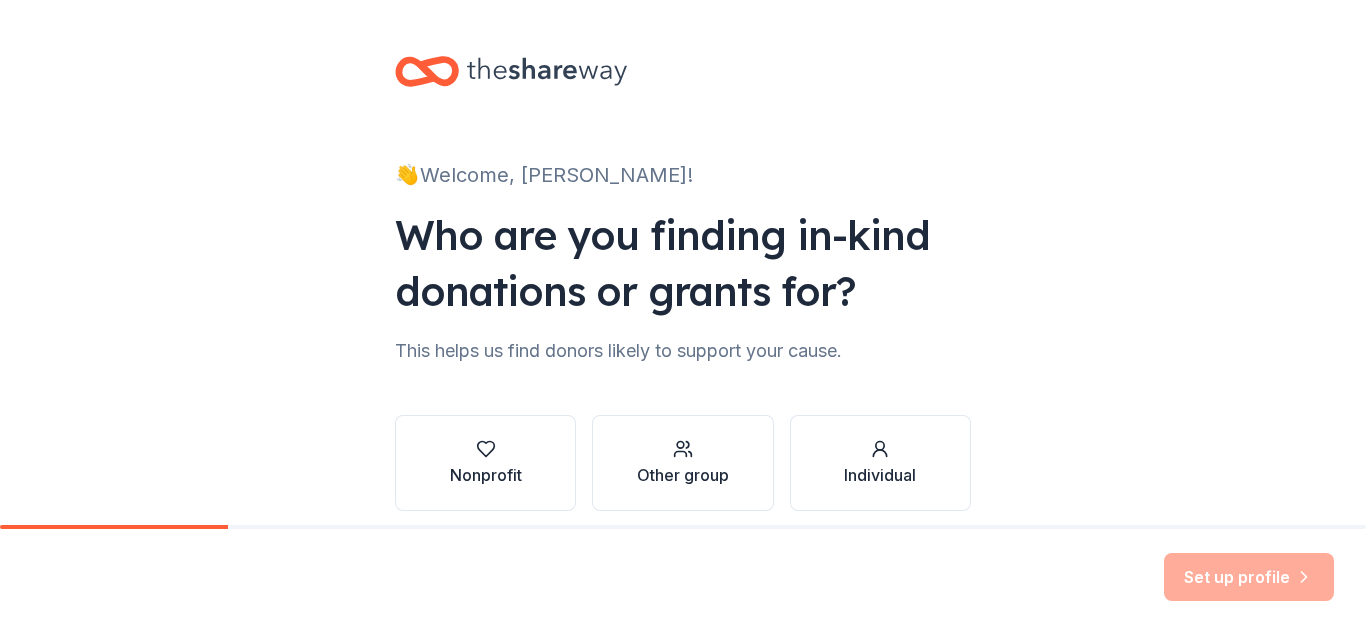 scroll, scrollTop: 0, scrollLeft: 0, axis: both 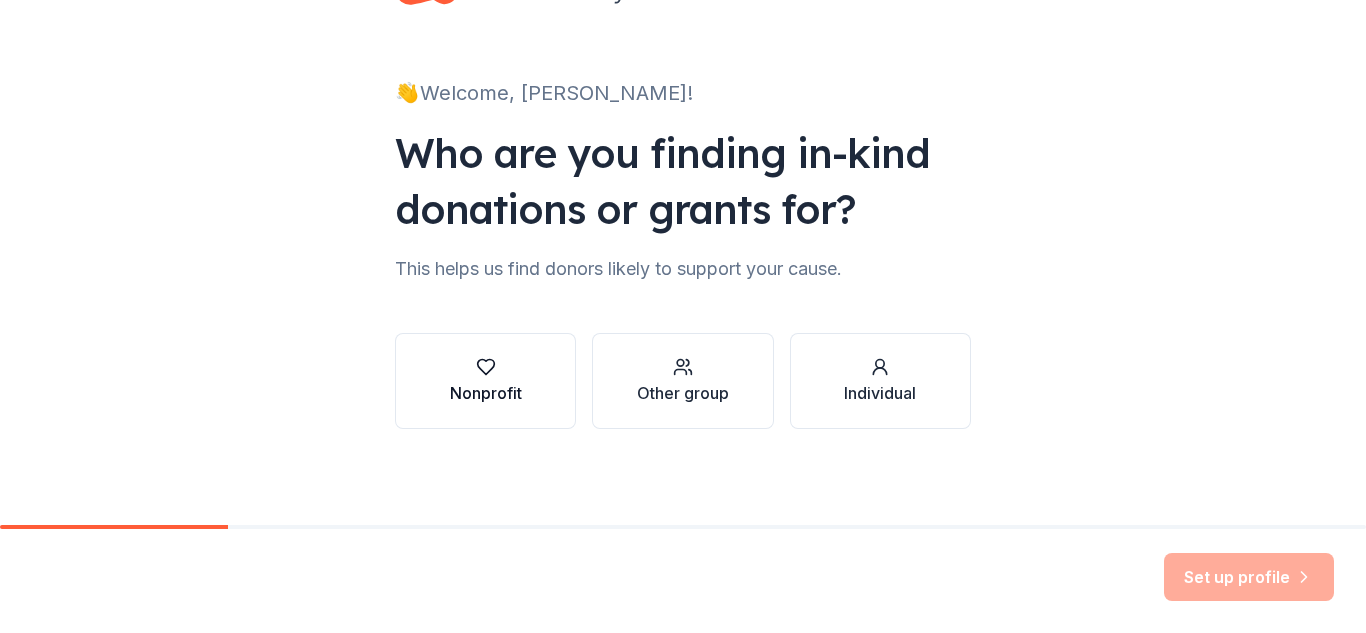 click on "Nonprofit" at bounding box center [485, 381] 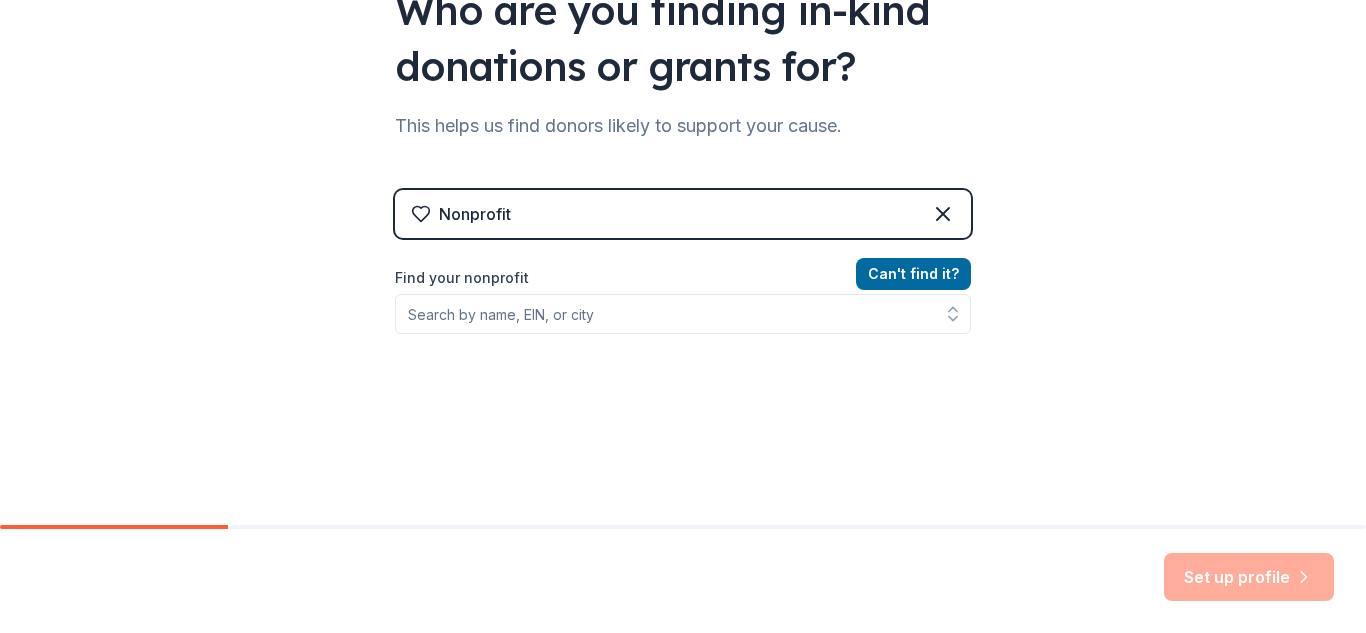 scroll, scrollTop: 229, scrollLeft: 0, axis: vertical 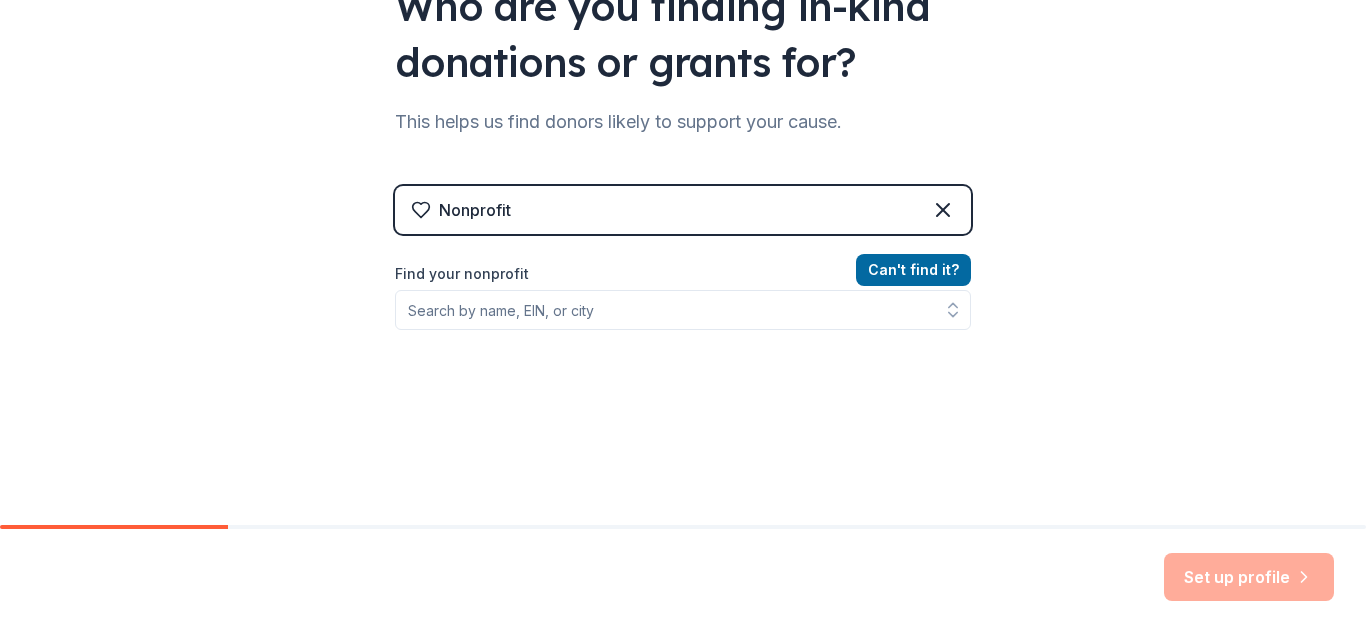 click on "Nonprofit" at bounding box center (683, 210) 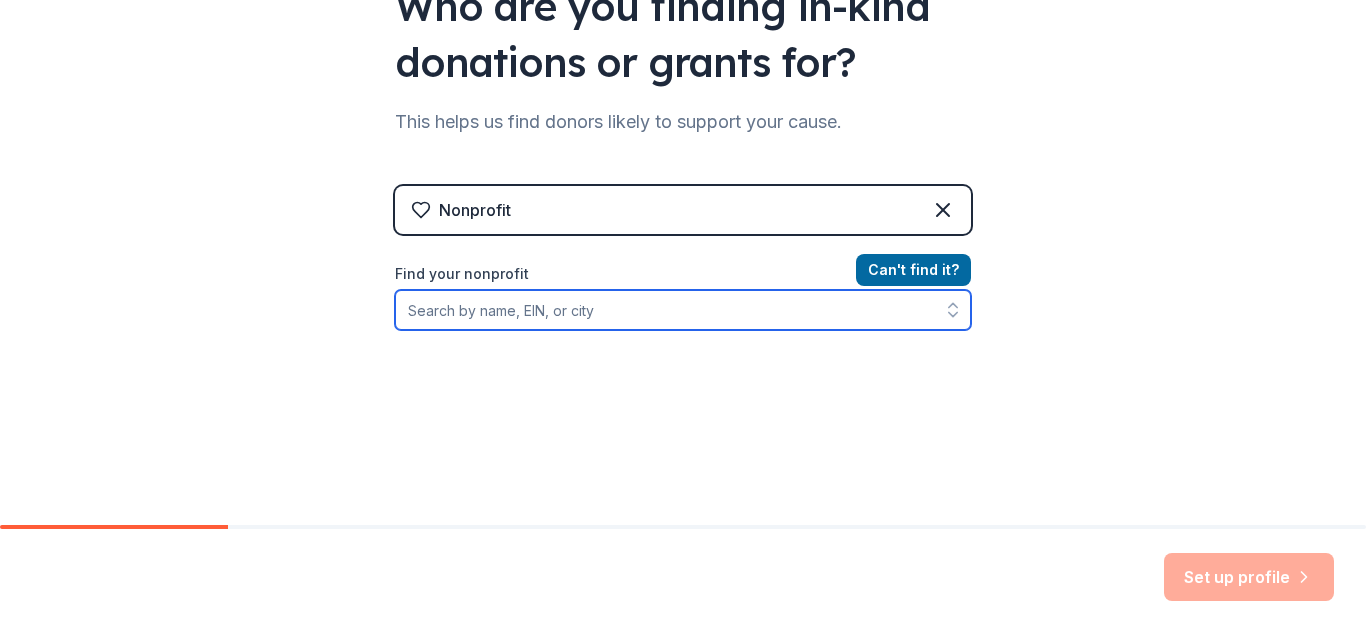 click on "Find your nonprofit" at bounding box center [683, 310] 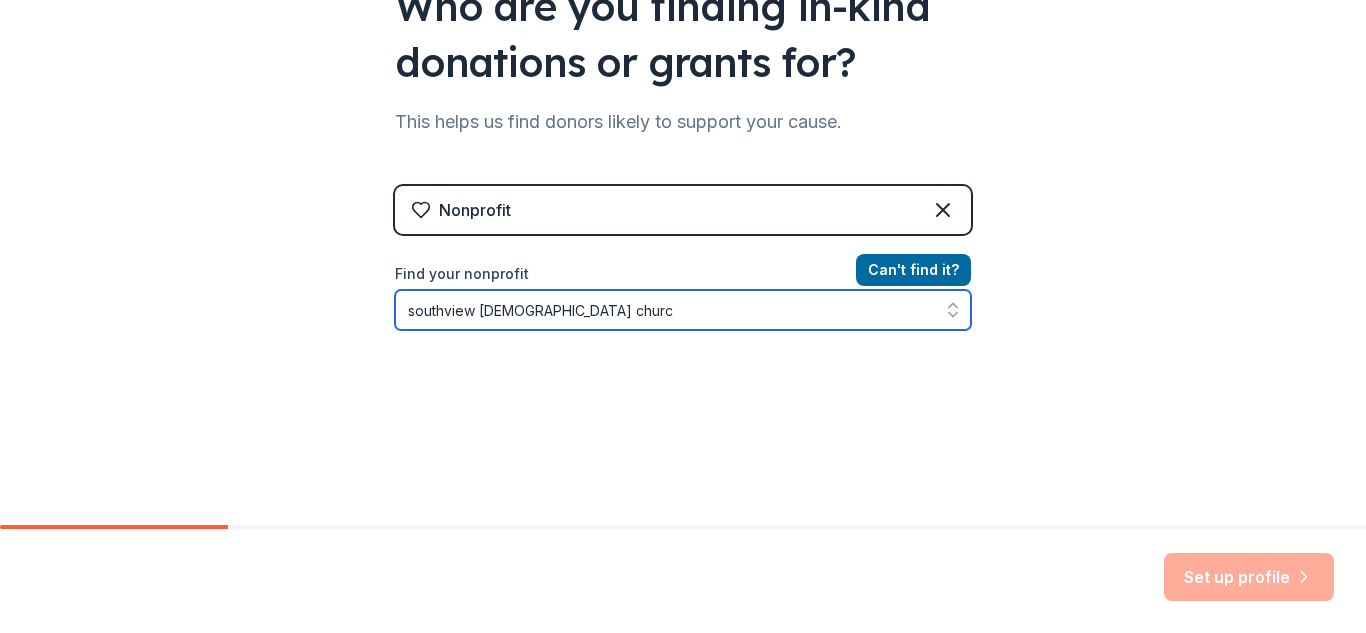 type on "southview christian church" 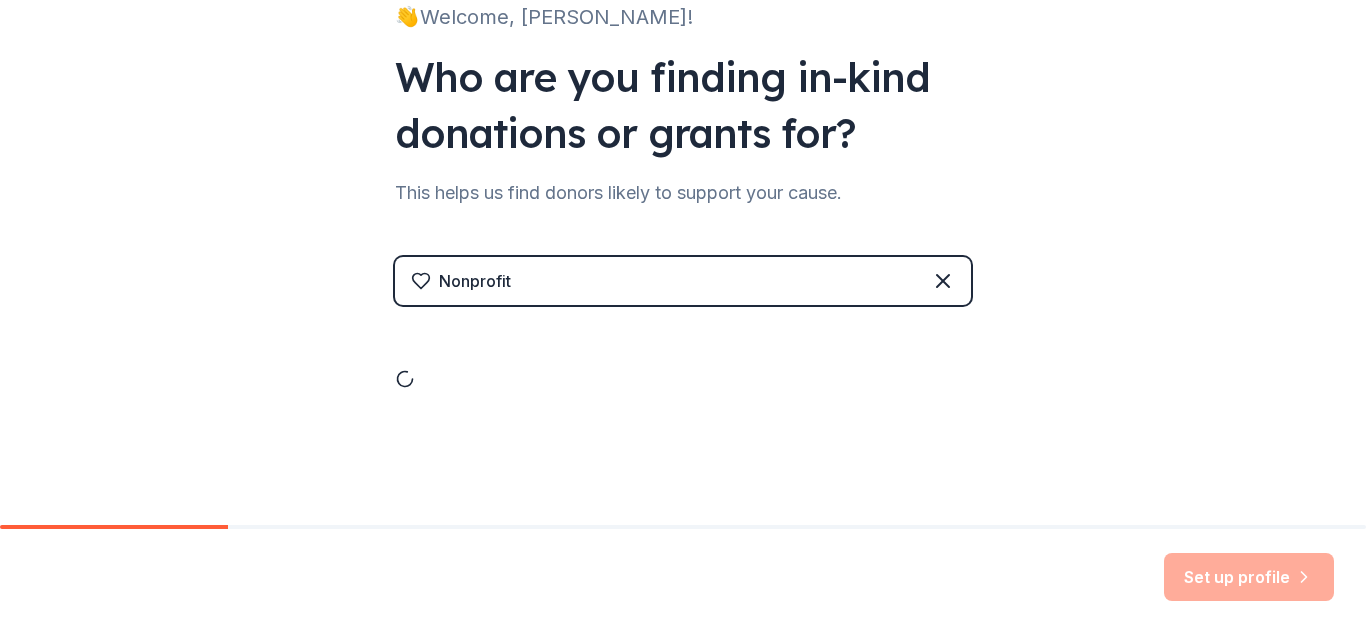 scroll, scrollTop: 158, scrollLeft: 0, axis: vertical 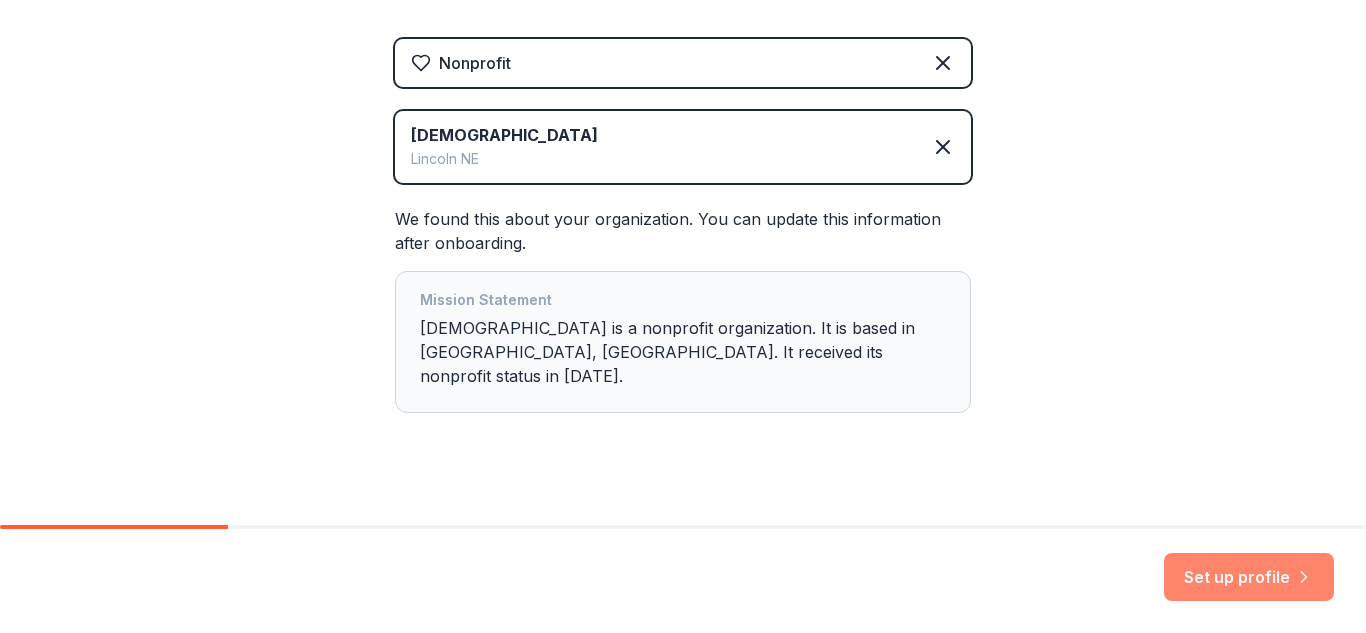 click on "Set up profile" at bounding box center (1249, 577) 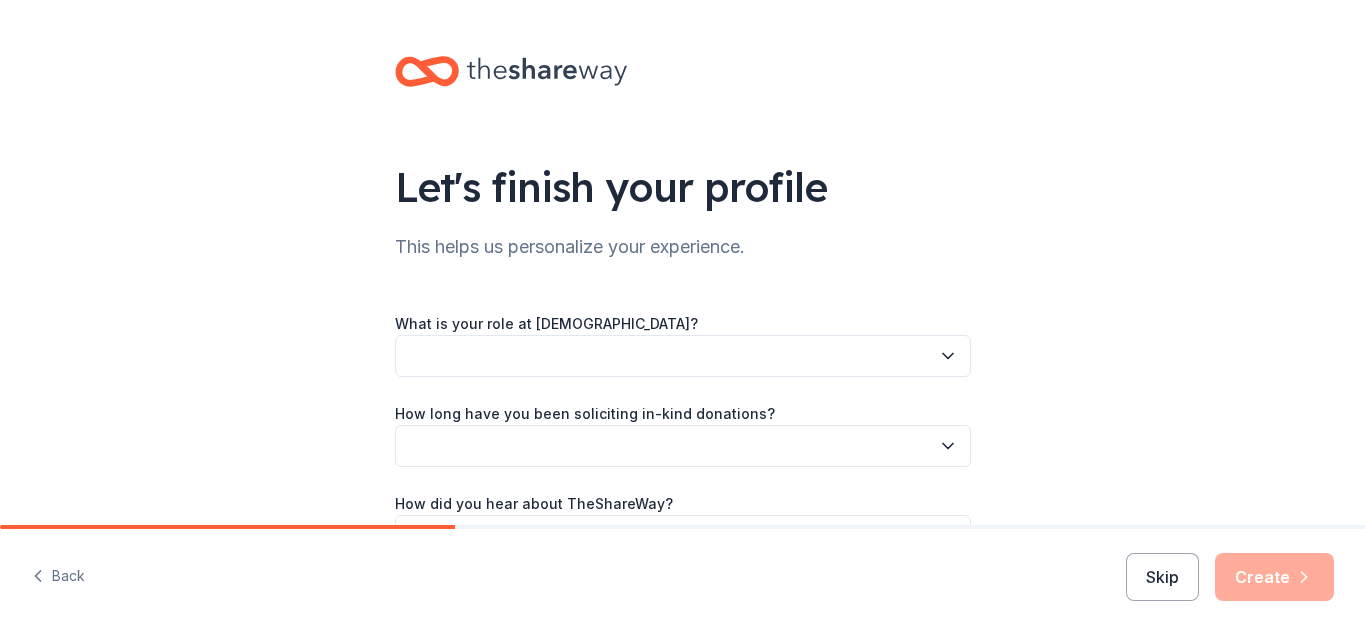 click at bounding box center [683, 356] 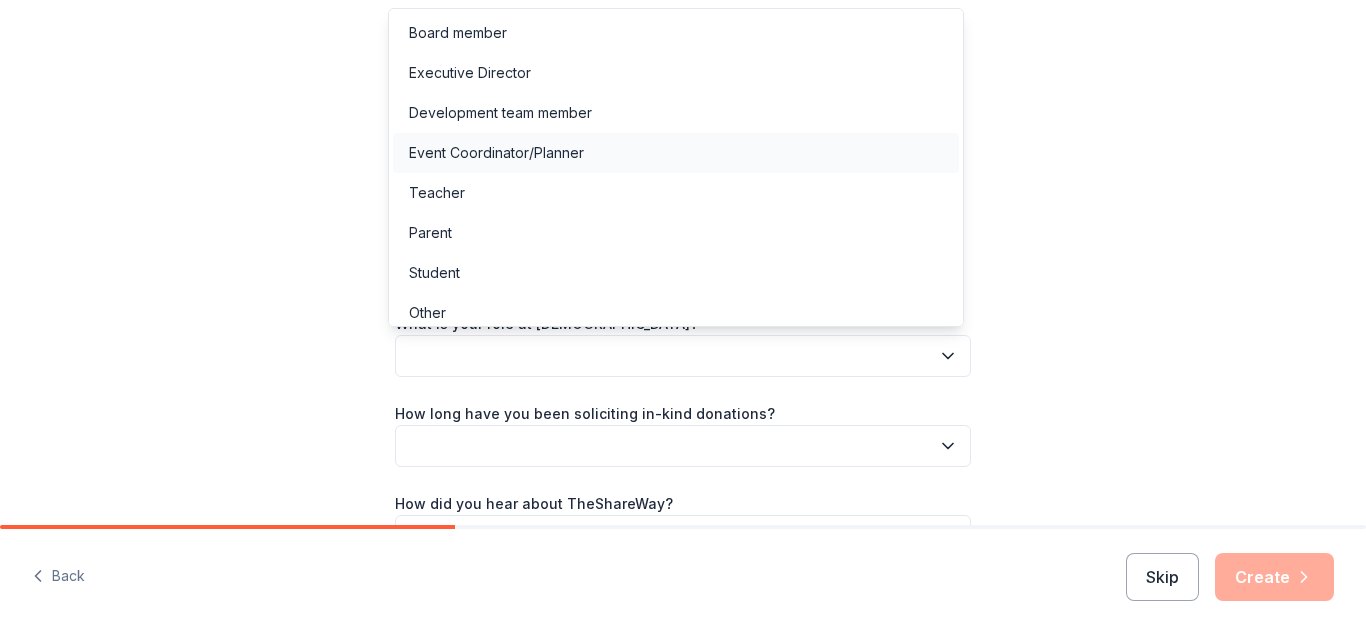 click on "Event Coordinator/Planner" at bounding box center (496, 153) 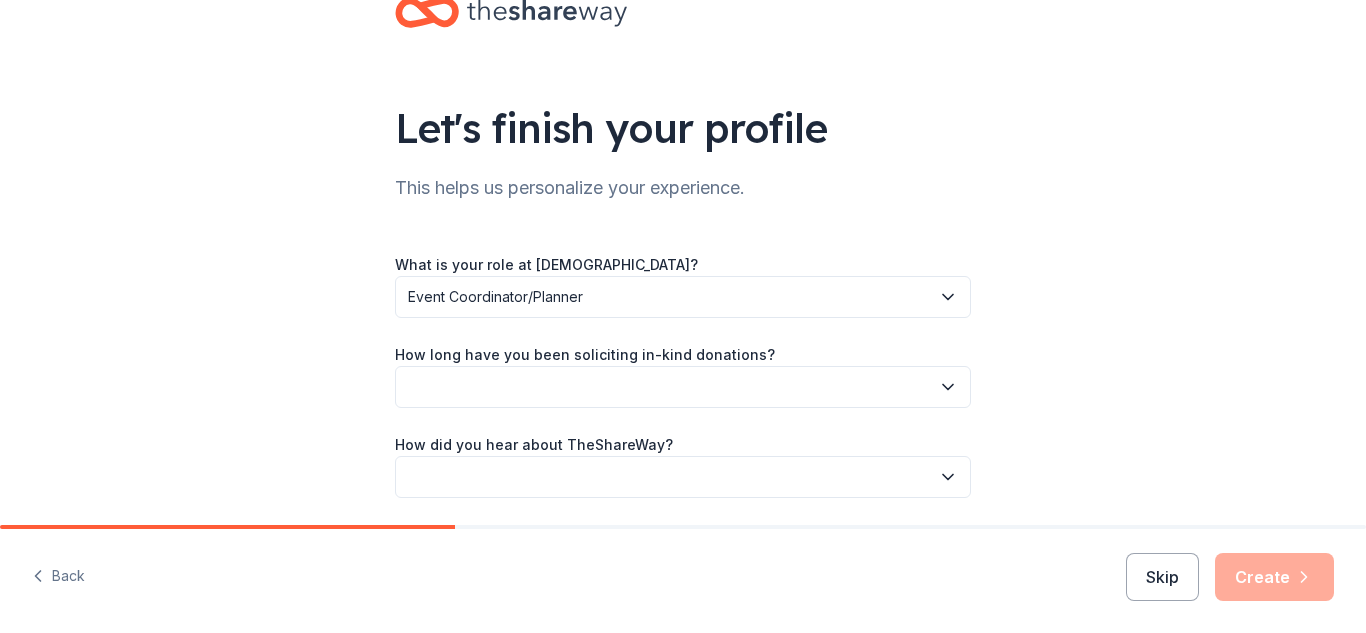 scroll, scrollTop: 128, scrollLeft: 0, axis: vertical 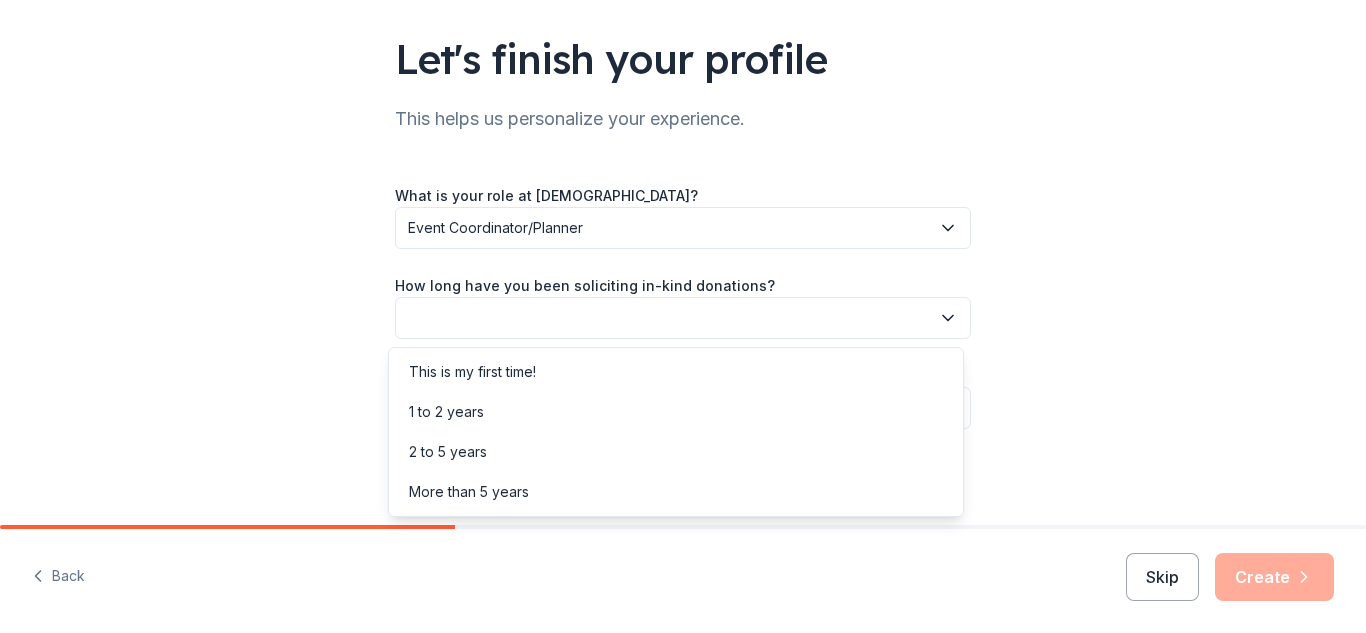 click at bounding box center (683, 318) 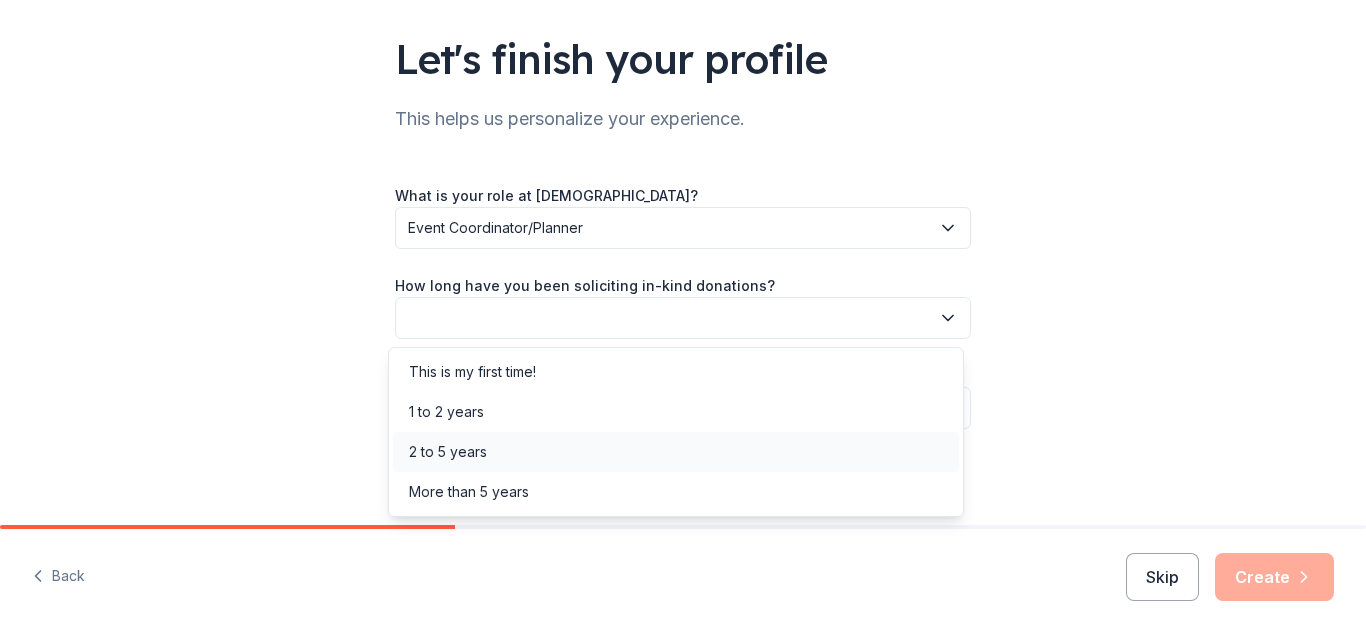 click on "2 to 5 years" at bounding box center [448, 452] 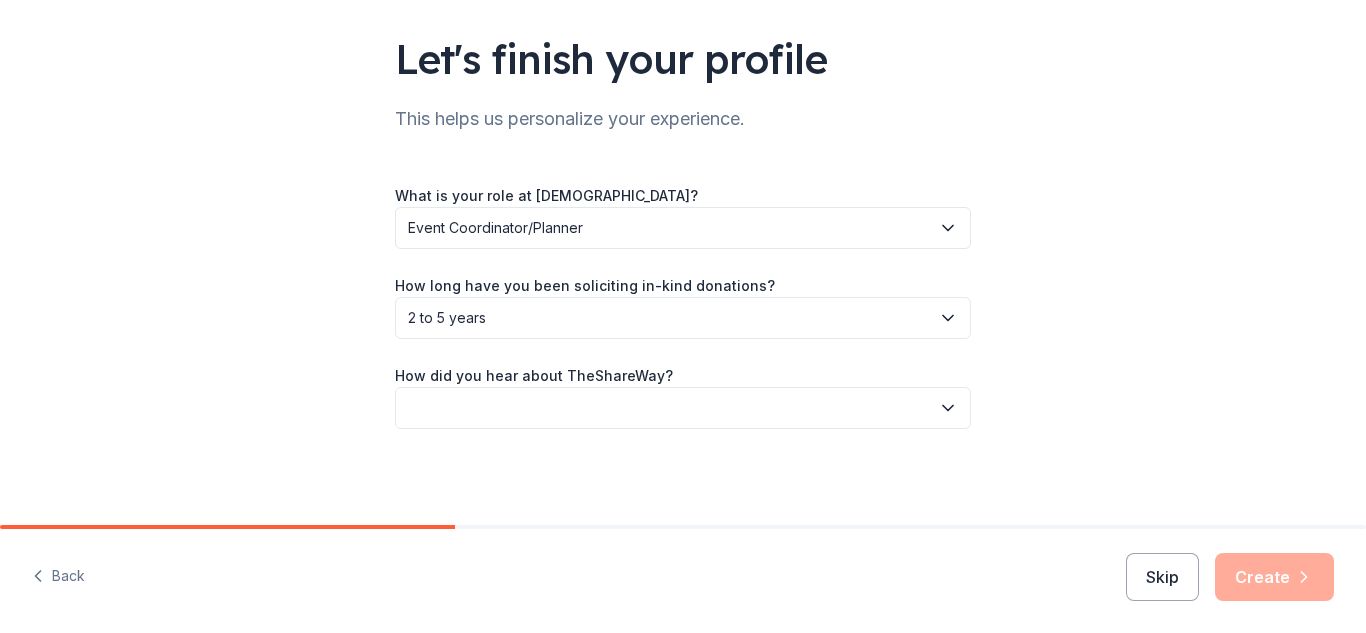 click at bounding box center (683, 408) 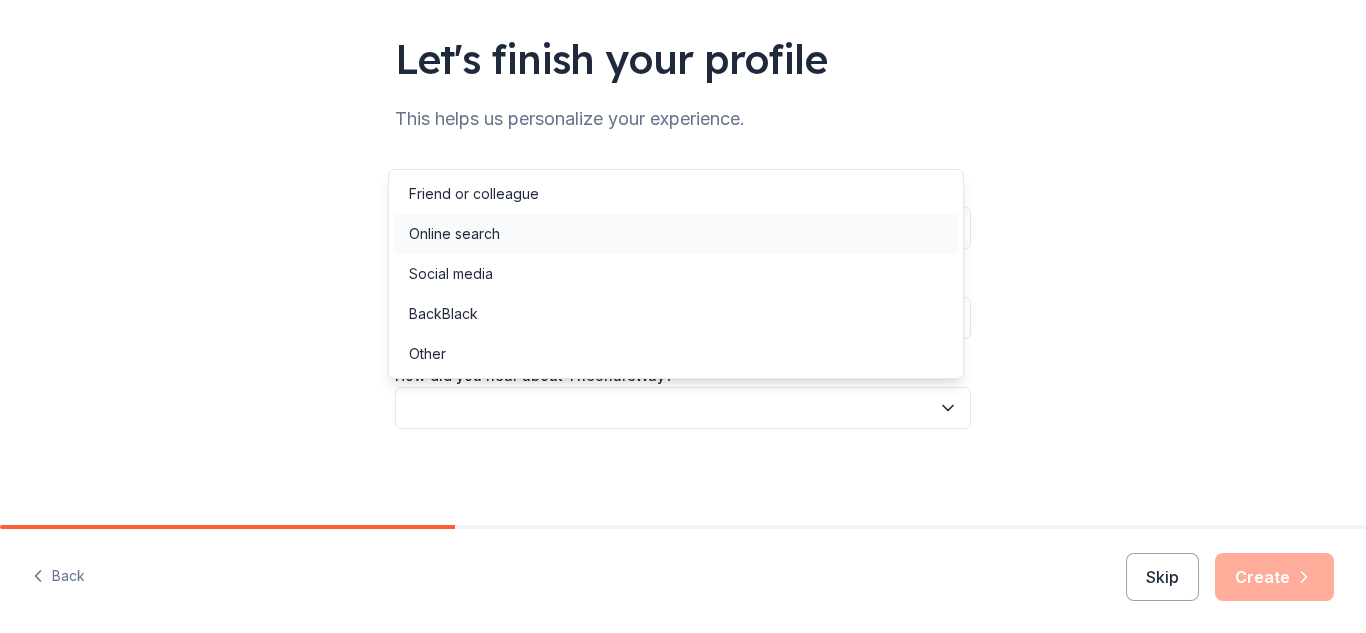 click on "Online search" at bounding box center [454, 234] 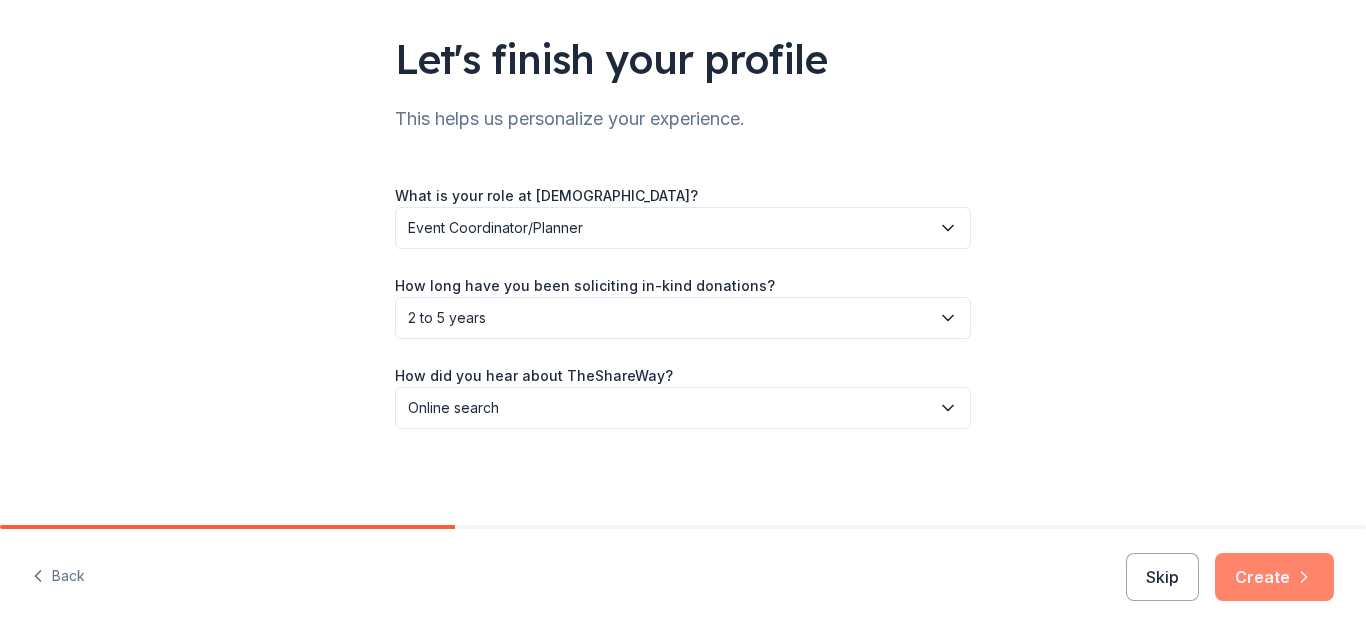 click on "Create" at bounding box center (1274, 577) 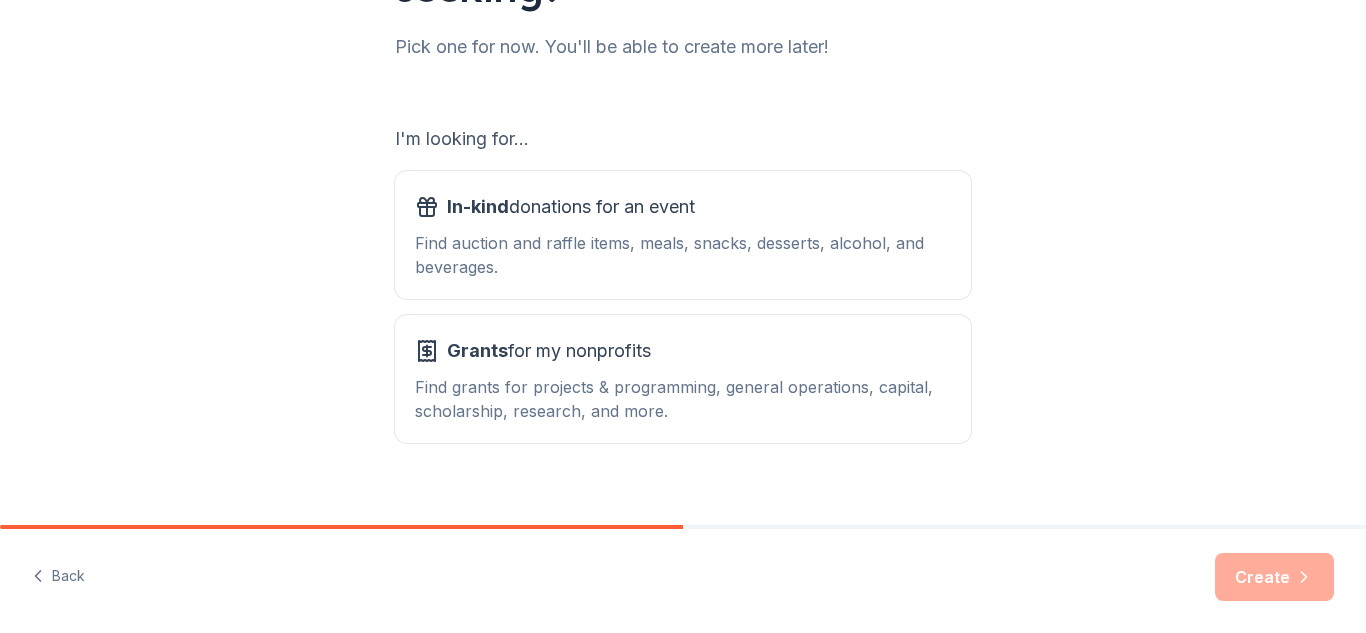 scroll, scrollTop: 282, scrollLeft: 0, axis: vertical 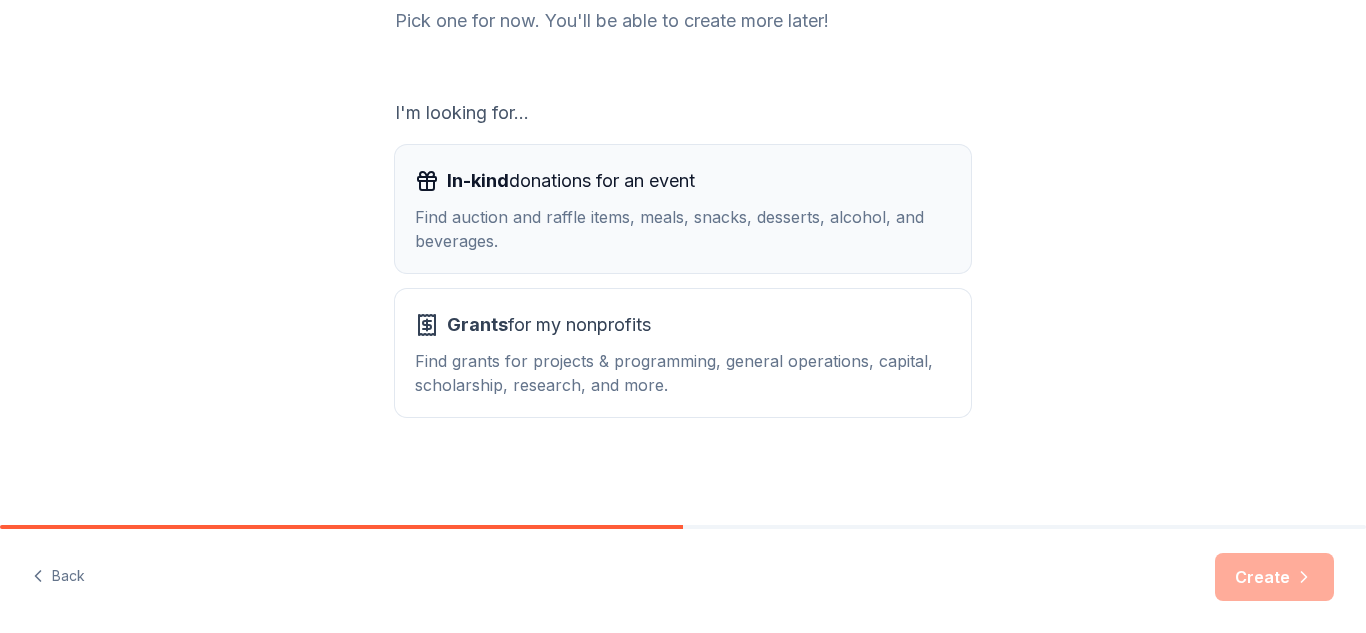 click on "In-kind  donations for an event" at bounding box center [683, 181] 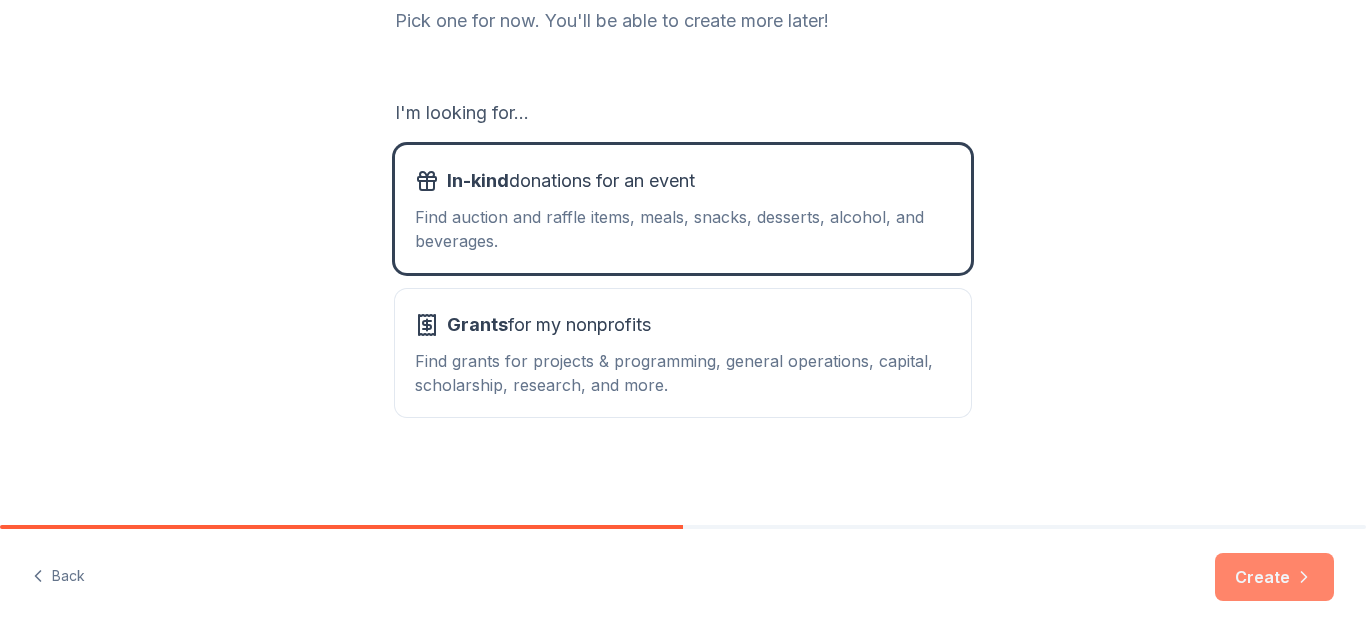 click on "Create" at bounding box center [1274, 577] 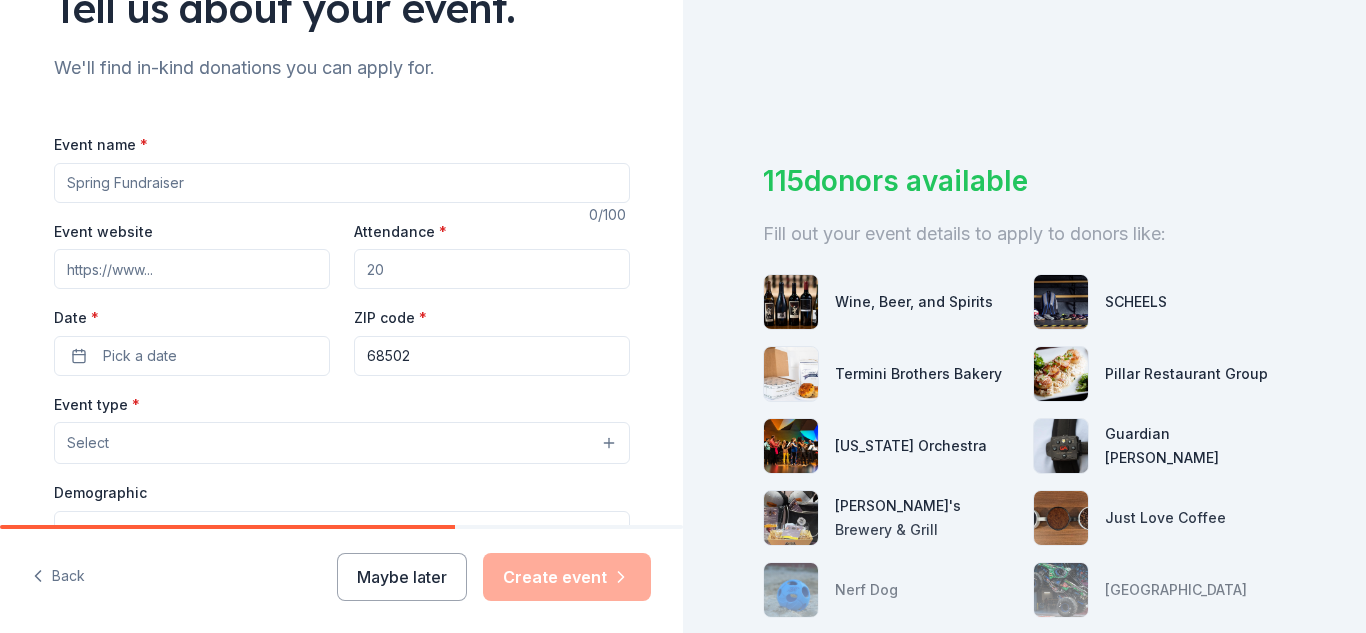 scroll, scrollTop: 183, scrollLeft: 0, axis: vertical 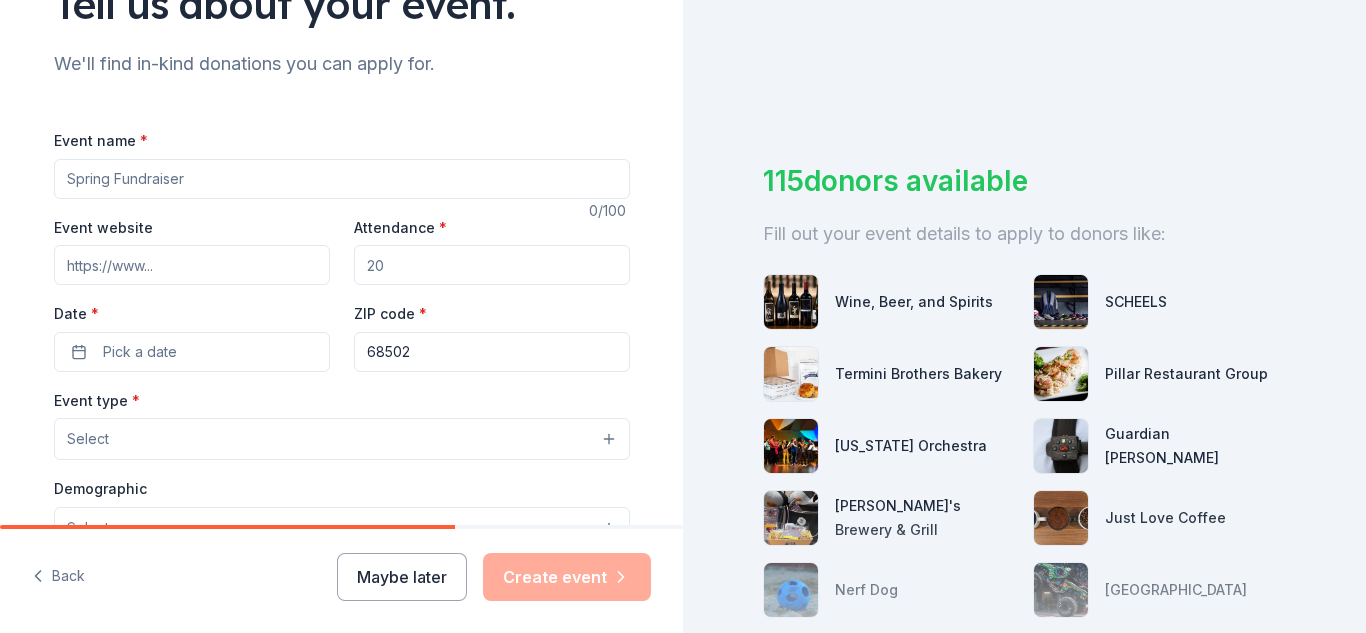 click on "Event name *" at bounding box center [342, 179] 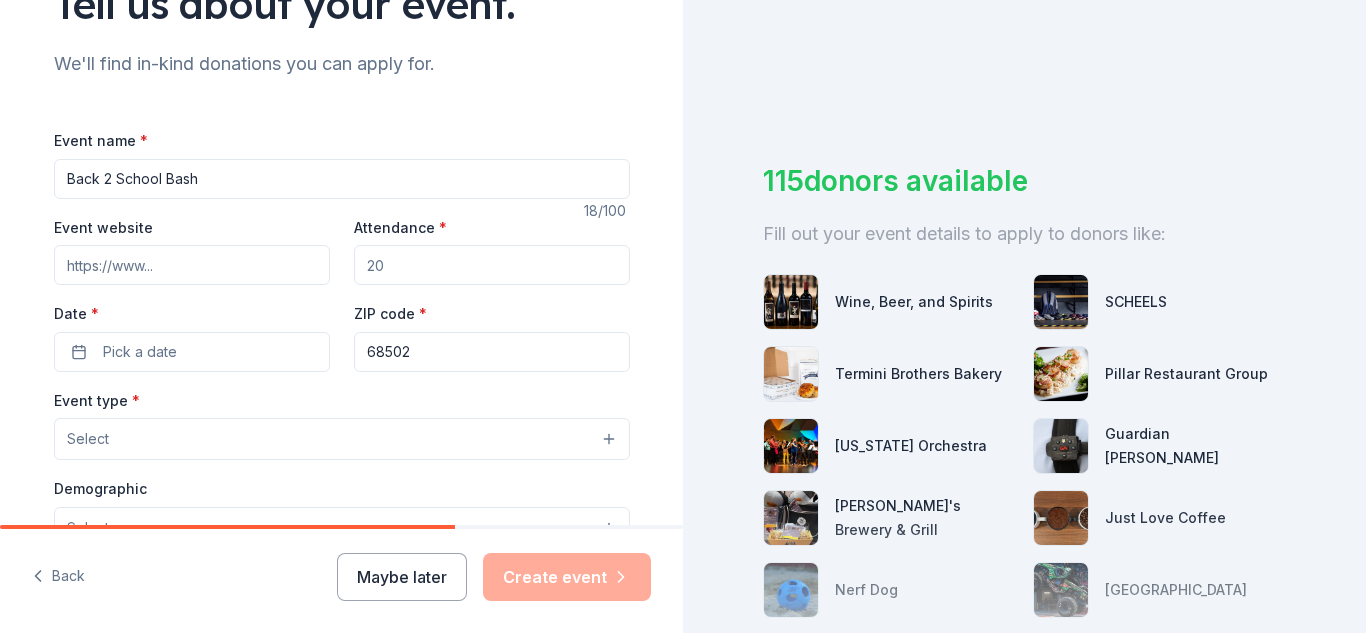 type on "Back 2 School Bash" 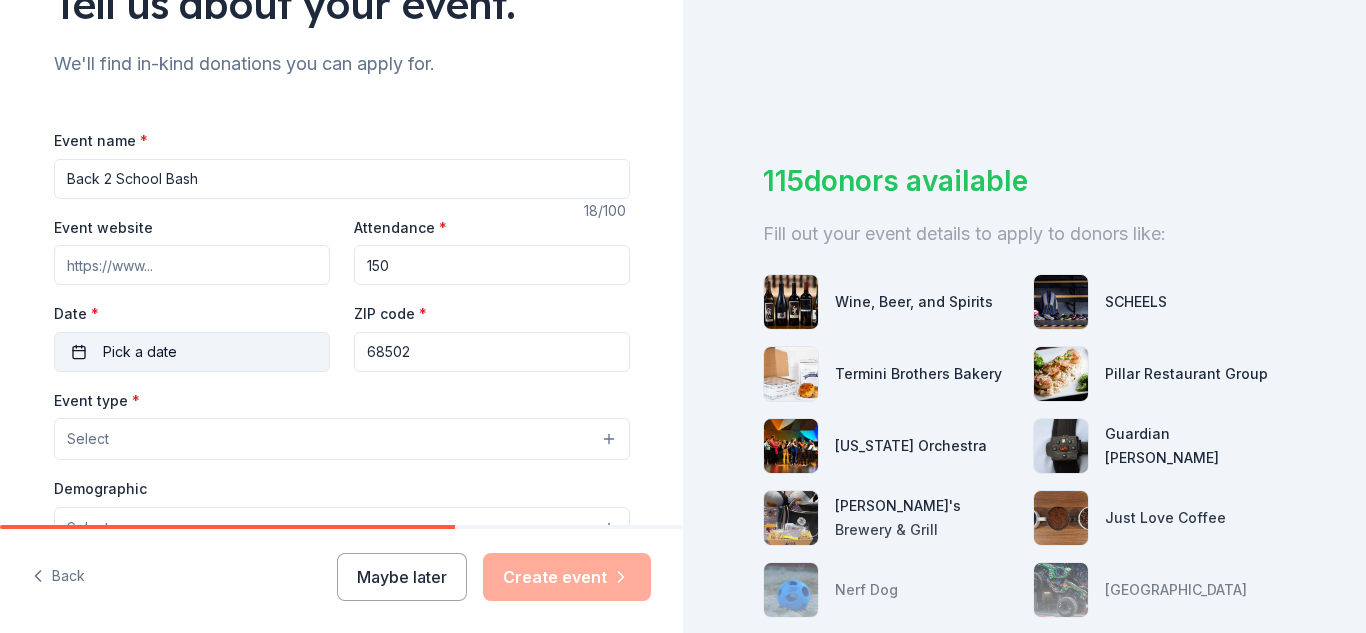 type on "150" 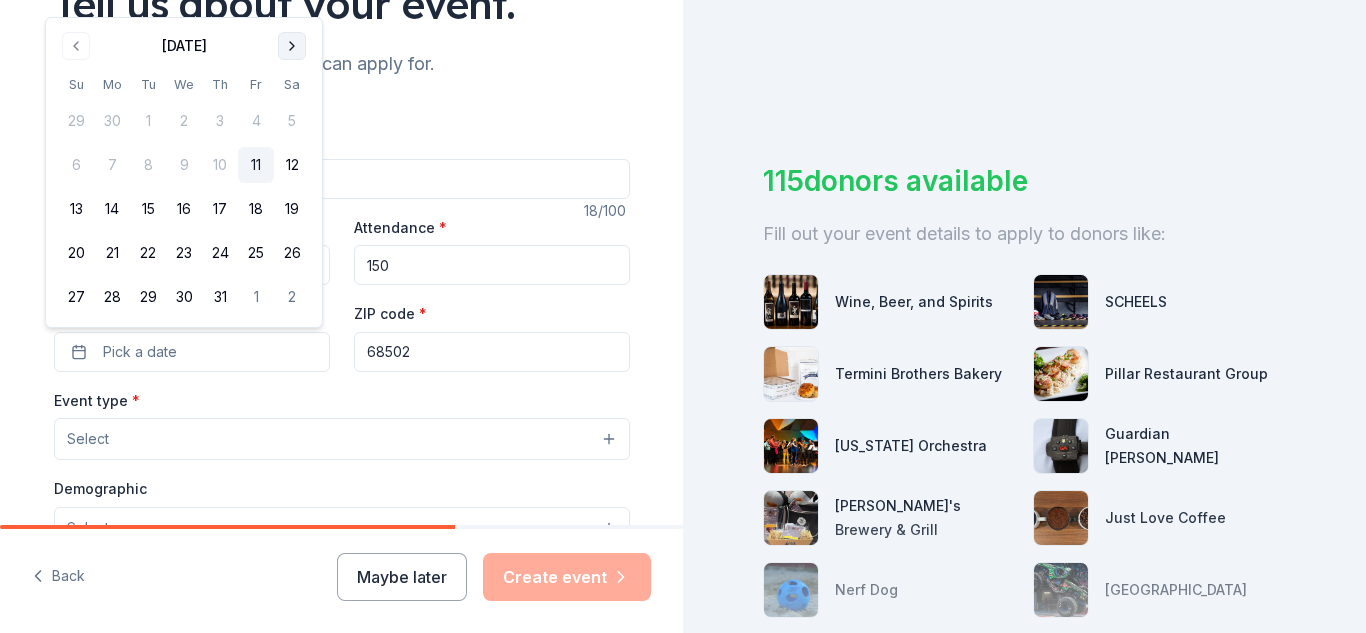 click at bounding box center (292, 46) 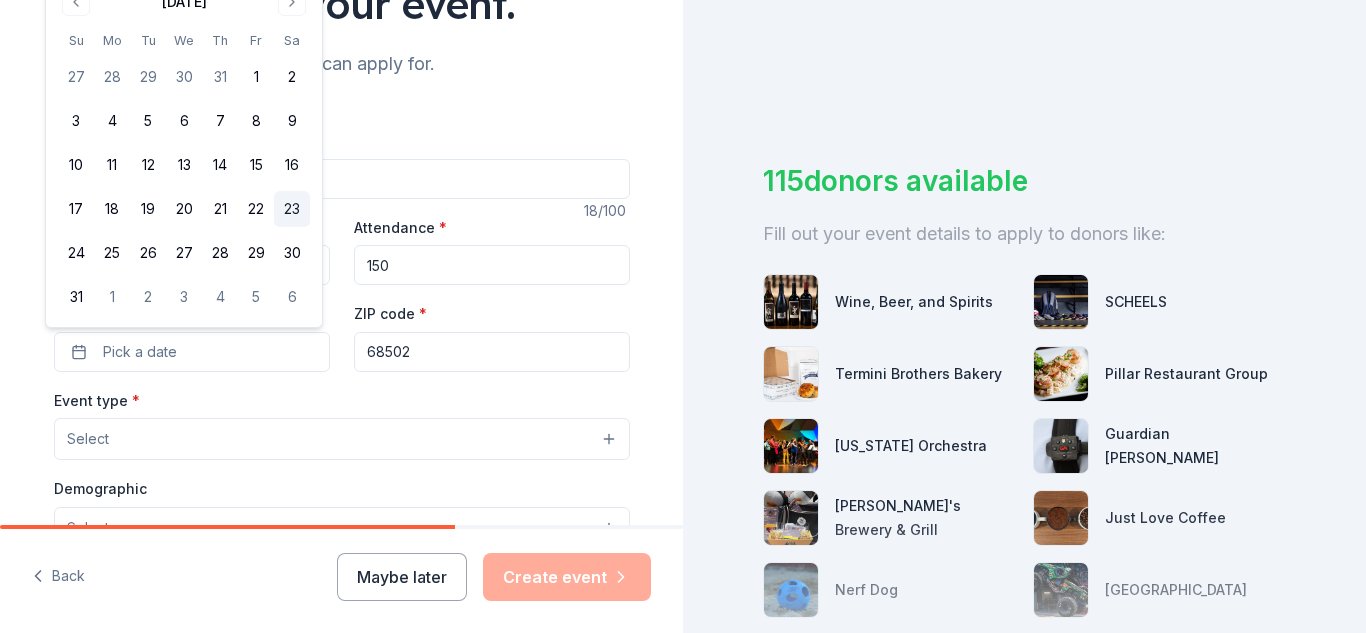click on "23" at bounding box center (292, 209) 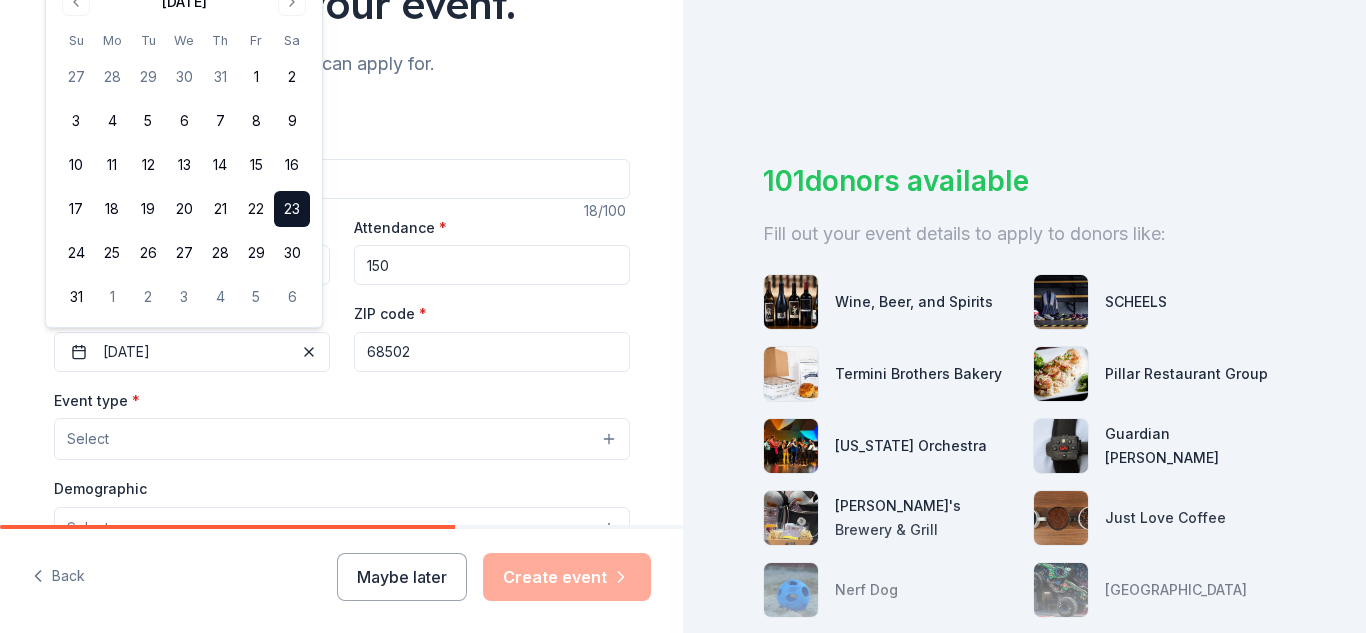 click on "Tell us about your event. We'll find in-kind donations you can apply for. Event name * Back 2 School Bash 18 /100 Event website Attendance * 150 Date * 08/23/2025 ZIP code * 68502 Event type * Select Demographic Select We use this information to help brands find events with their target demographic to sponsor their products. Mailing address Apt/unit Description What are you looking for? * Auction & raffle Meals Snacks Desserts Alcohol Beverages Send me reminders Email me reminders of donor application deadlines Recurring event" at bounding box center (342, 482) 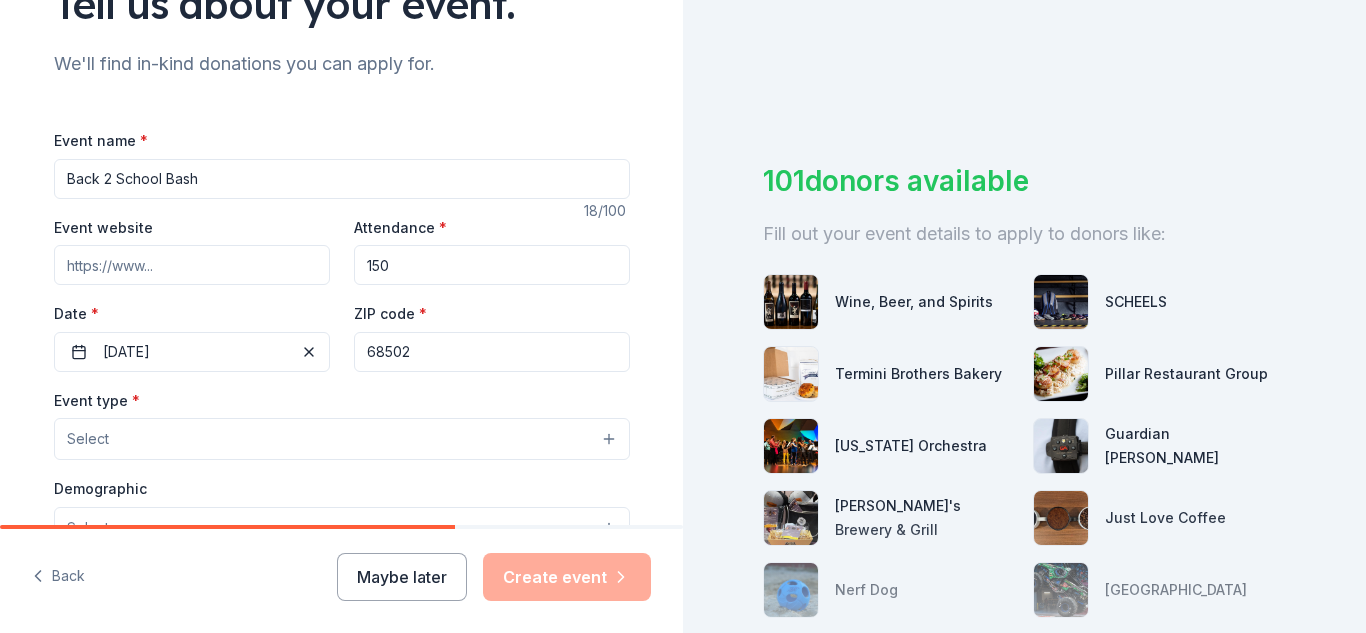 click on "Event website" at bounding box center [192, 265] 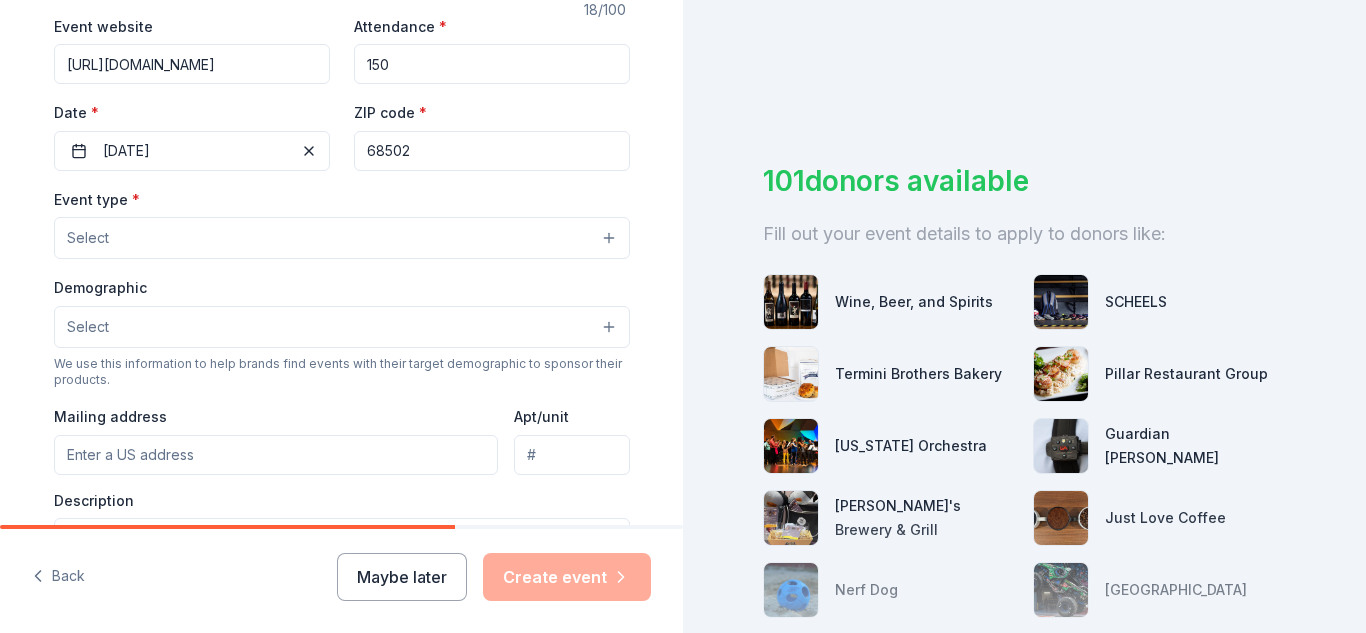 scroll, scrollTop: 400, scrollLeft: 0, axis: vertical 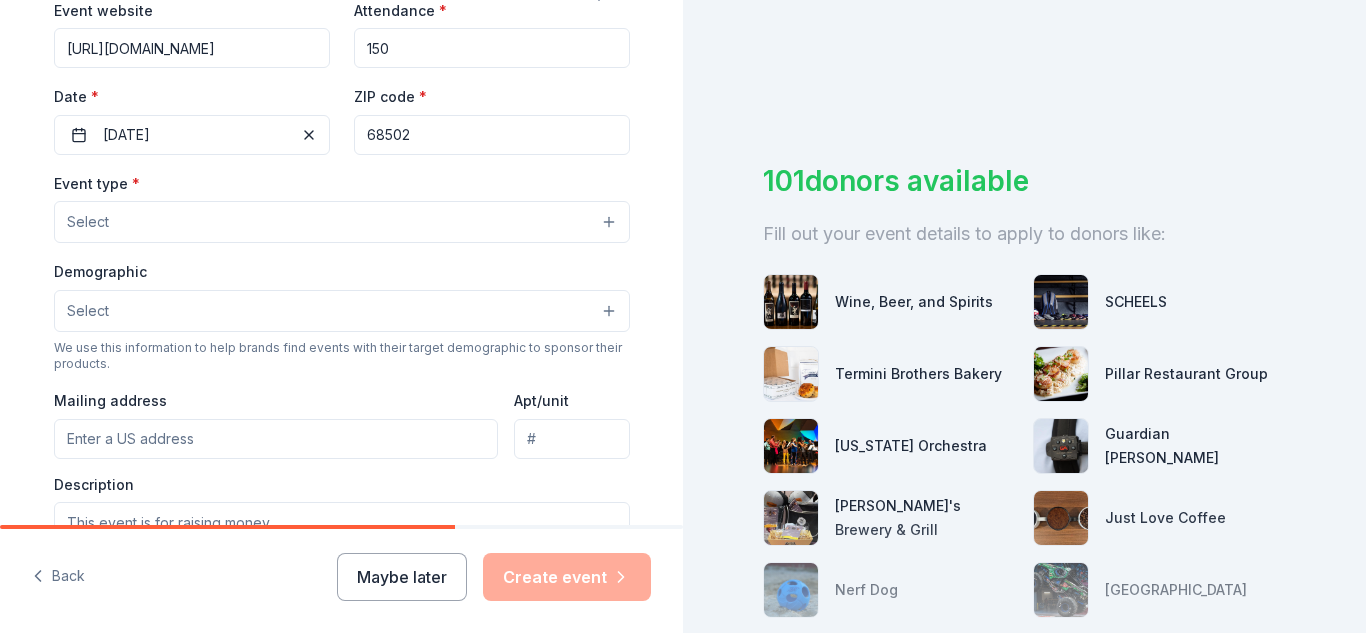 click on "Select" at bounding box center [342, 222] 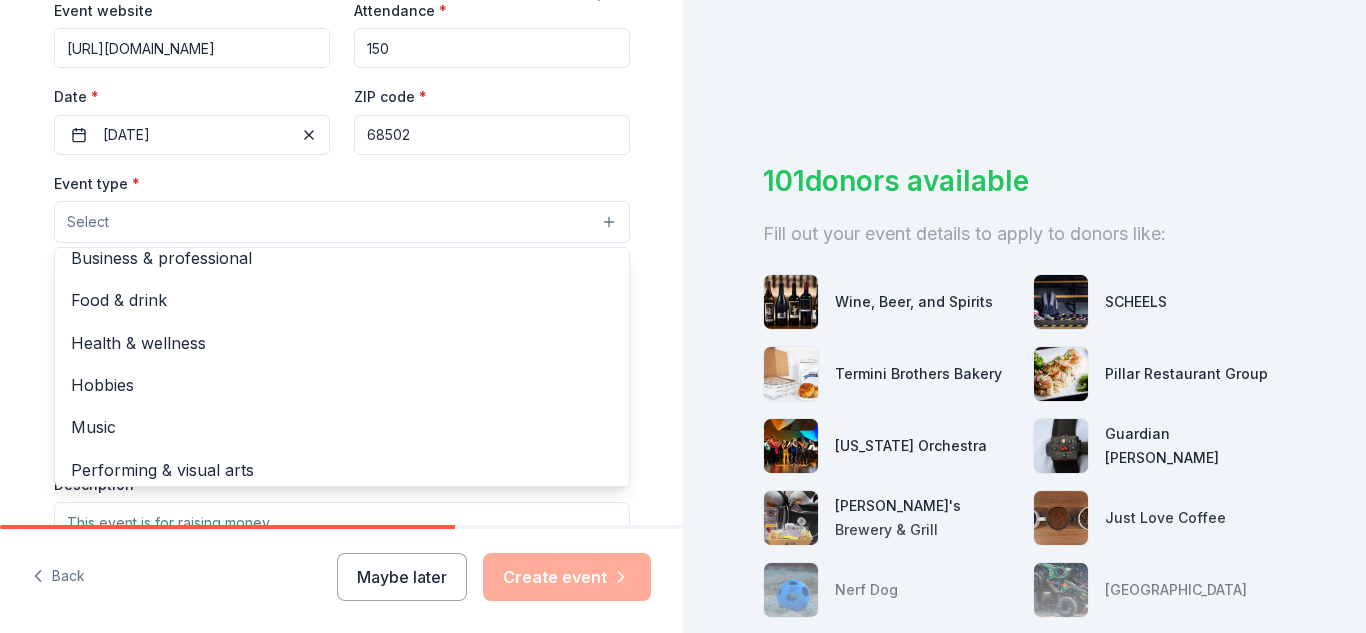 scroll, scrollTop: 67, scrollLeft: 0, axis: vertical 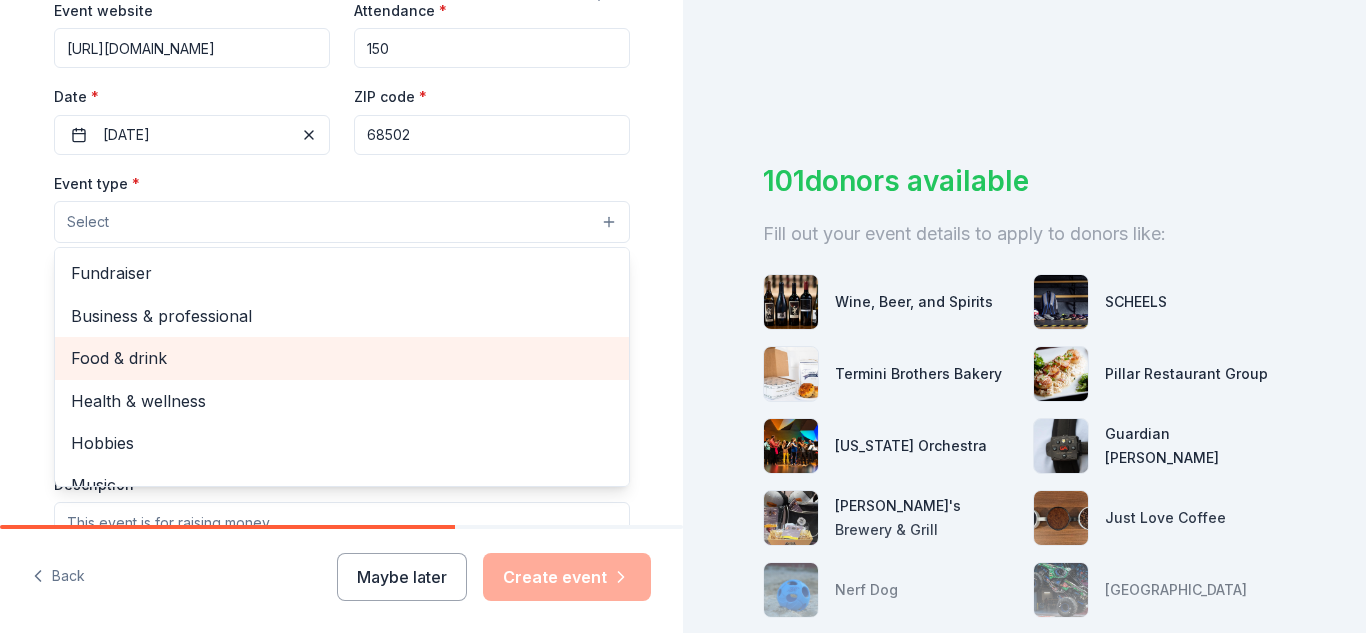 click on "Food & drink" at bounding box center [342, 358] 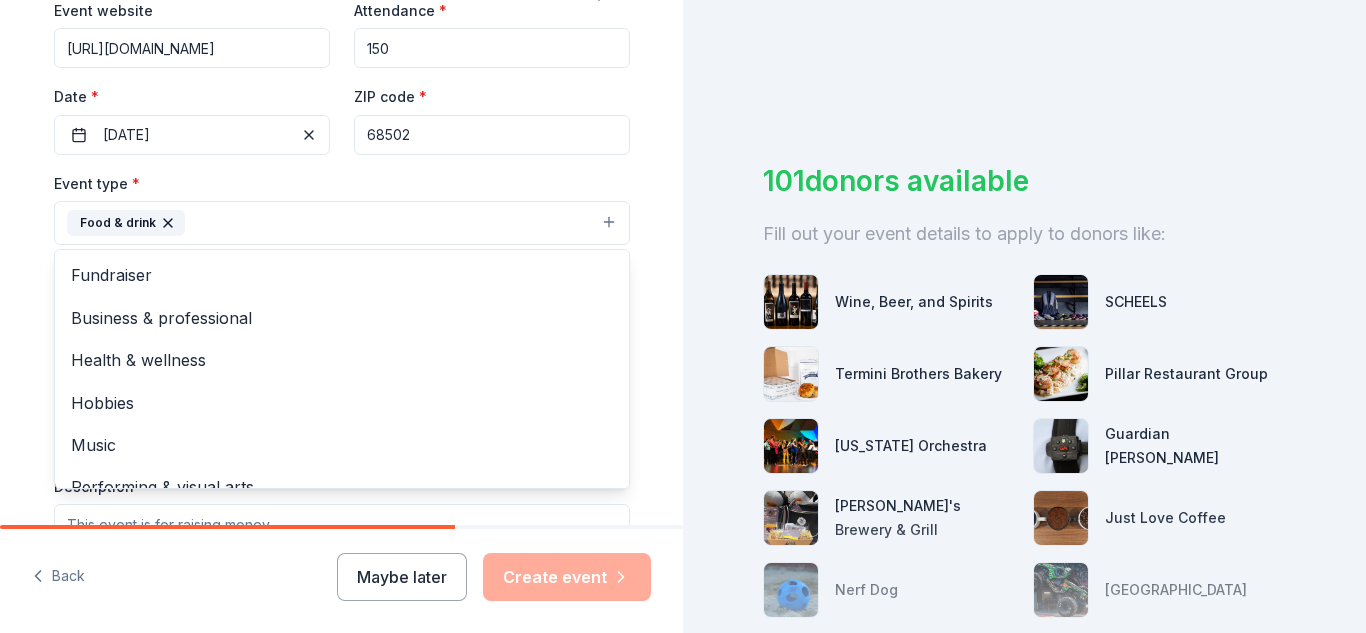 click on "Tell us about your event. We'll find in-kind donations you can apply for. Event name * Back 2 School Bash 18 /100 Event website https://www.southviewchristian.church Attendance * 150 Date * 08/23/2025 ZIP code * 68502 Event type * Food & drink Fundraiser Business & professional Health & wellness Hobbies Music Performing & visual arts Demographic Select We use this information to help brands find events with their target demographic to sponsor their products. Mailing address Apt/unit Description What are you looking for? * Auction & raffle Meals Snacks Desserts Alcohol Beverages Send me reminders Email me reminders of donor application deadlines Recurring event" at bounding box center (342, 266) 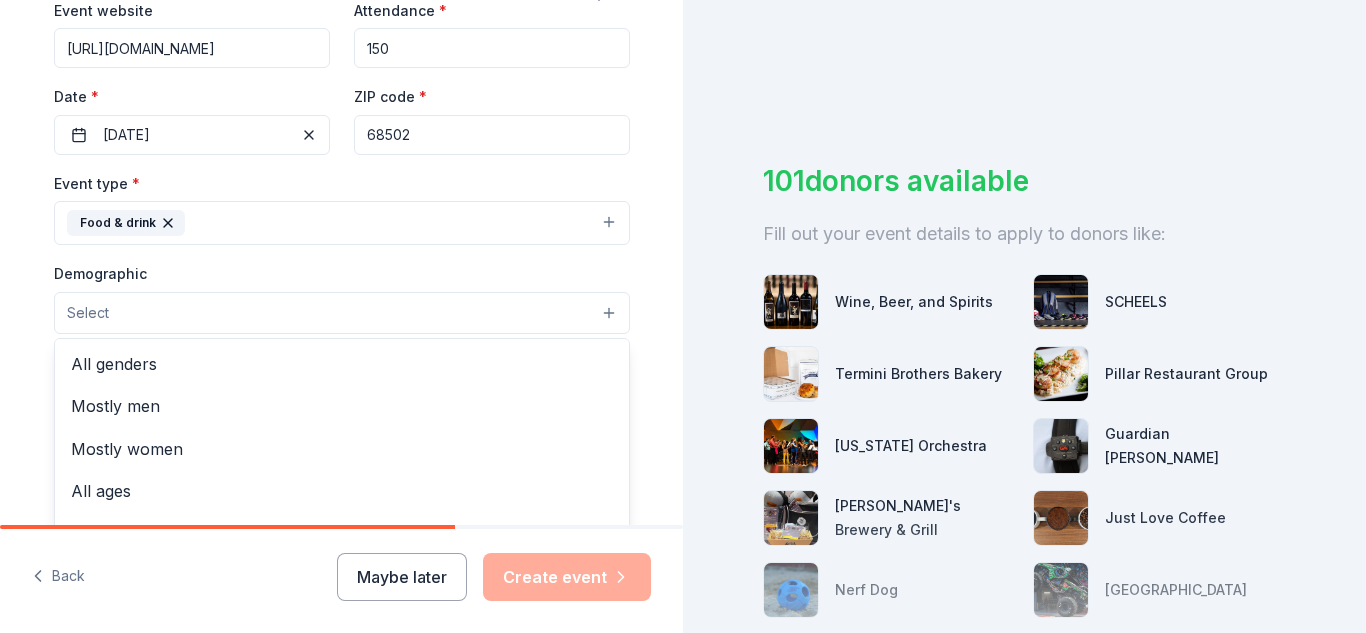 click on "Select" at bounding box center (342, 313) 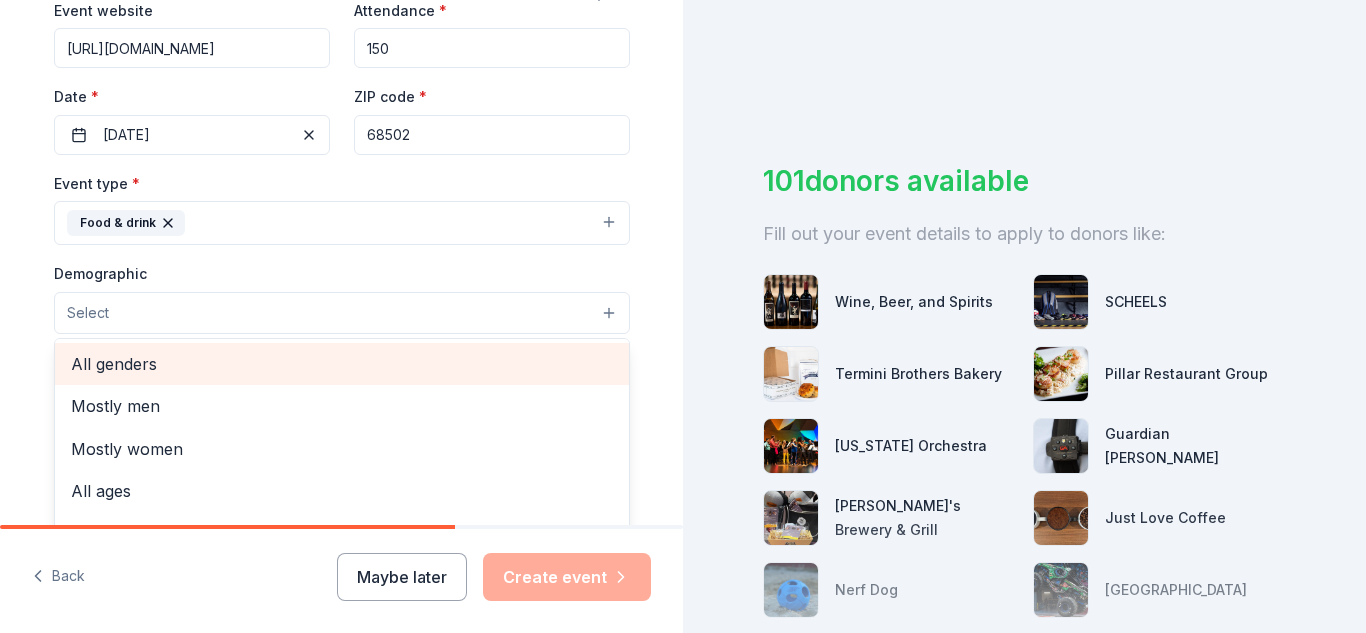 click on "All genders" at bounding box center (342, 364) 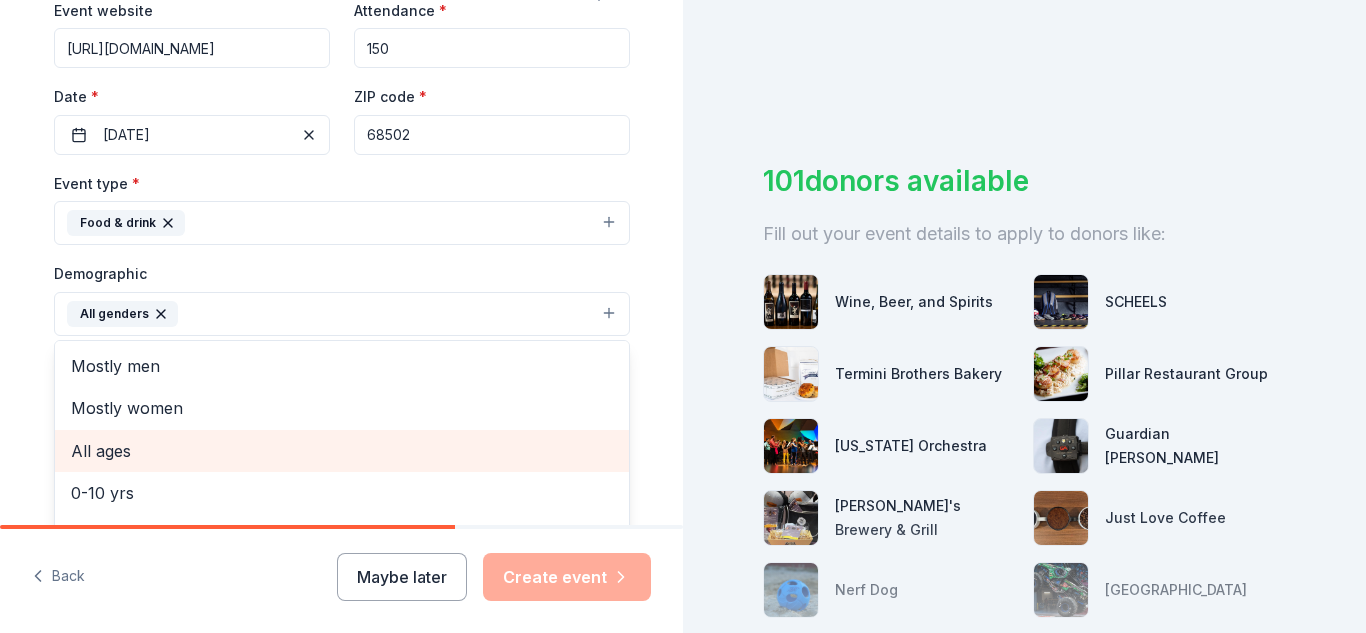 click on "All ages" at bounding box center (342, 451) 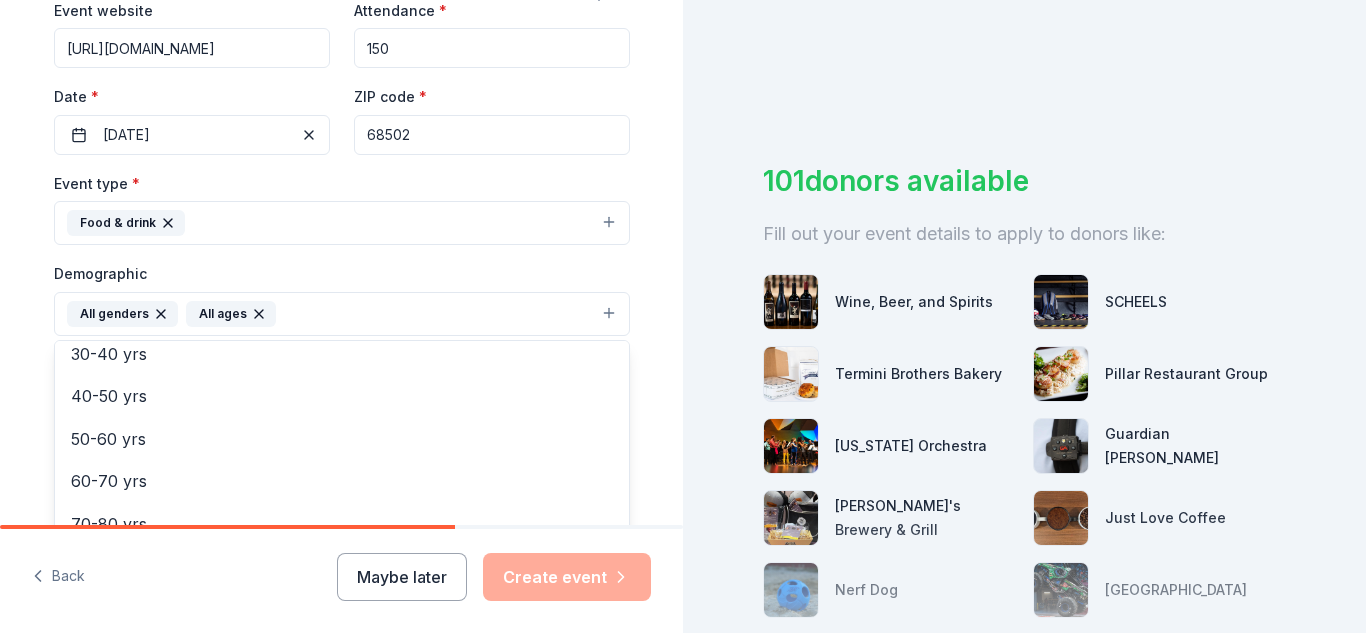 scroll, scrollTop: 236, scrollLeft: 0, axis: vertical 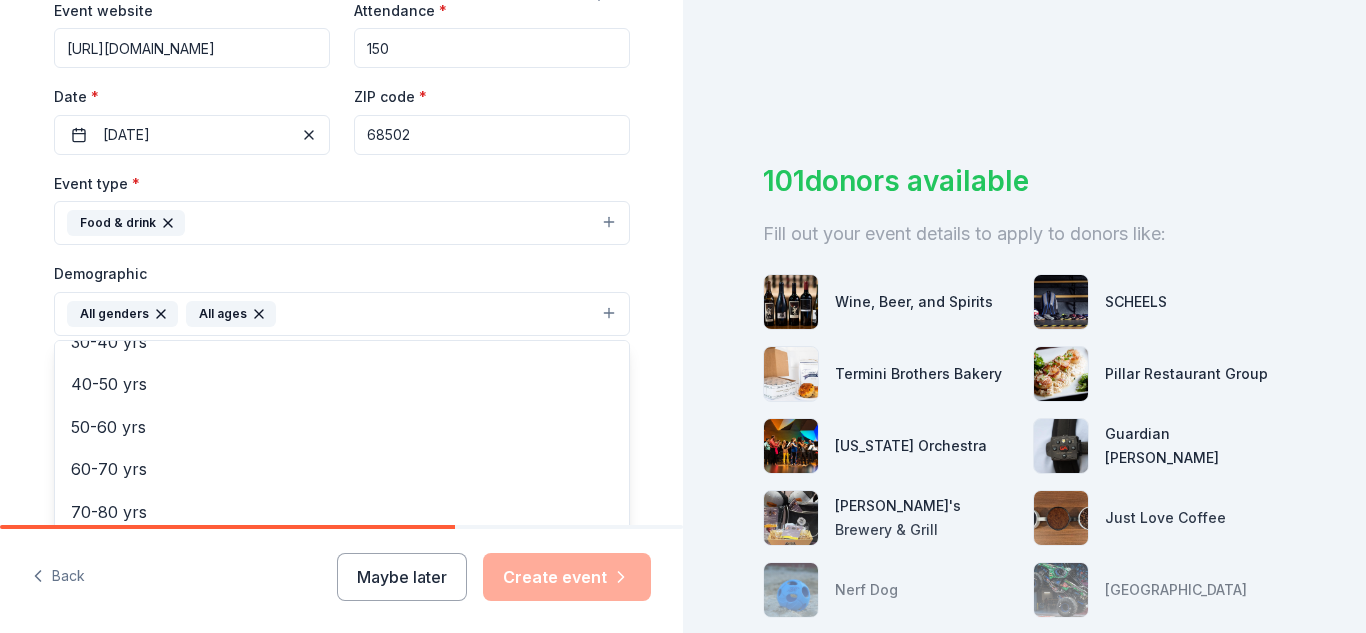 click on "Tell us about your event. We'll find in-kind donations you can apply for. Event name * Back 2 School Bash 18 /100 Event website https://www.southviewchristian.church Attendance * 150 Date * 08/23/2025 ZIP code * 68502 Event type * Food & drink Demographic All genders All ages Mostly men Mostly women 0-10 yrs 10-20 yrs 20-30 yrs 30-40 yrs 40-50 yrs 50-60 yrs 60-70 yrs 70-80 yrs 80+ yrs We use this information to help brands find events with their target demographic to sponsor their products. Mailing address Apt/unit Description What are you looking for? * Auction & raffle Meals Snacks Desserts Alcohol Beverages Send me reminders Email me reminders of donor application deadlines Recurring event" at bounding box center [342, 267] 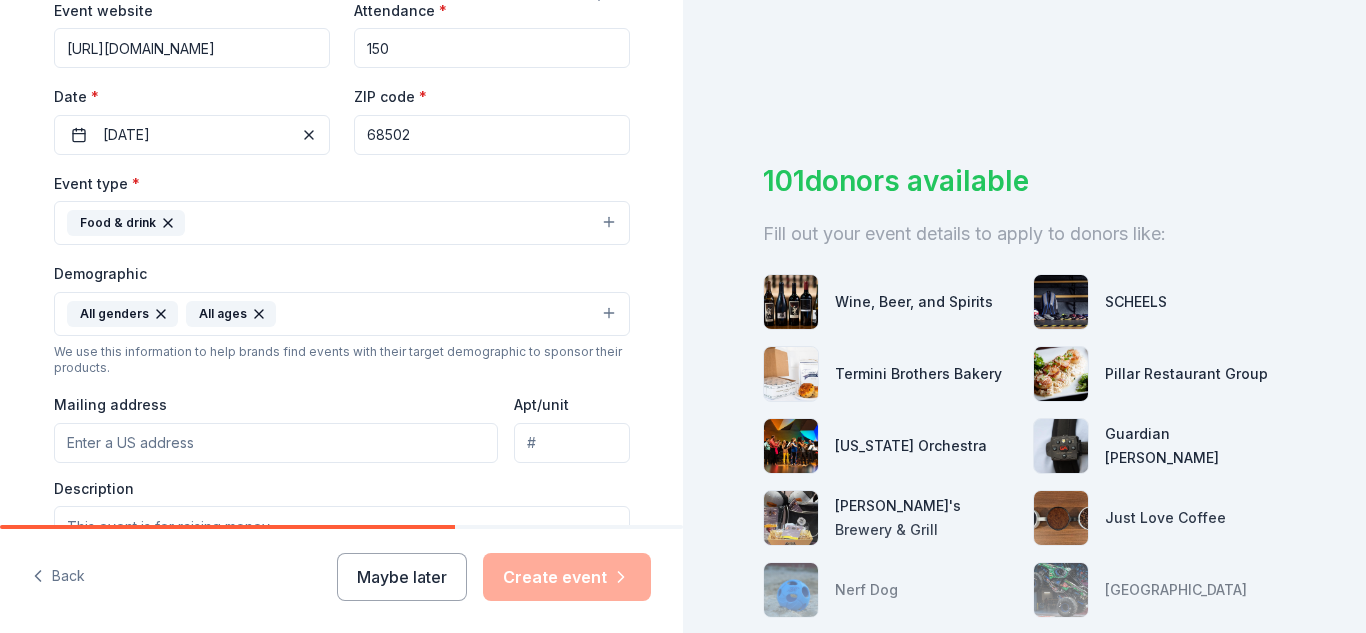 click on "Food & drink" at bounding box center (342, 223) 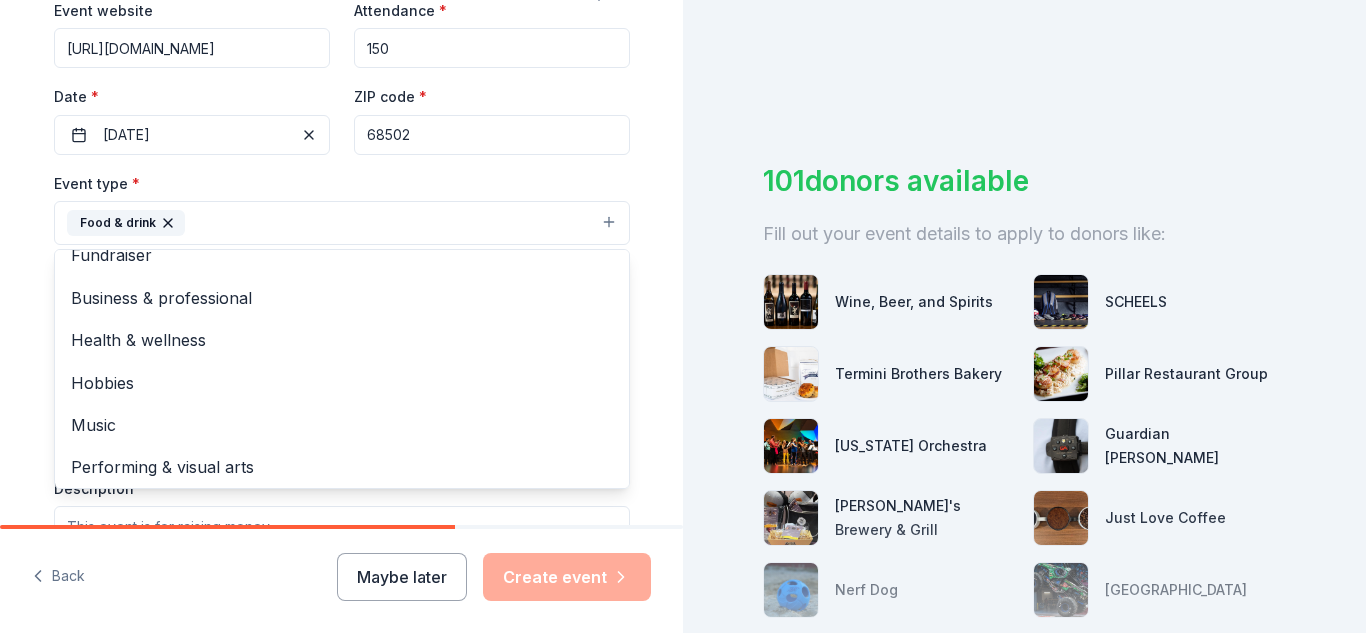 scroll, scrollTop: 24, scrollLeft: 0, axis: vertical 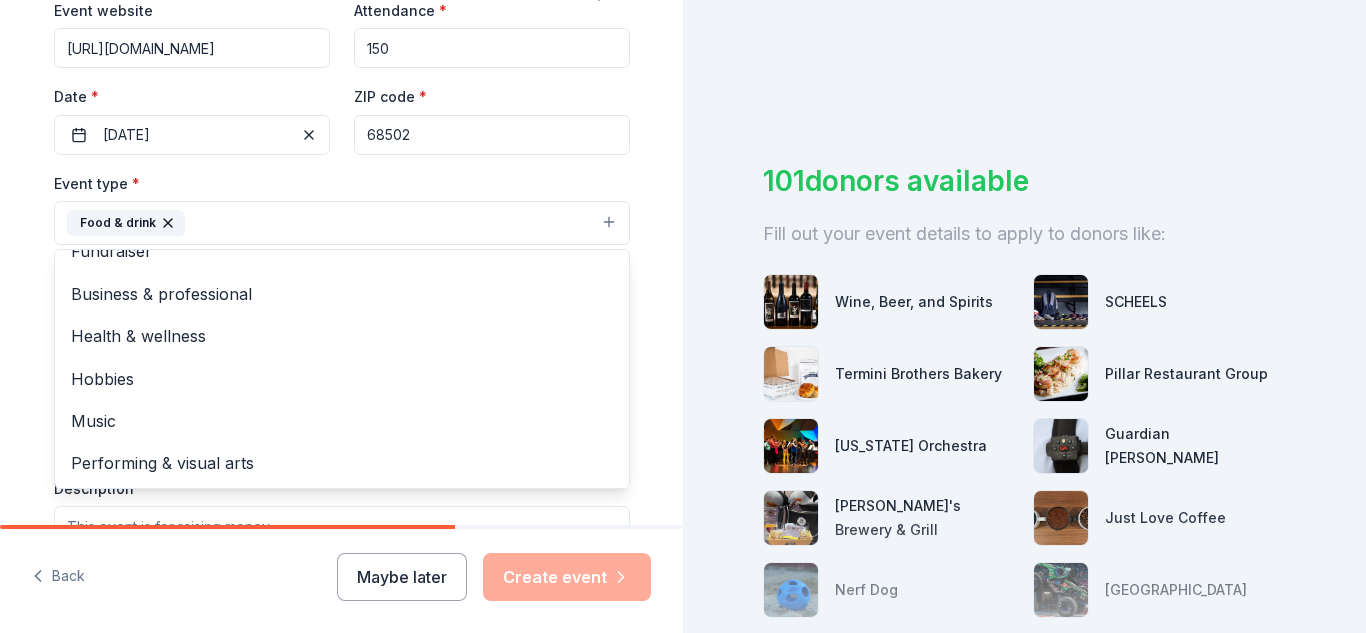 click on "Tell us about your event. We'll find in-kind donations you can apply for. Event name * Back 2 School Bash 18 /100 Event website https://www.southviewchristian.church Attendance * 150 Date * 08/23/2025 ZIP code * 68502 Event type * Food & drink Fundraiser Business & professional Health & wellness Hobbies Music Performing & visual arts Demographic All genders All ages We use this information to help brands find events with their target demographic to sponsor their products. Mailing address Apt/unit Description What are you looking for? * Auction & raffle Meals Snacks Desserts Alcohol Beverages Send me reminders Email me reminders of donor application deadlines Recurring event" at bounding box center (342, 267) 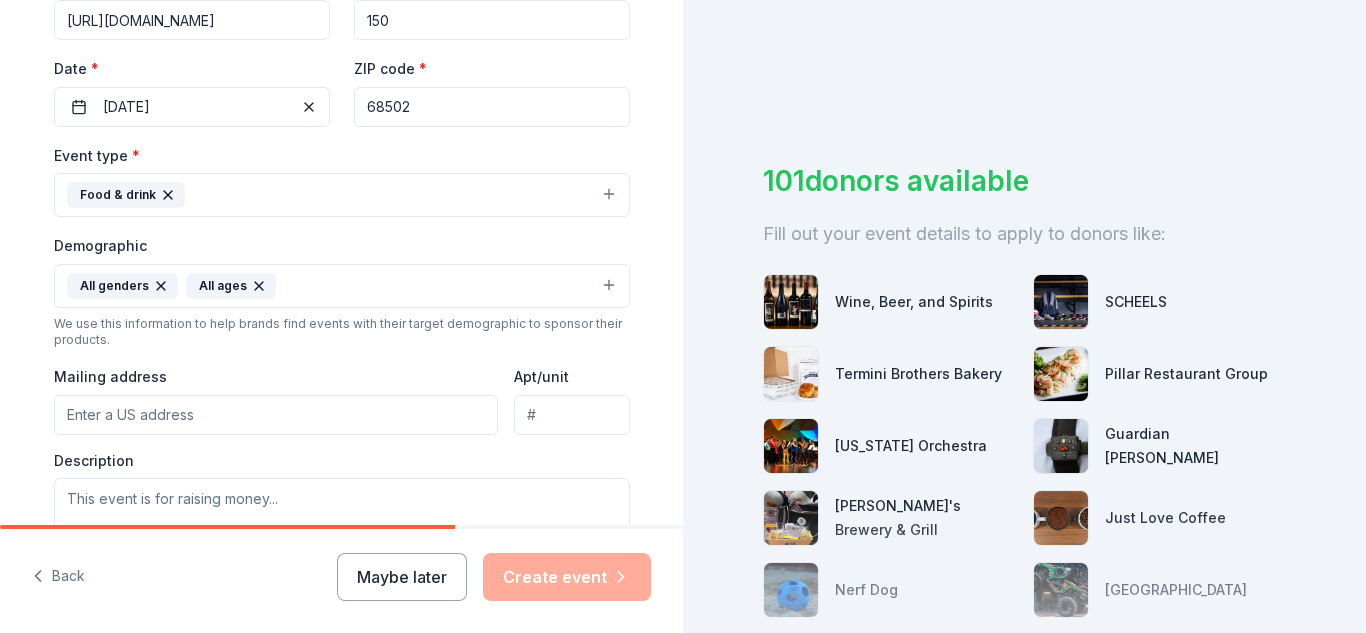 scroll, scrollTop: 461, scrollLeft: 0, axis: vertical 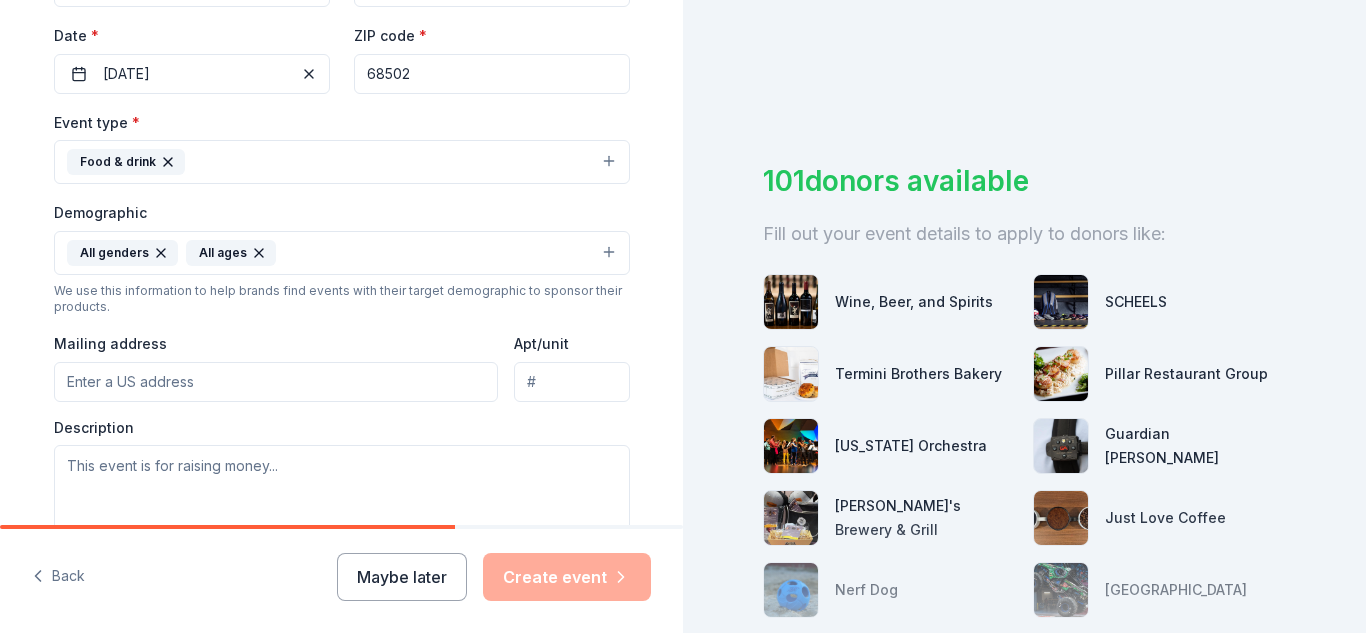 click on "Mailing address" at bounding box center [276, 382] 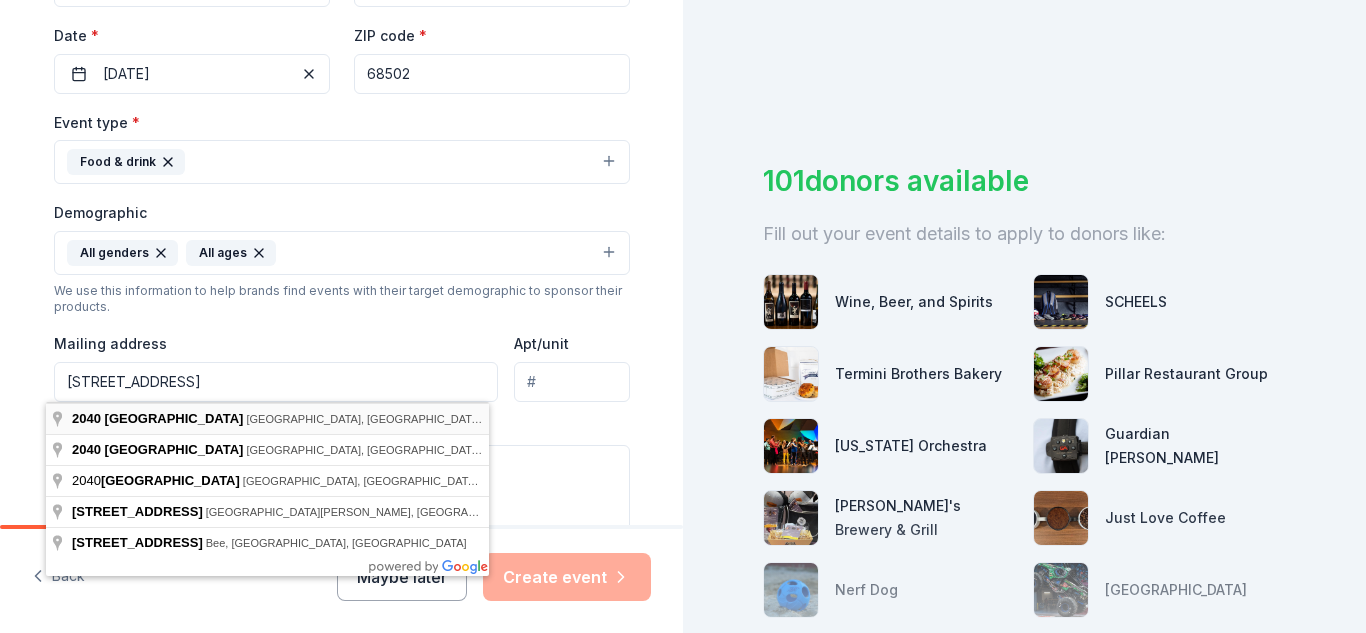 type on "2040 South 22nd Street, Lincoln, NE, 68502" 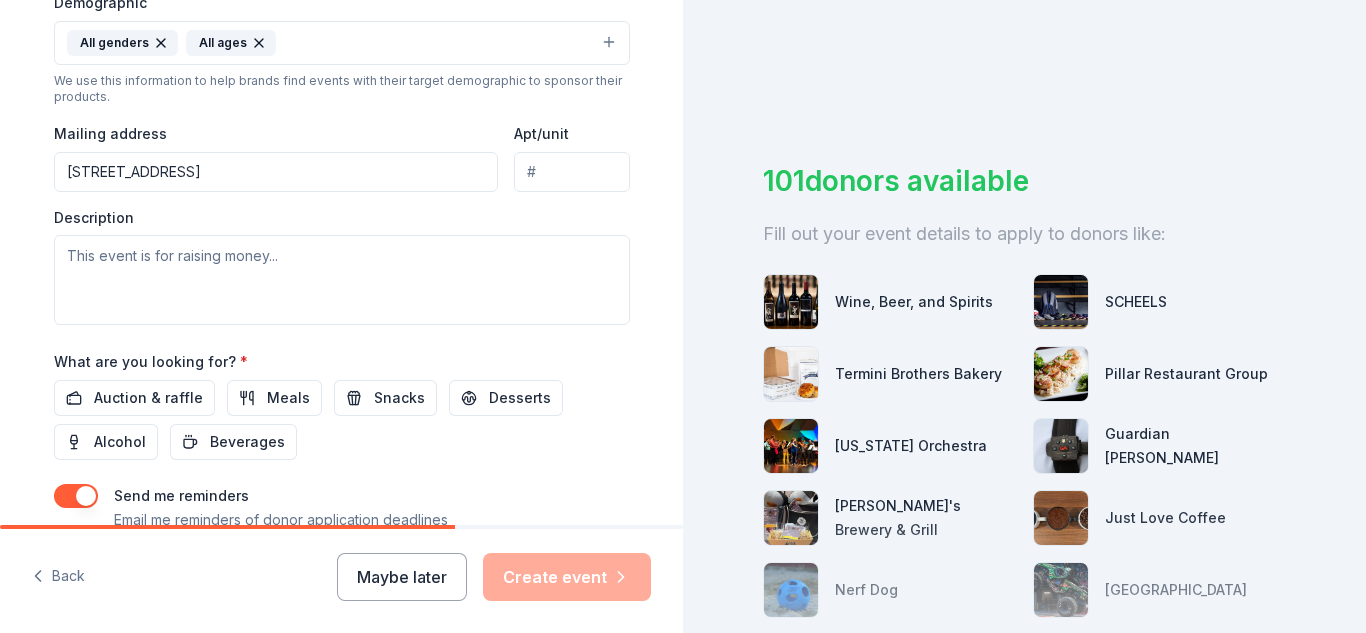 scroll, scrollTop: 685, scrollLeft: 0, axis: vertical 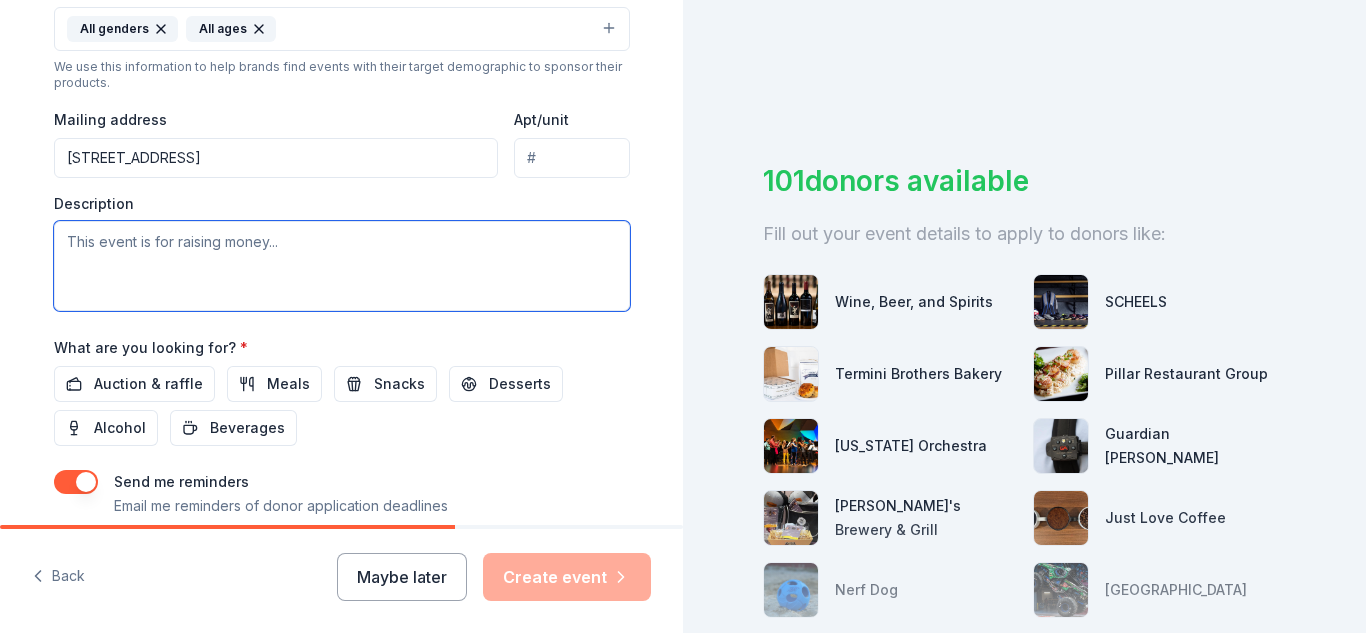 click at bounding box center (342, 266) 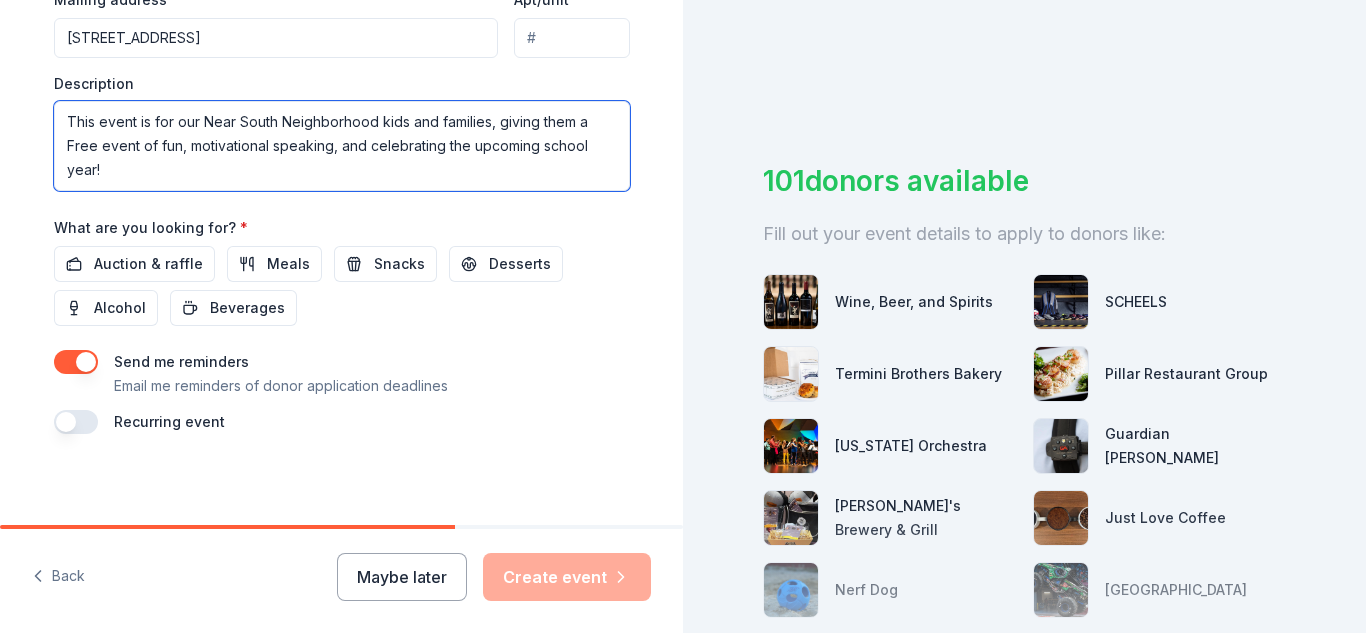 scroll, scrollTop: 807, scrollLeft: 0, axis: vertical 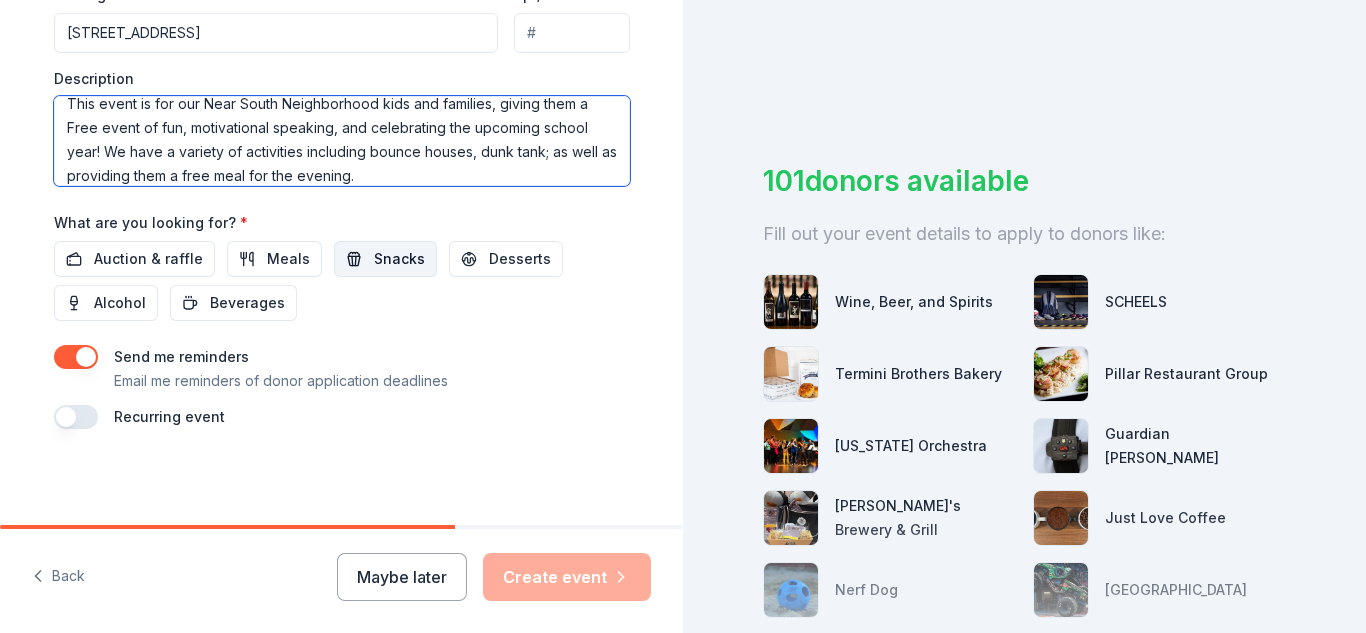 type on "This event is for our Near South Neighborhood kids and families, giving them a Free event of fun, motivational speaking, and celebrating the upcoming school year! We have a variety of activities including bounce houses, dunk tank; as well as providing them a free meal for the evening." 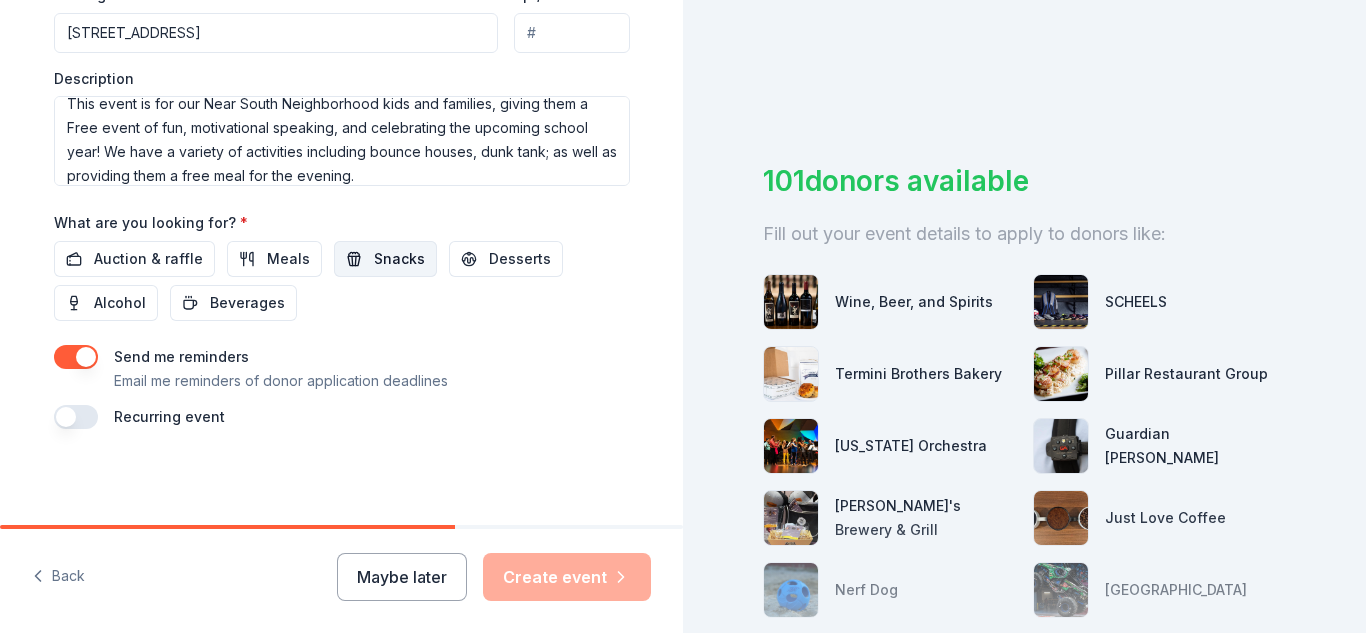 click on "Snacks" at bounding box center (399, 259) 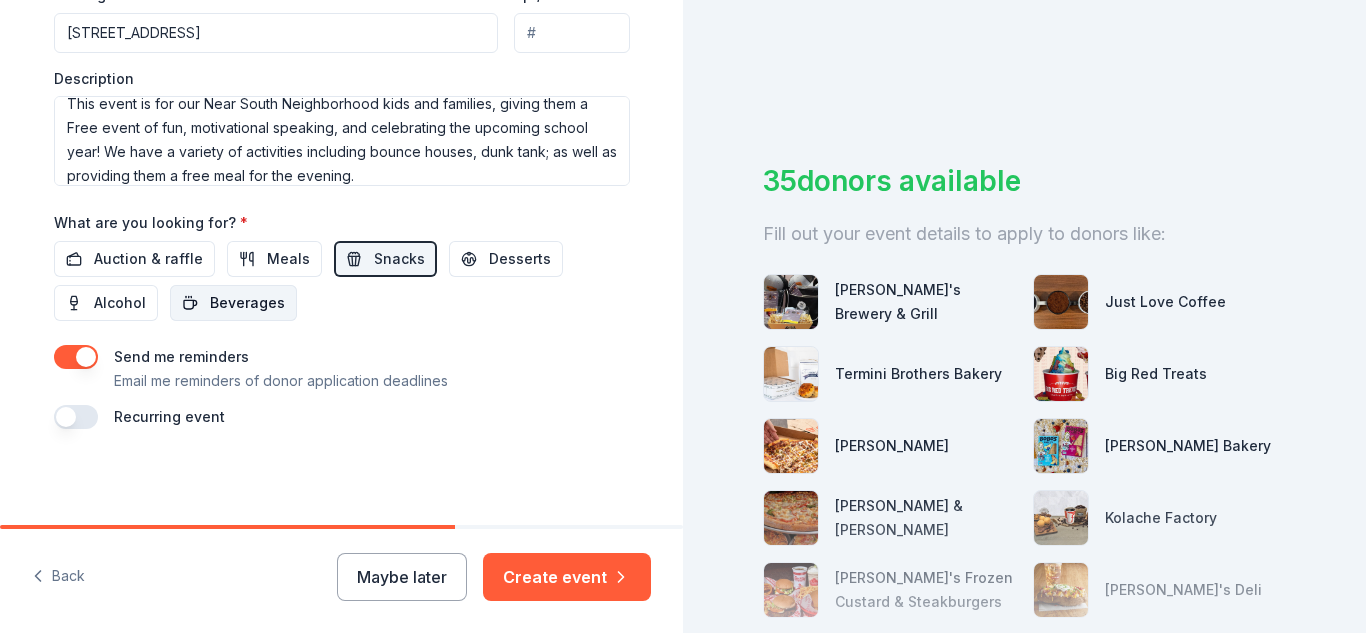 click on "Beverages" at bounding box center [247, 303] 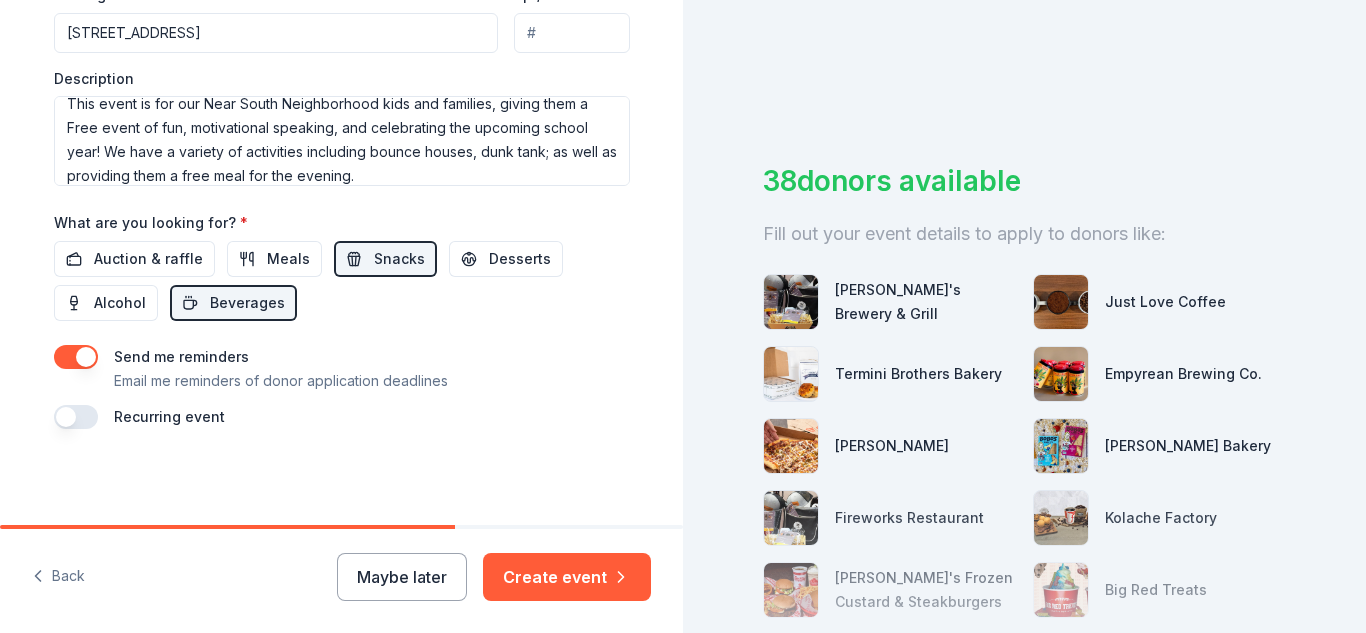 click at bounding box center [76, 417] 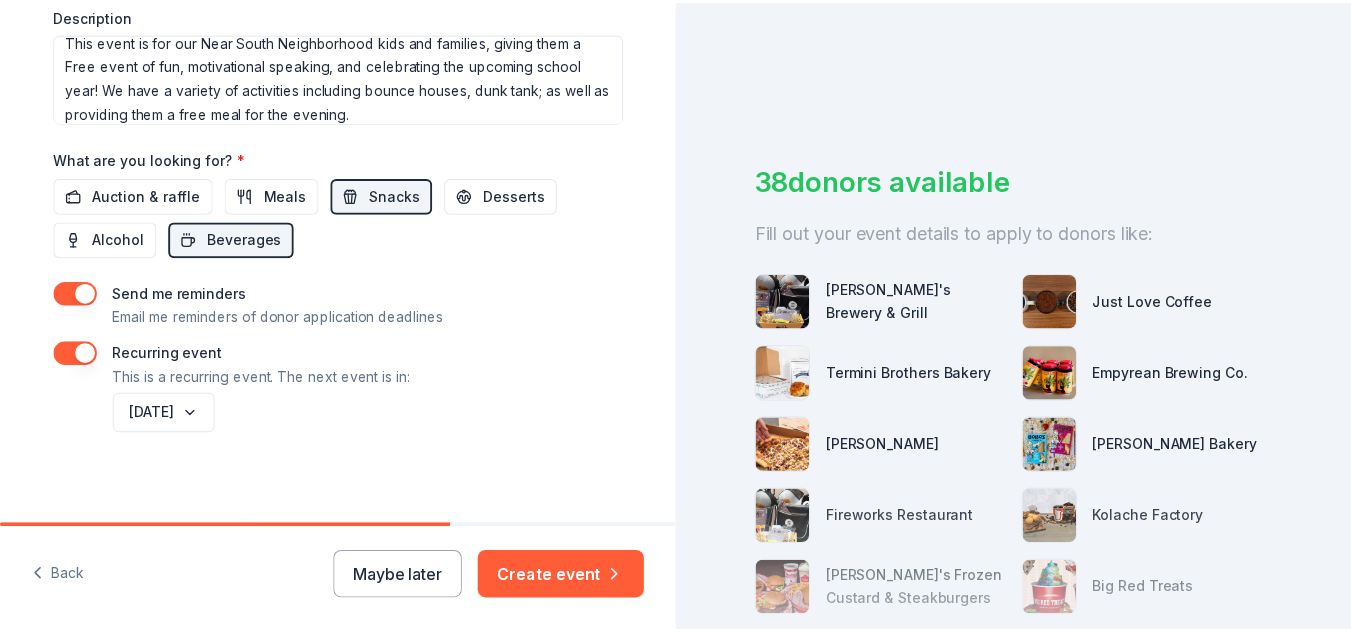 scroll, scrollTop: 882, scrollLeft: 0, axis: vertical 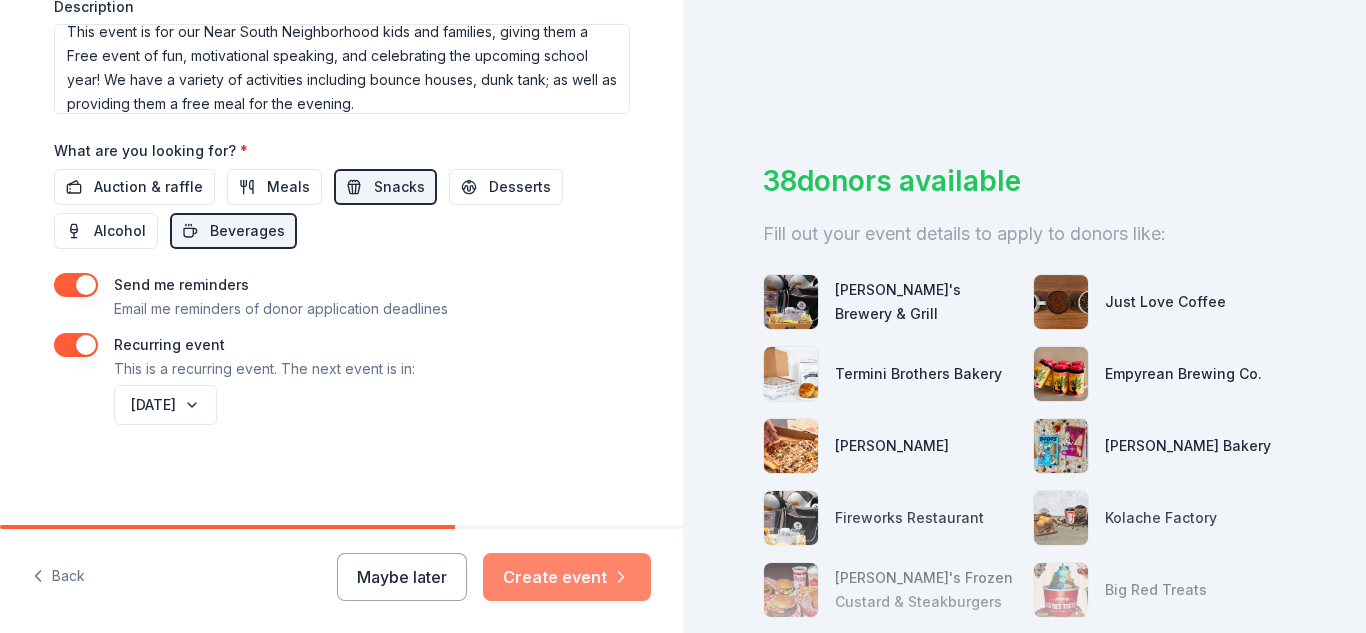 click on "Create event" at bounding box center (567, 577) 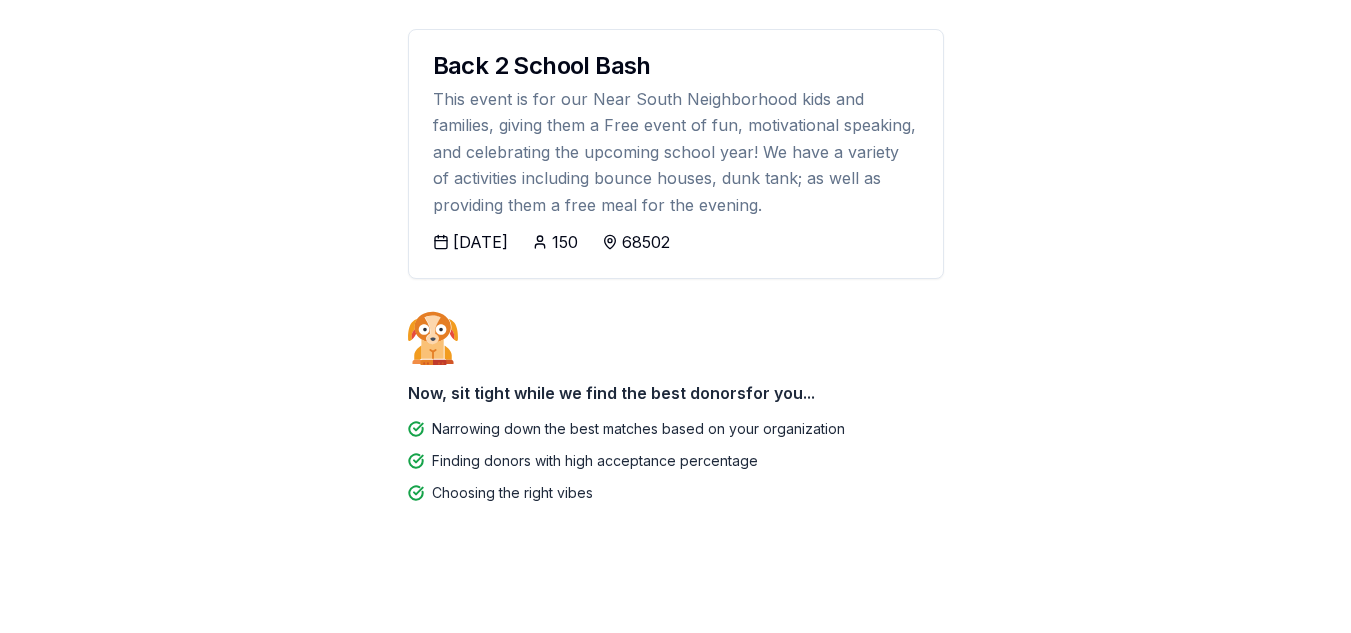 scroll, scrollTop: 238, scrollLeft: 0, axis: vertical 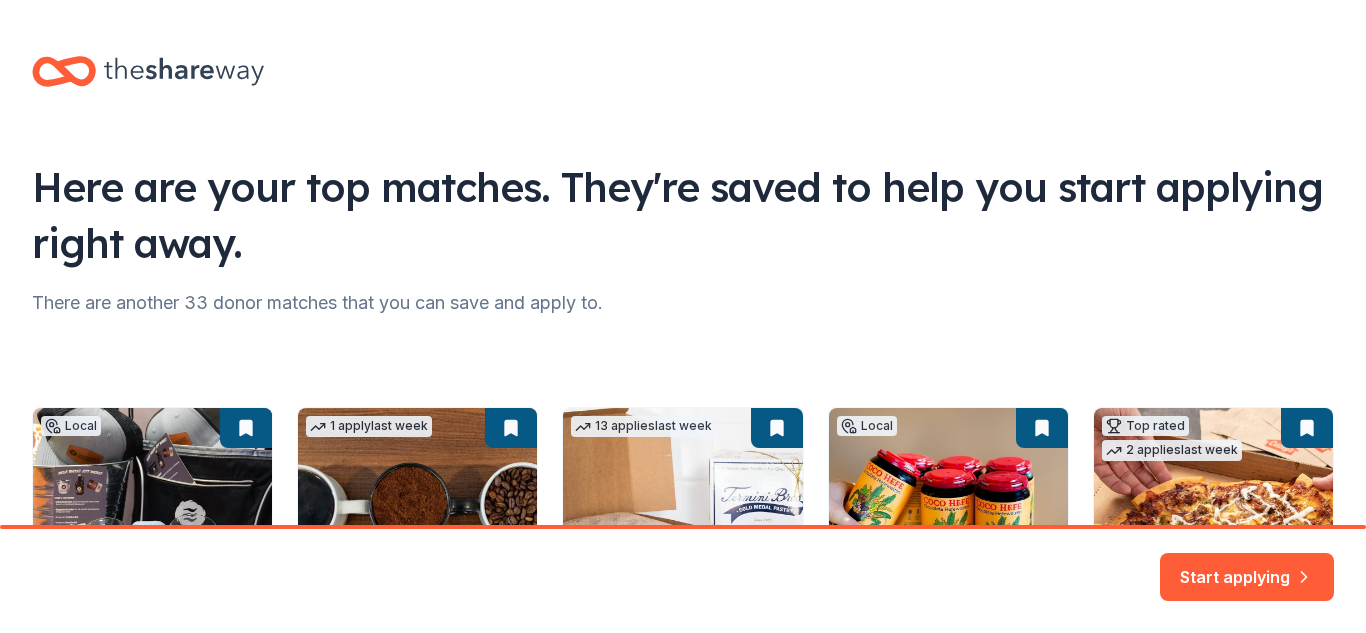click on "Here are your top matches. They're saved to help you start applying right away. There are another 33 donor matches that you can save and apply to. Local 15  days left Online app Lazlo's Brewery & Grill New Gift cards, gift baskets, food, beverages, merchandise and meeting space 1   apply  last week 13  days left Online app Just Love Coffee New Coffee, food 13   applies  last week 13  days left Online app Termini Brothers Bakery New Gift cards, product donations Local 15  days left Online app Empyrean Brewing Co. New Gift cards, gift baskets, food, beverages, merchandise, meeting space Top rated 2   applies  last week 29 days left Online app Casey's 5.0 Donation depends on request Start applying" at bounding box center (683, 316) 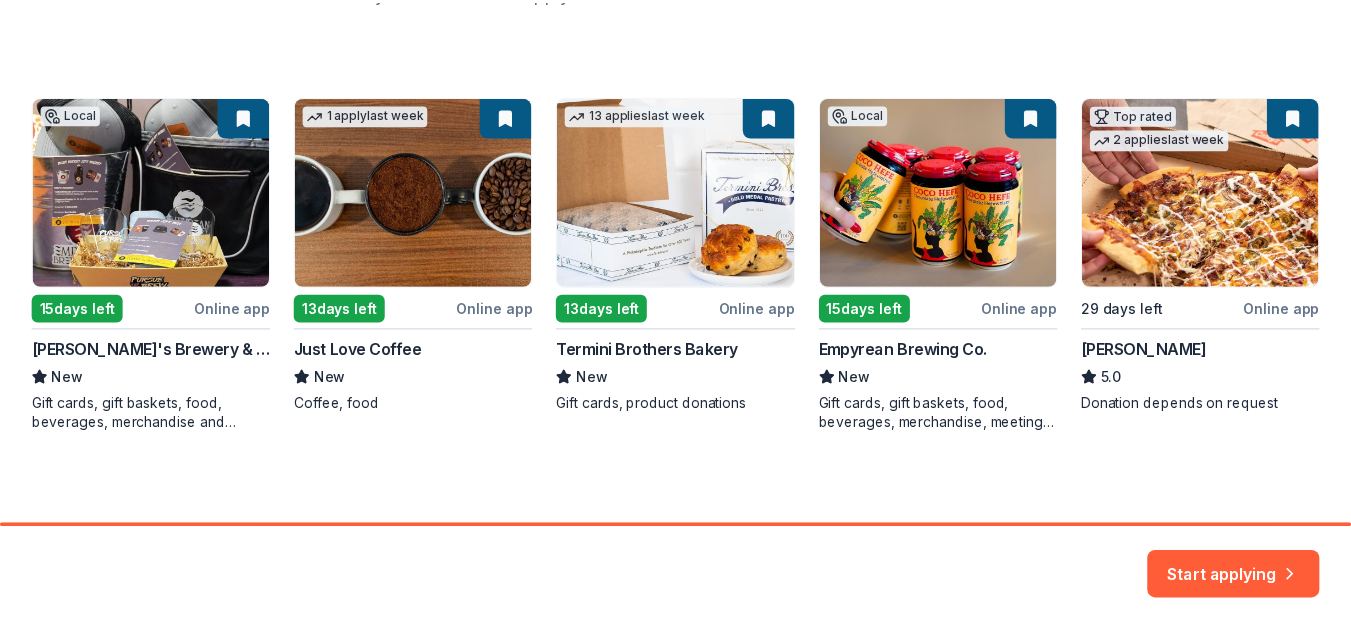 scroll, scrollTop: 316, scrollLeft: 0, axis: vertical 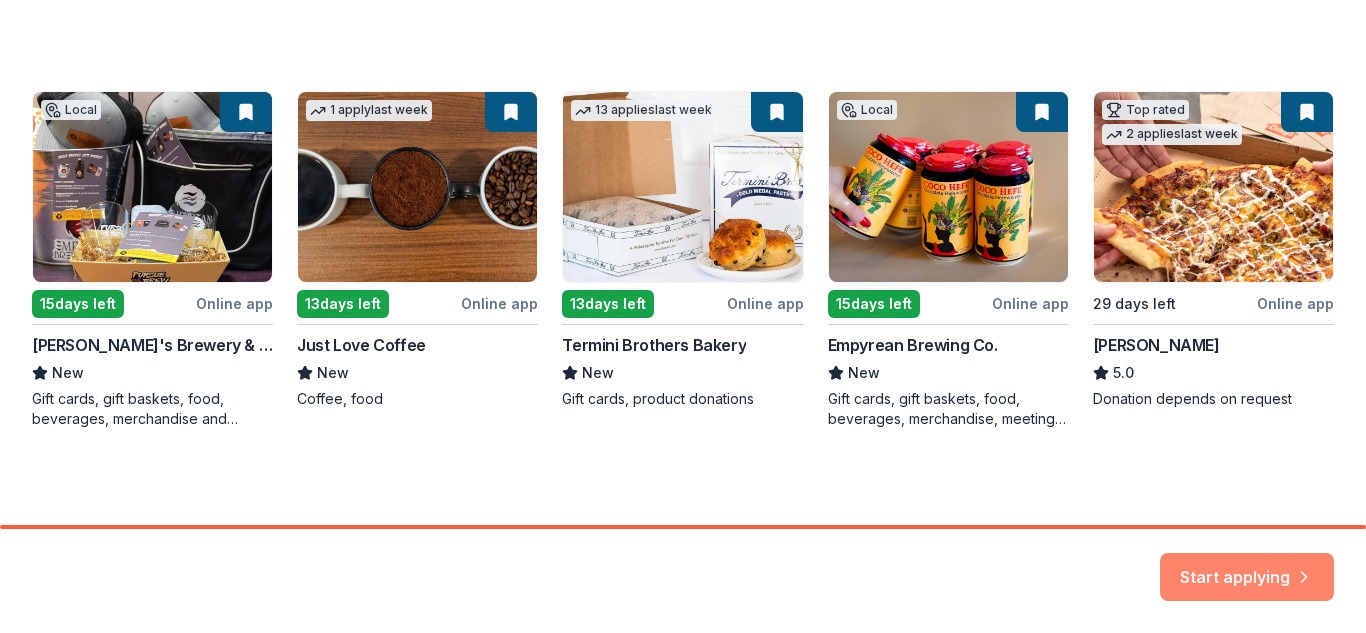 click on "Start applying" at bounding box center [1247, 565] 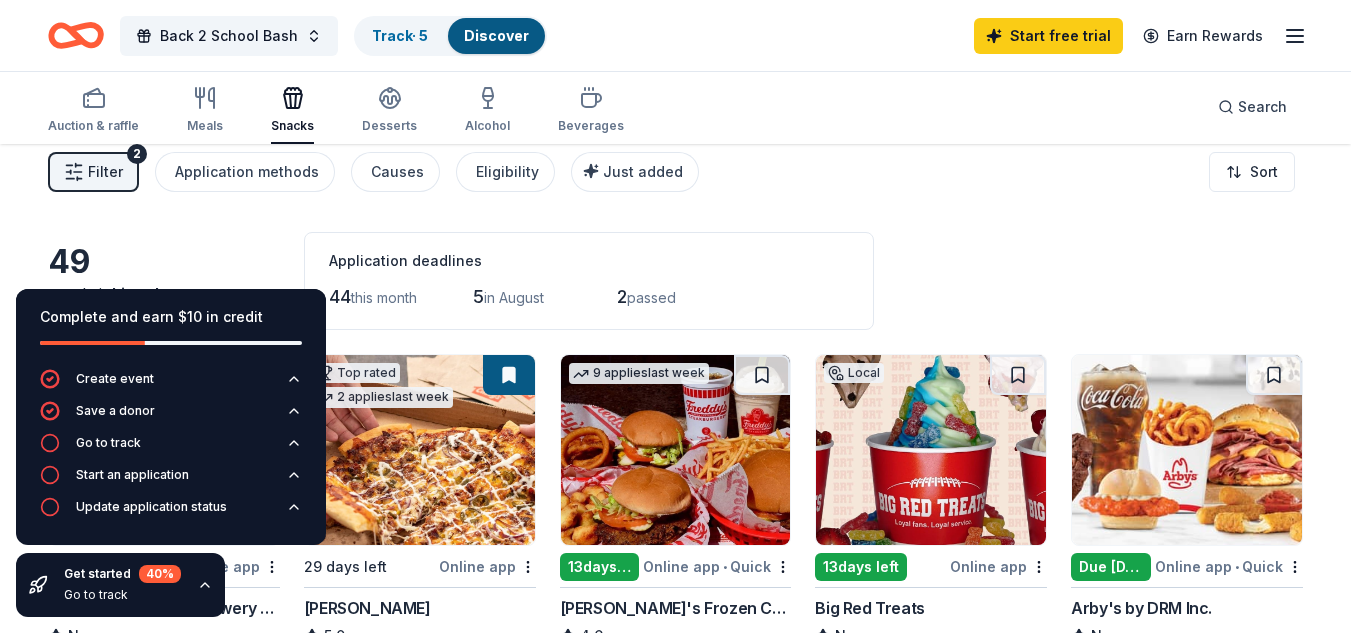 scroll, scrollTop: 0, scrollLeft: 0, axis: both 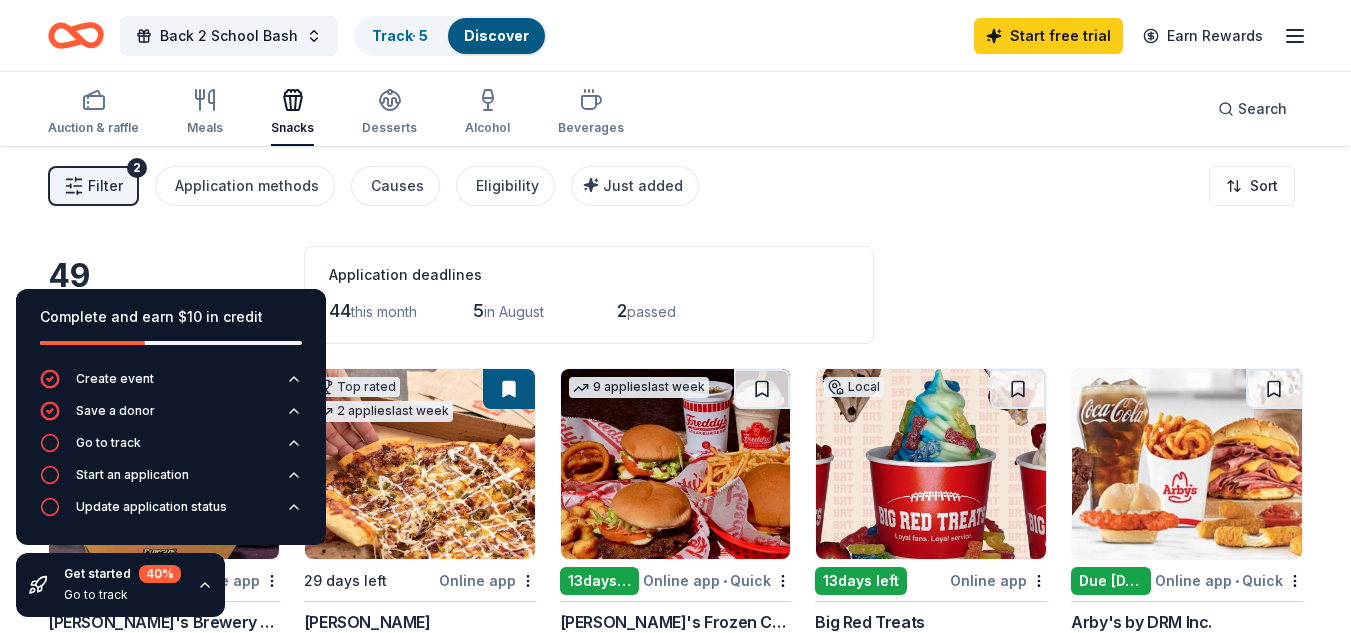 click on "Filter 2 Application methods Causes Eligibility Just added Sort" at bounding box center (675, 186) 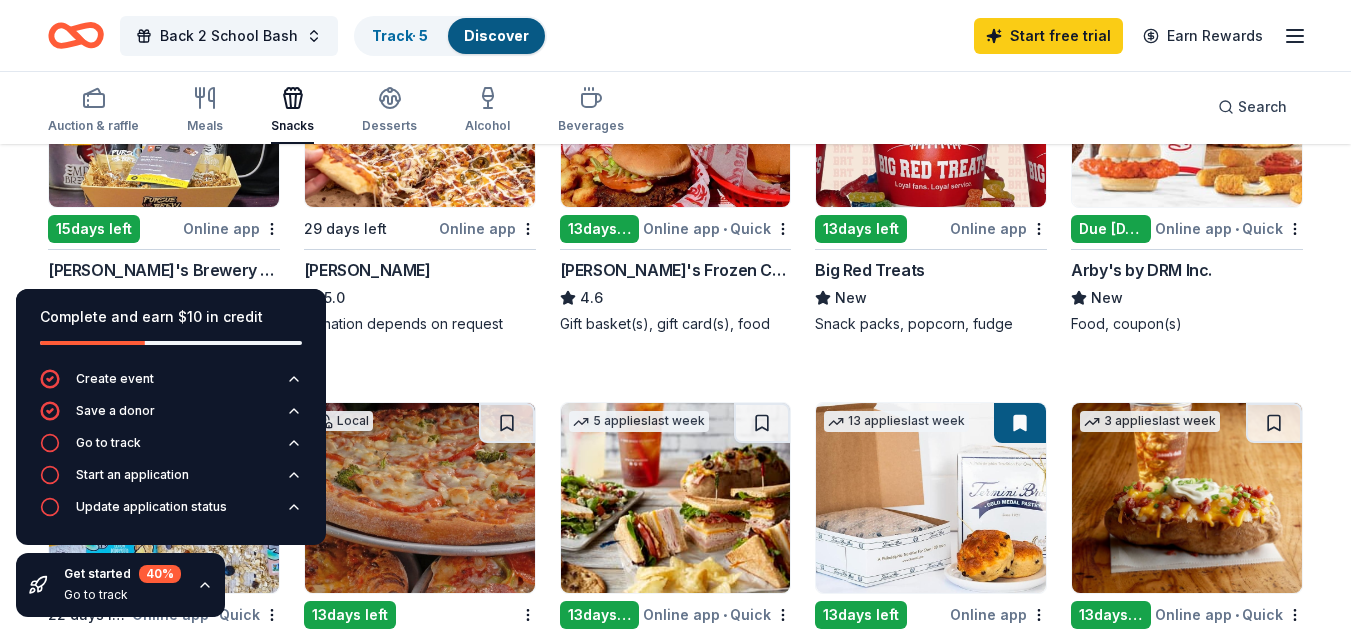 scroll, scrollTop: 379, scrollLeft: 0, axis: vertical 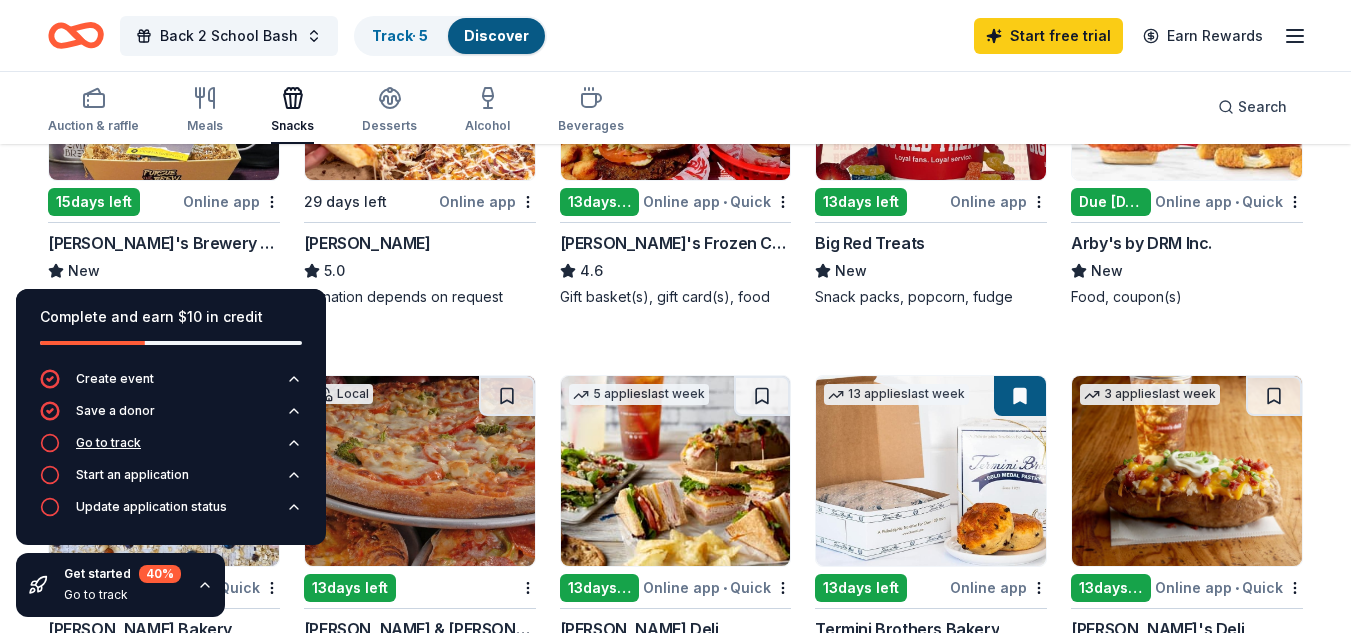 click 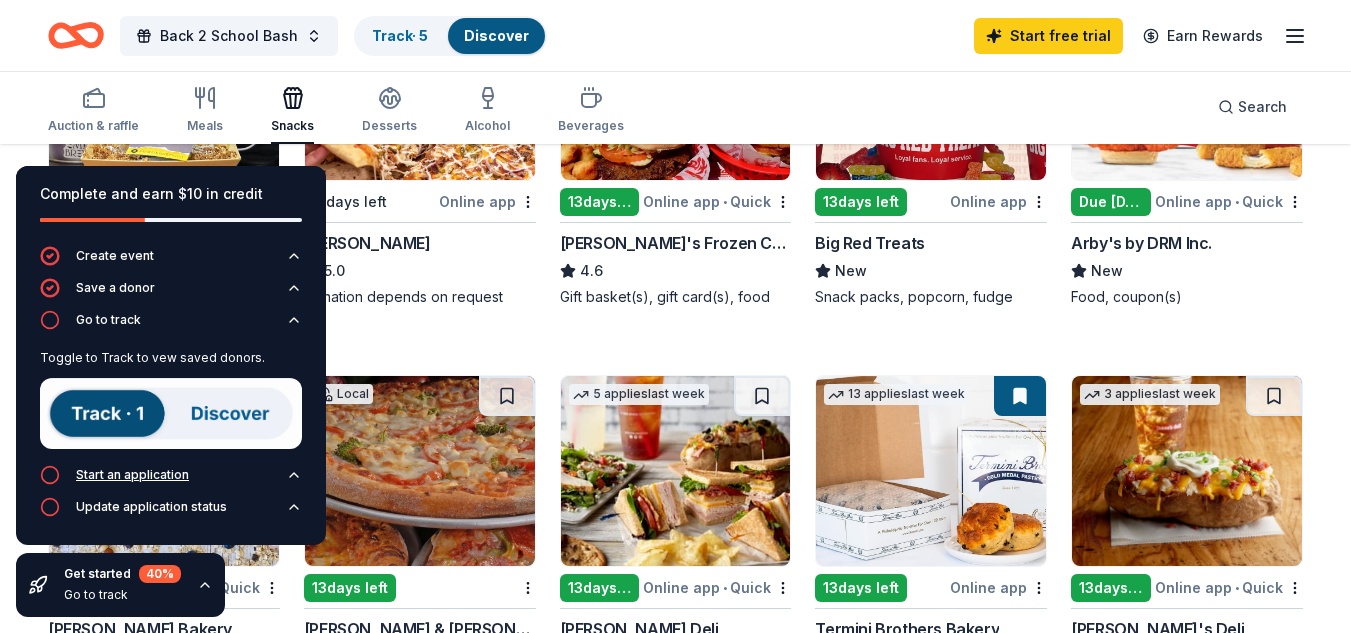 click 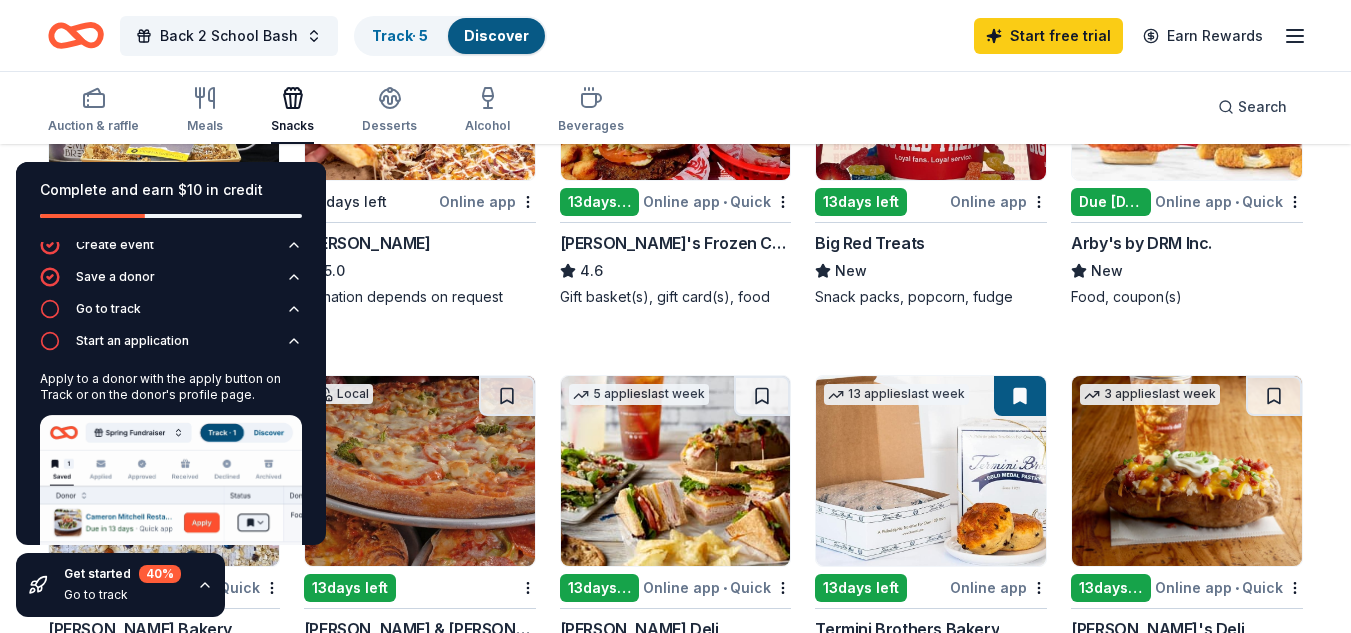 scroll, scrollTop: 0, scrollLeft: 0, axis: both 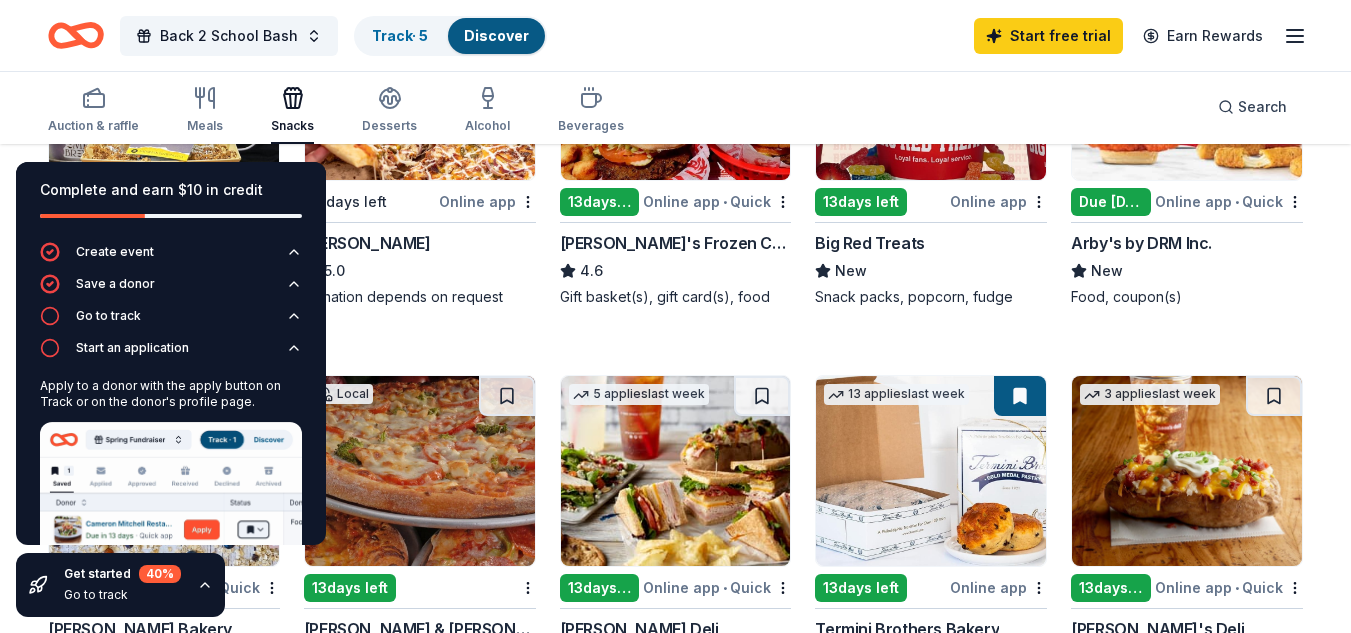 click on "Auction & raffle Meals Snacks Desserts Alcohol Beverages Search" at bounding box center [675, 107] 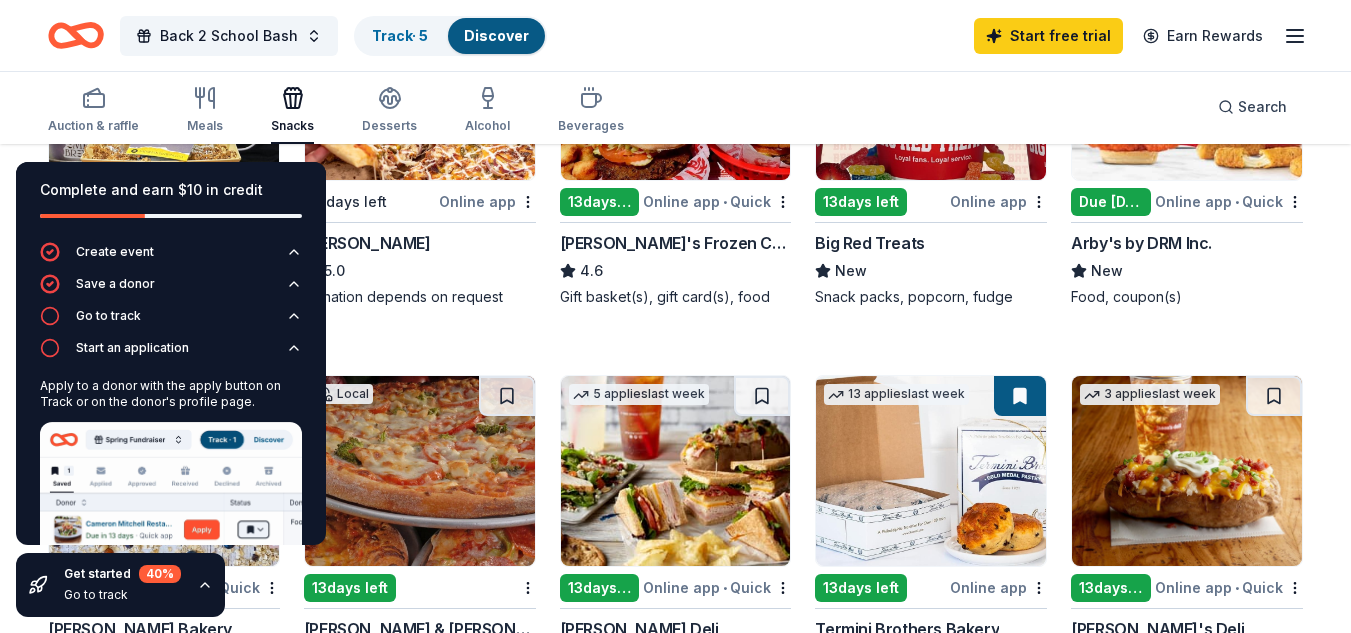 click on "Complete and earn $10 in credit" at bounding box center [171, 202] 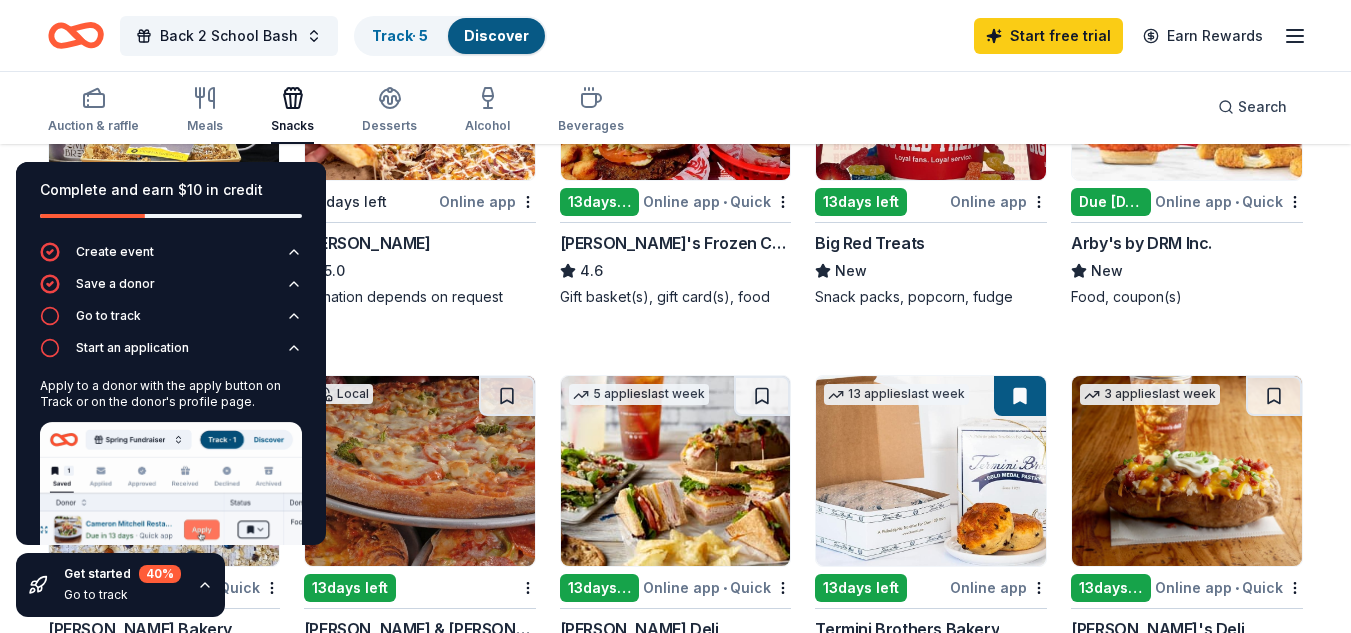 click 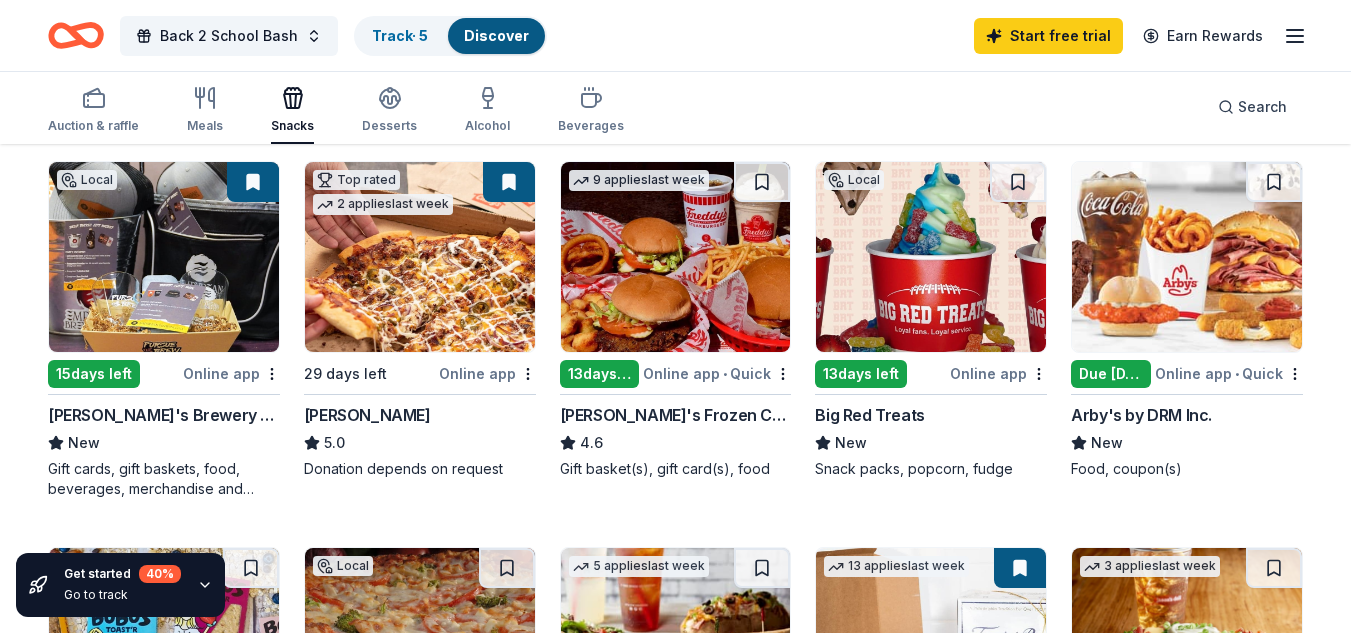 scroll, scrollTop: 189, scrollLeft: 0, axis: vertical 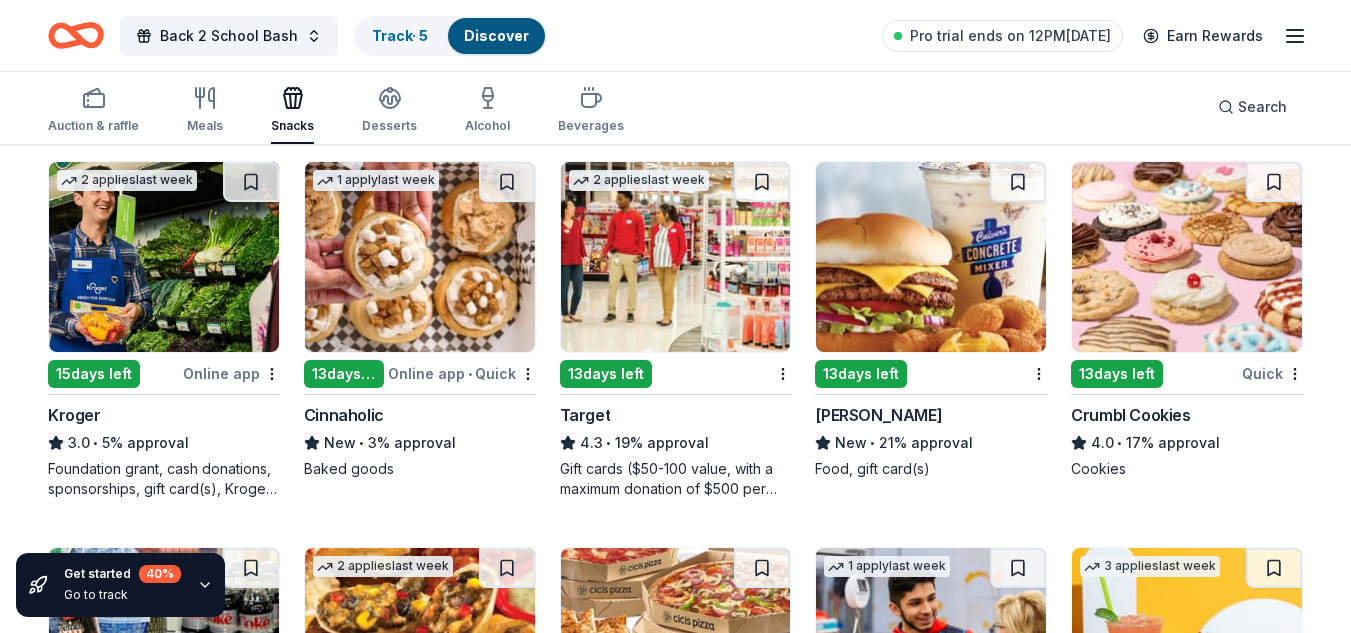 click at bounding box center [676, 257] 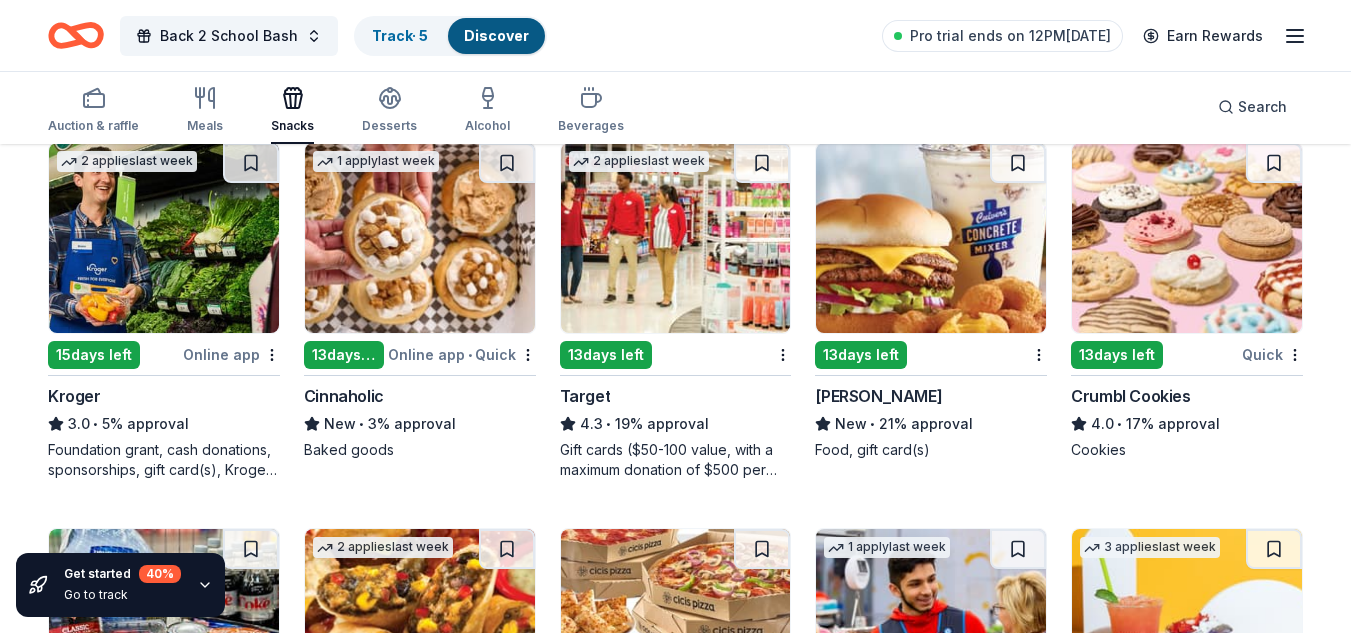 scroll, scrollTop: 1754, scrollLeft: 0, axis: vertical 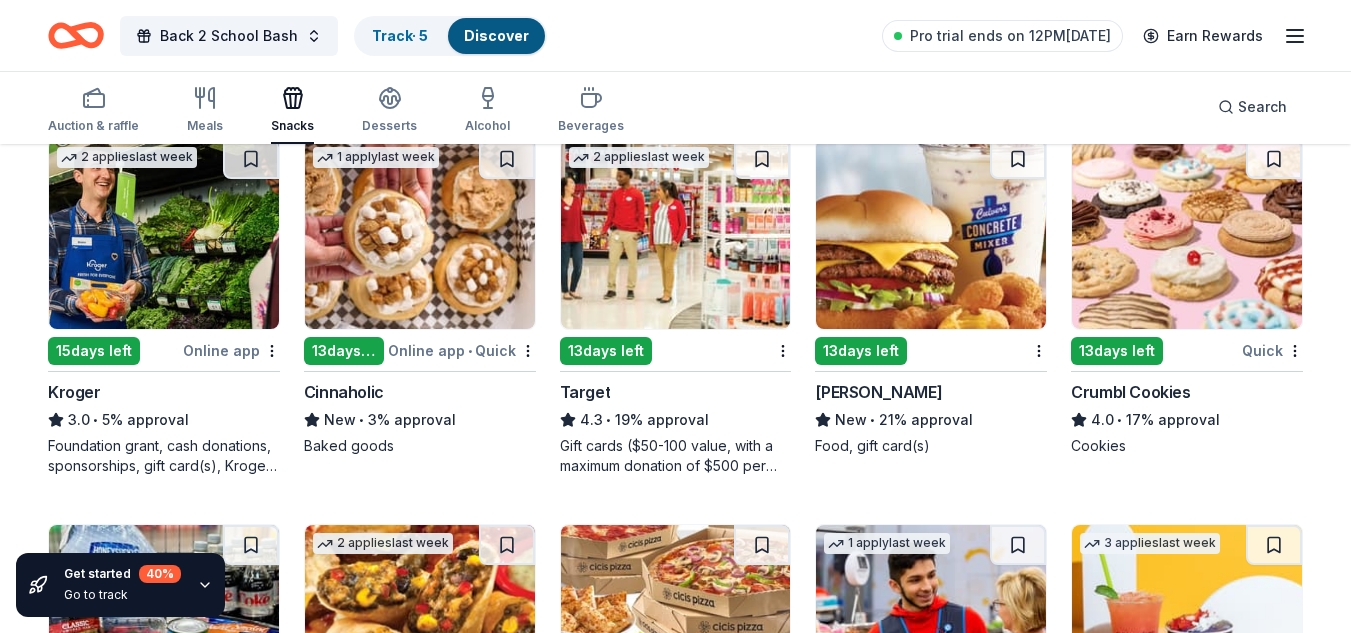 click on "Quick" at bounding box center [1272, 350] 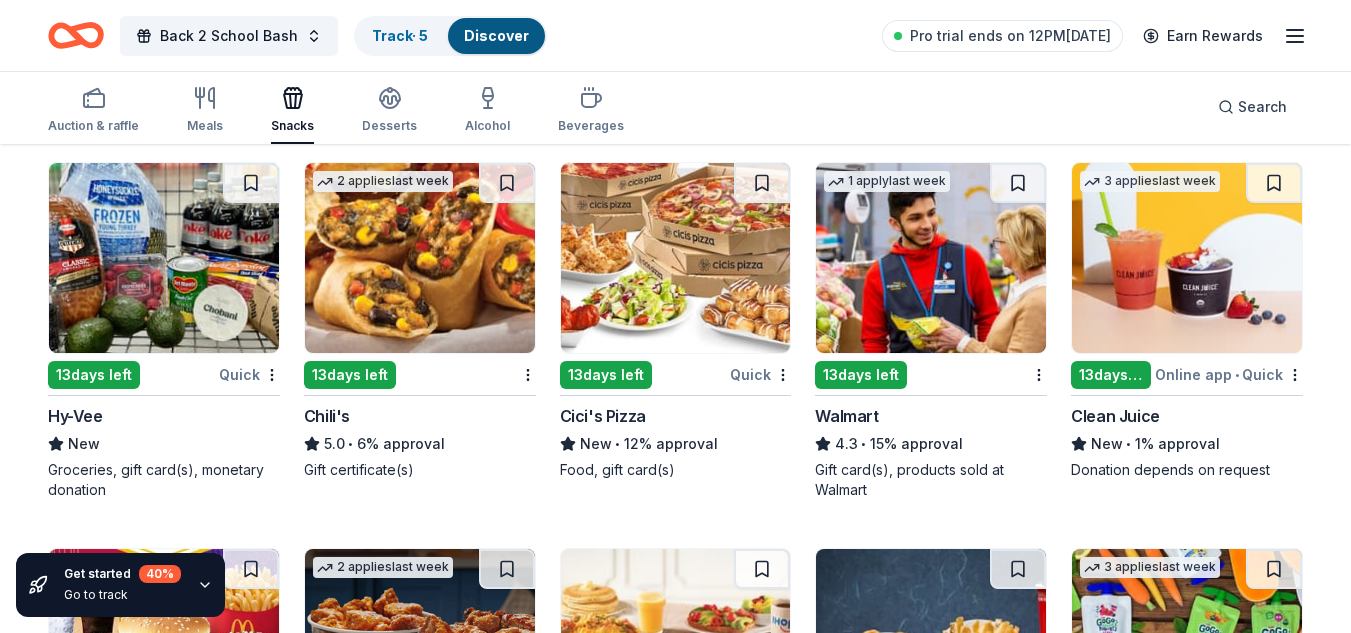 scroll, scrollTop: 2114, scrollLeft: 0, axis: vertical 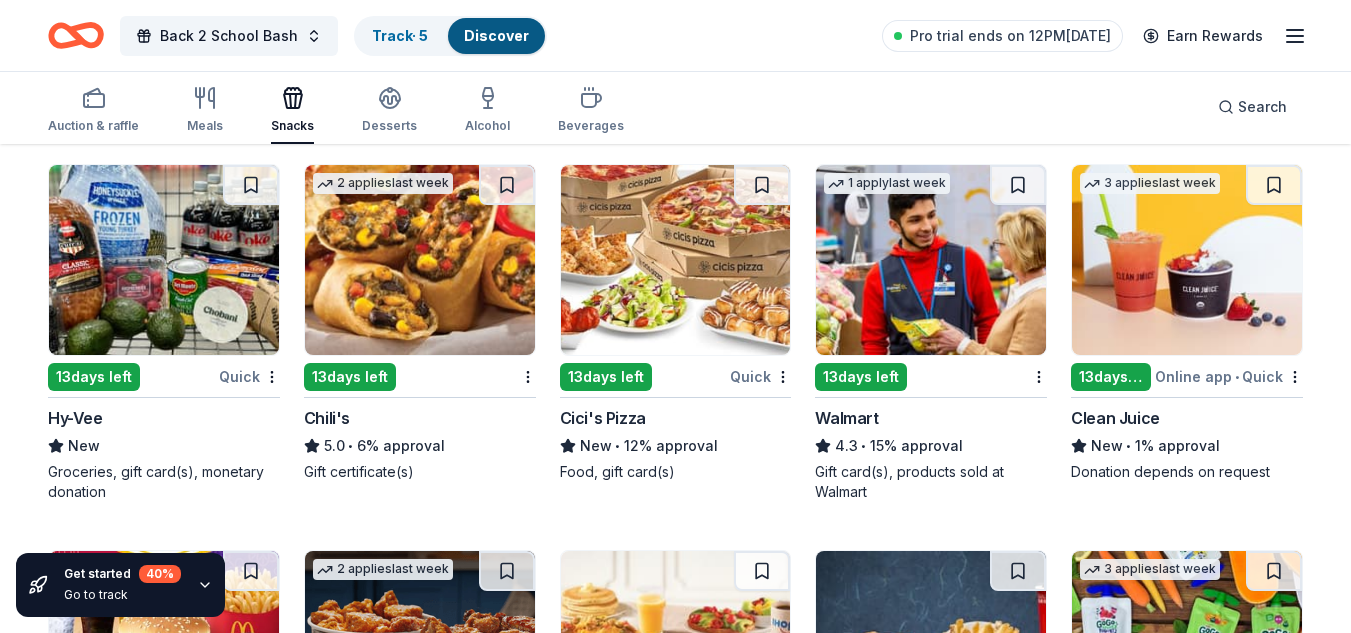 click at bounding box center [931, 260] 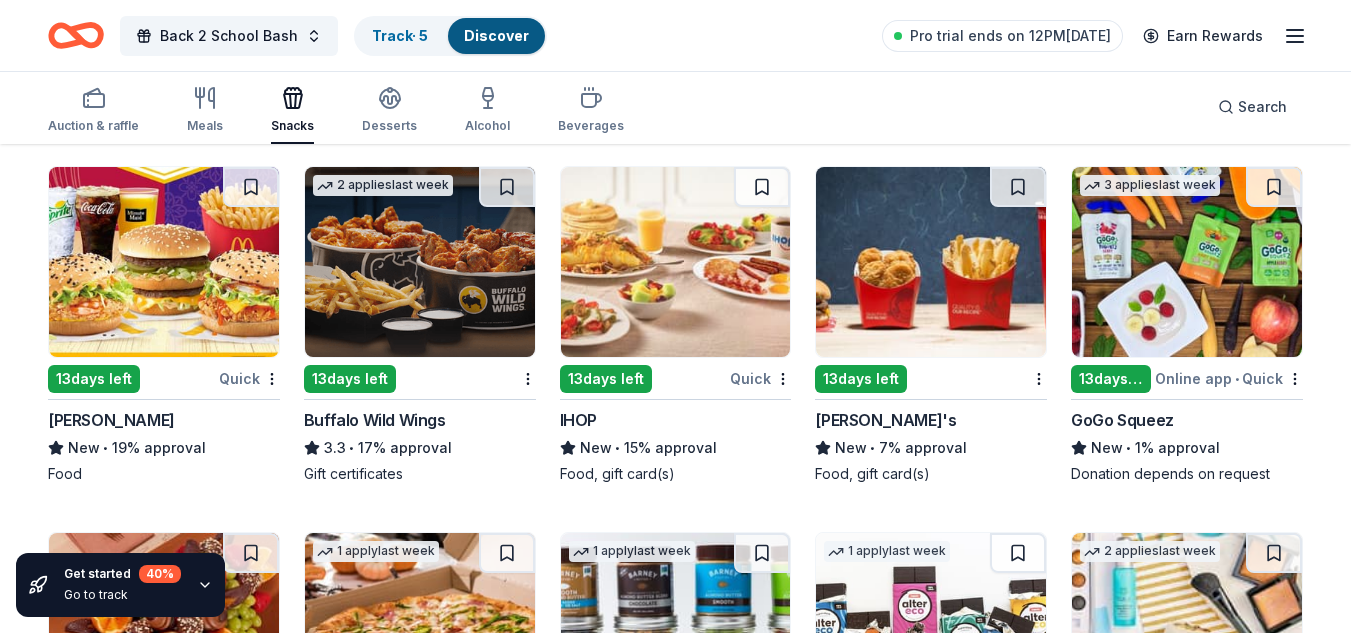 scroll, scrollTop: 2504, scrollLeft: 0, axis: vertical 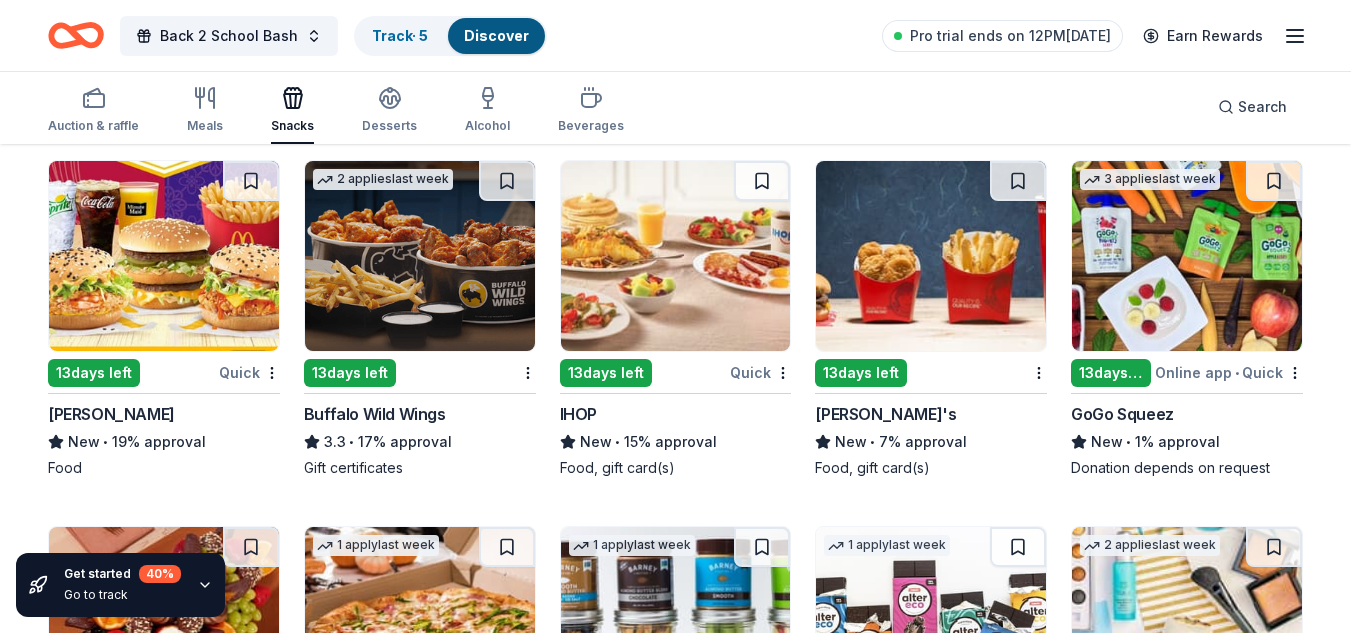 click at bounding box center [164, 256] 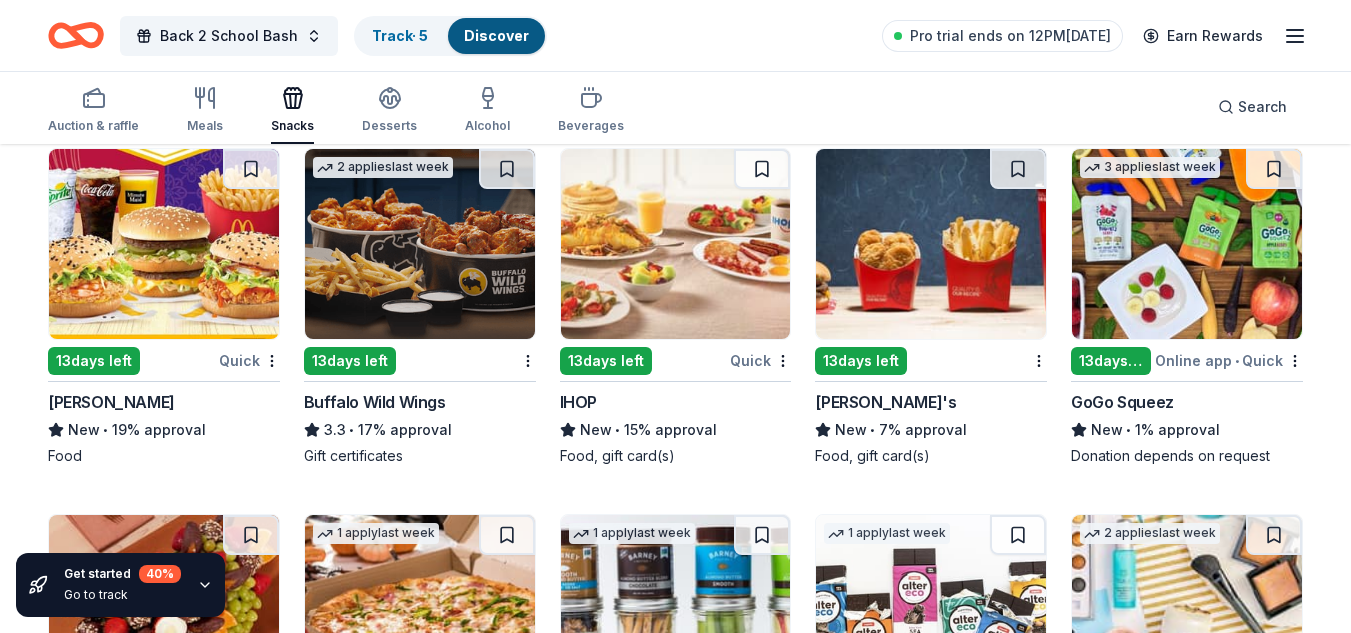 scroll, scrollTop: 2486, scrollLeft: 0, axis: vertical 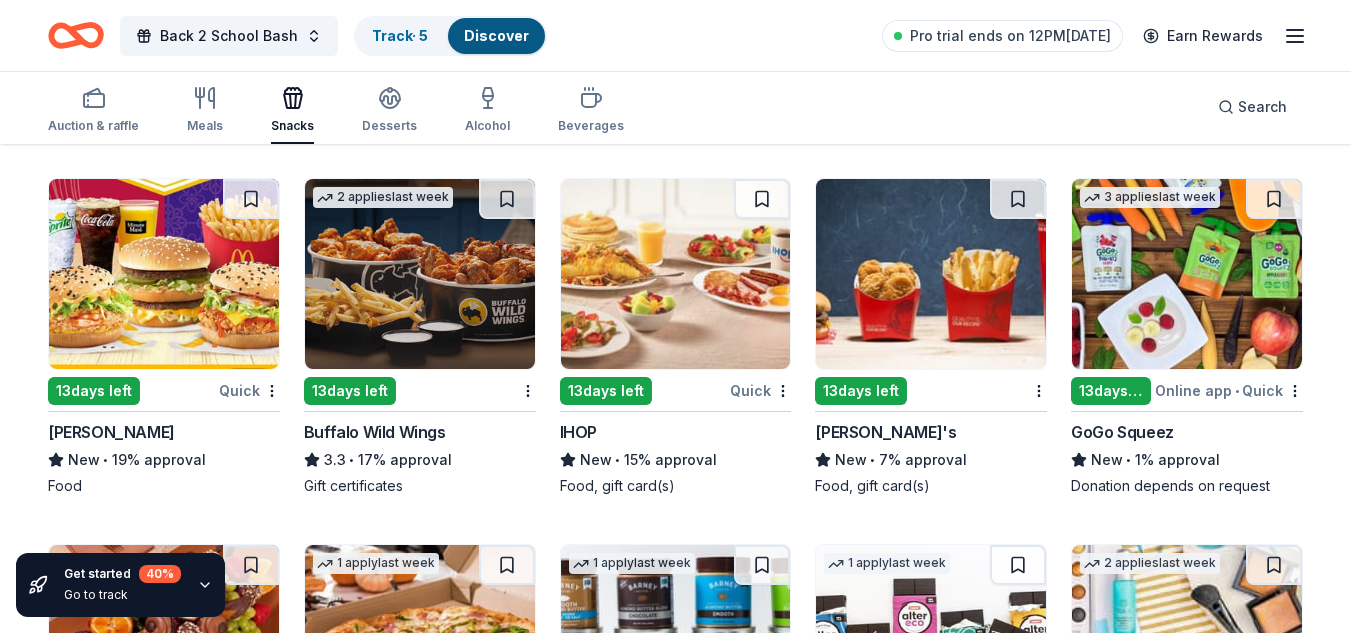 click at bounding box center (164, 274) 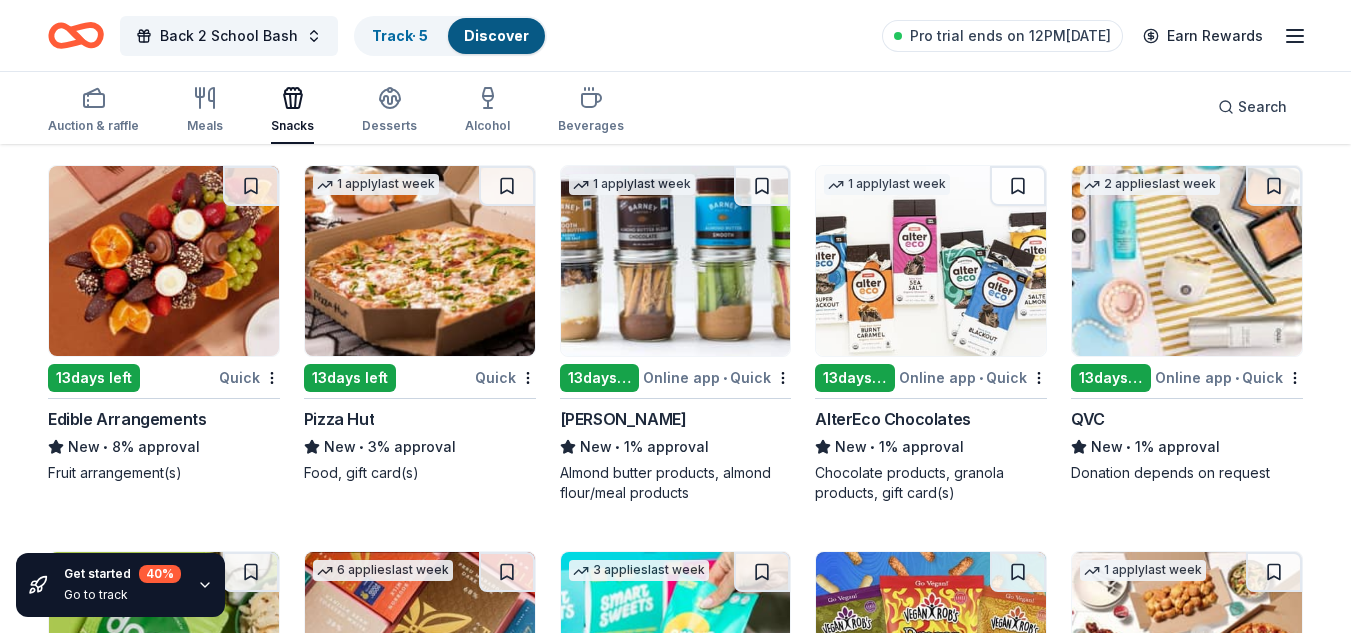 scroll, scrollTop: 2886, scrollLeft: 0, axis: vertical 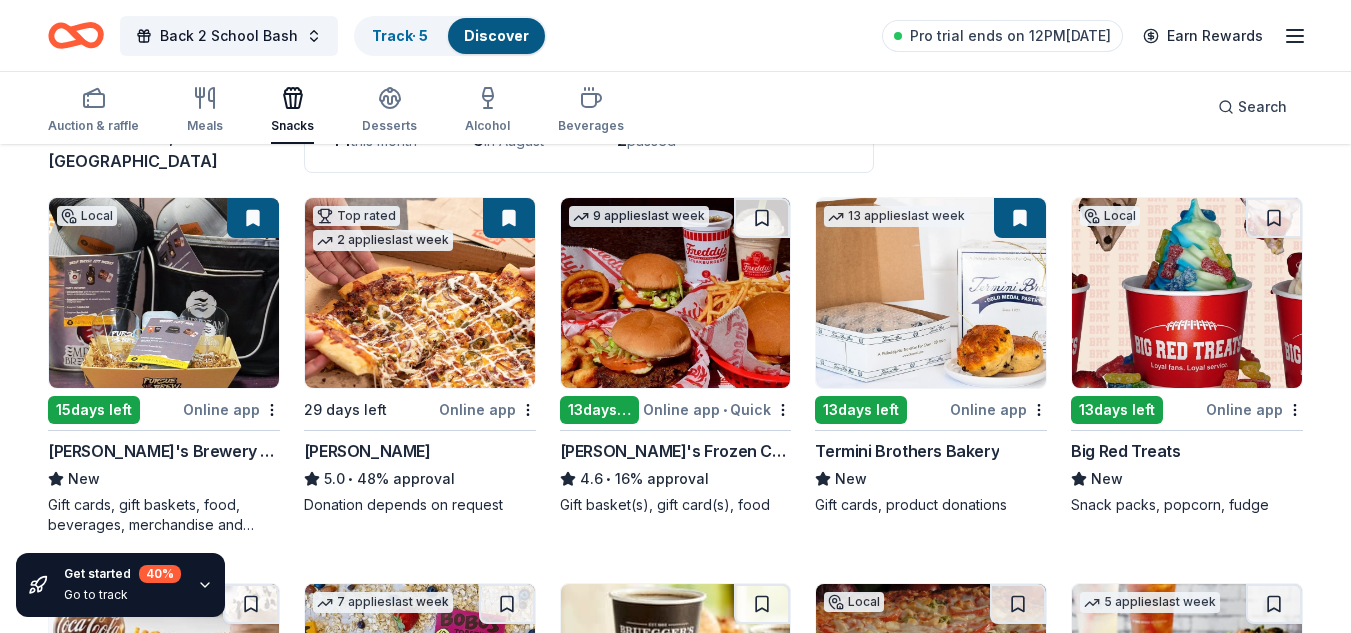click at bounding box center (676, 293) 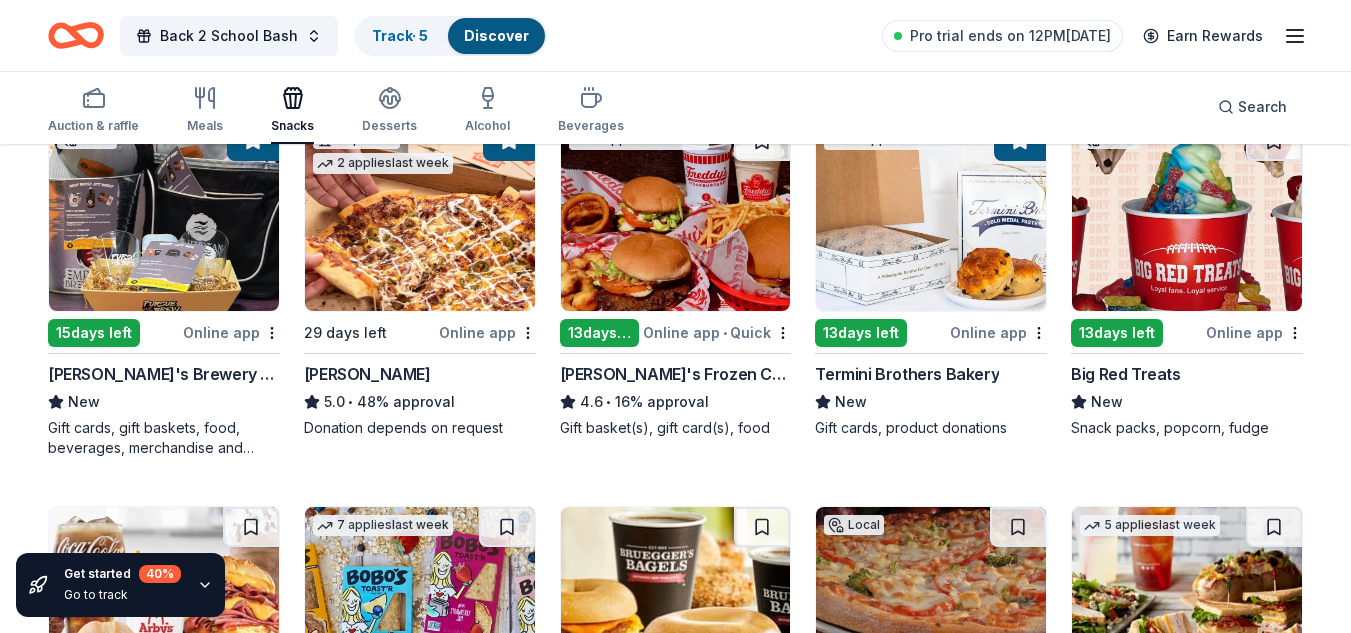 scroll, scrollTop: 262, scrollLeft: 0, axis: vertical 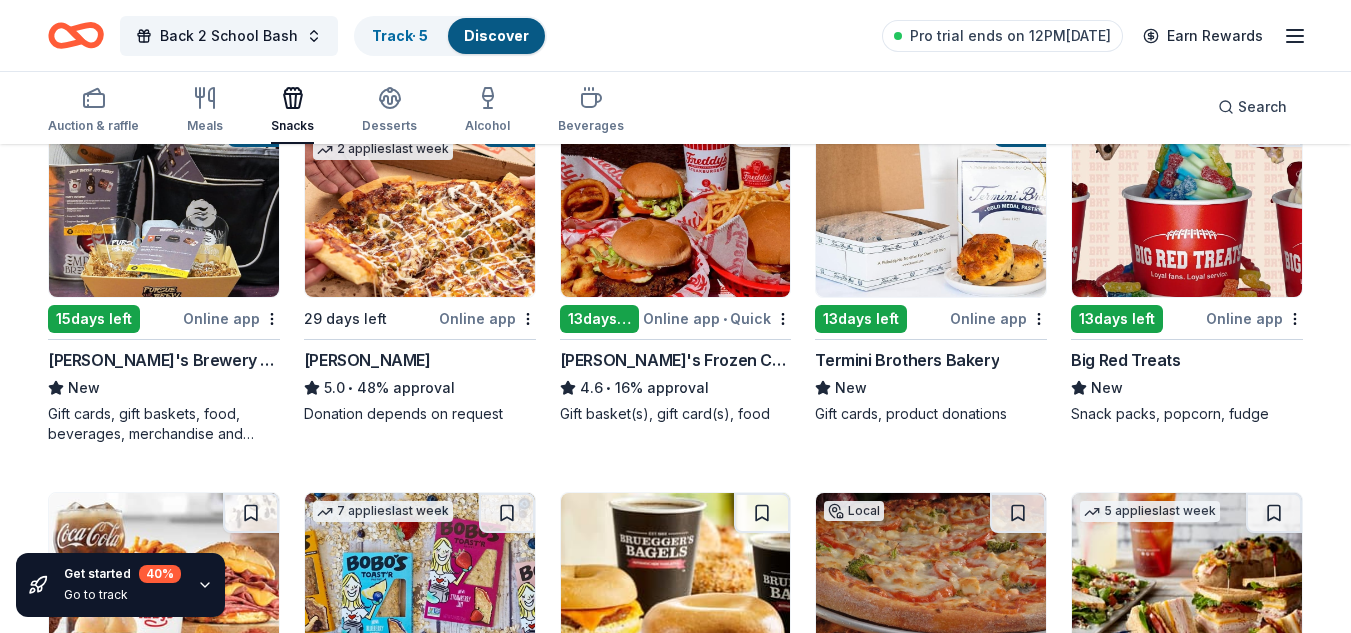 click at bounding box center [164, 202] 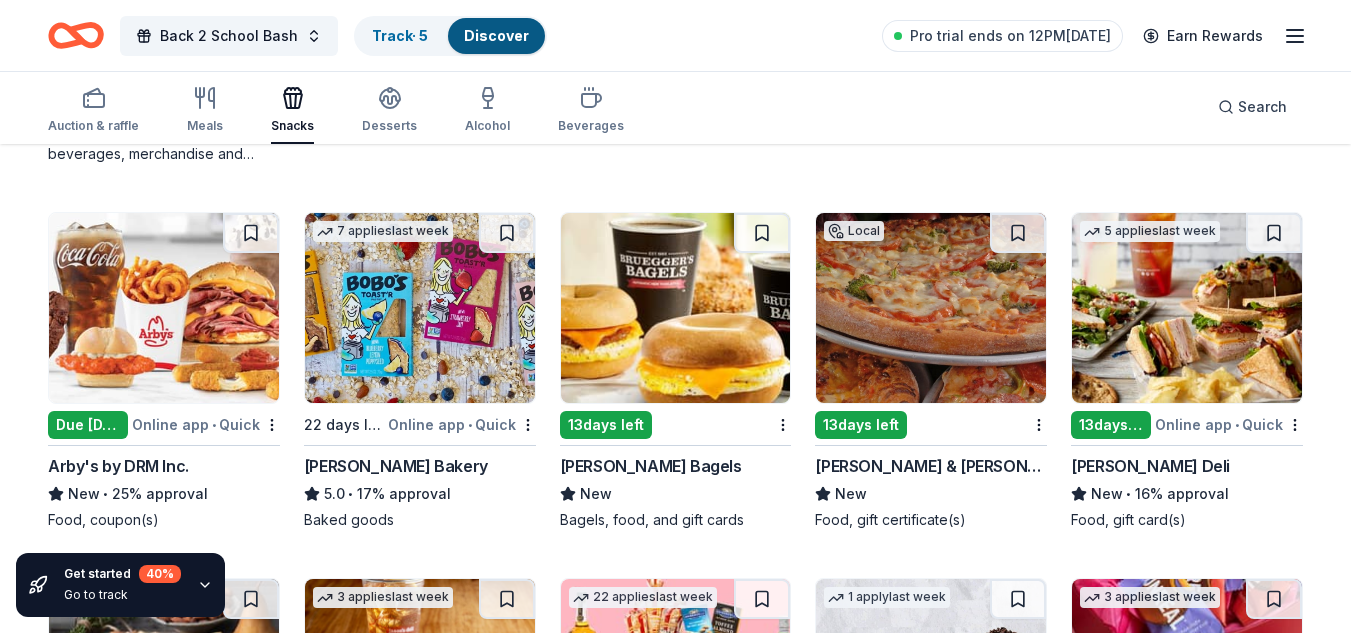 scroll, scrollTop: 0, scrollLeft: 0, axis: both 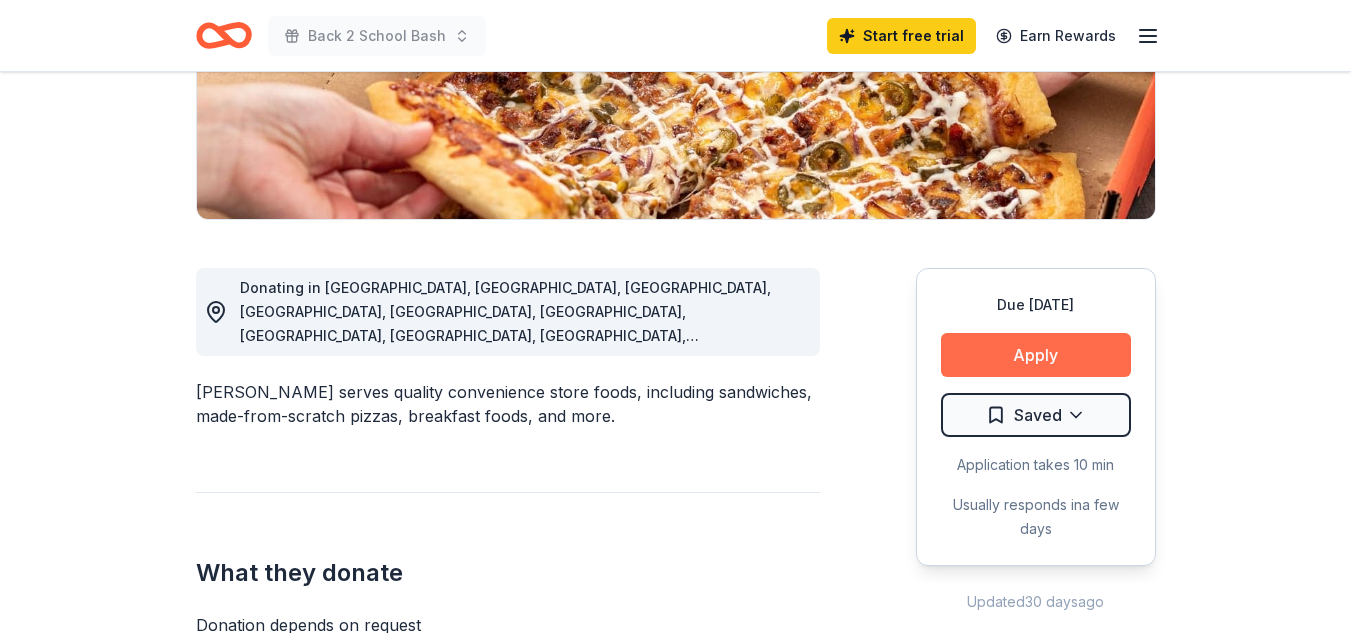 click on "Apply" at bounding box center (1036, 355) 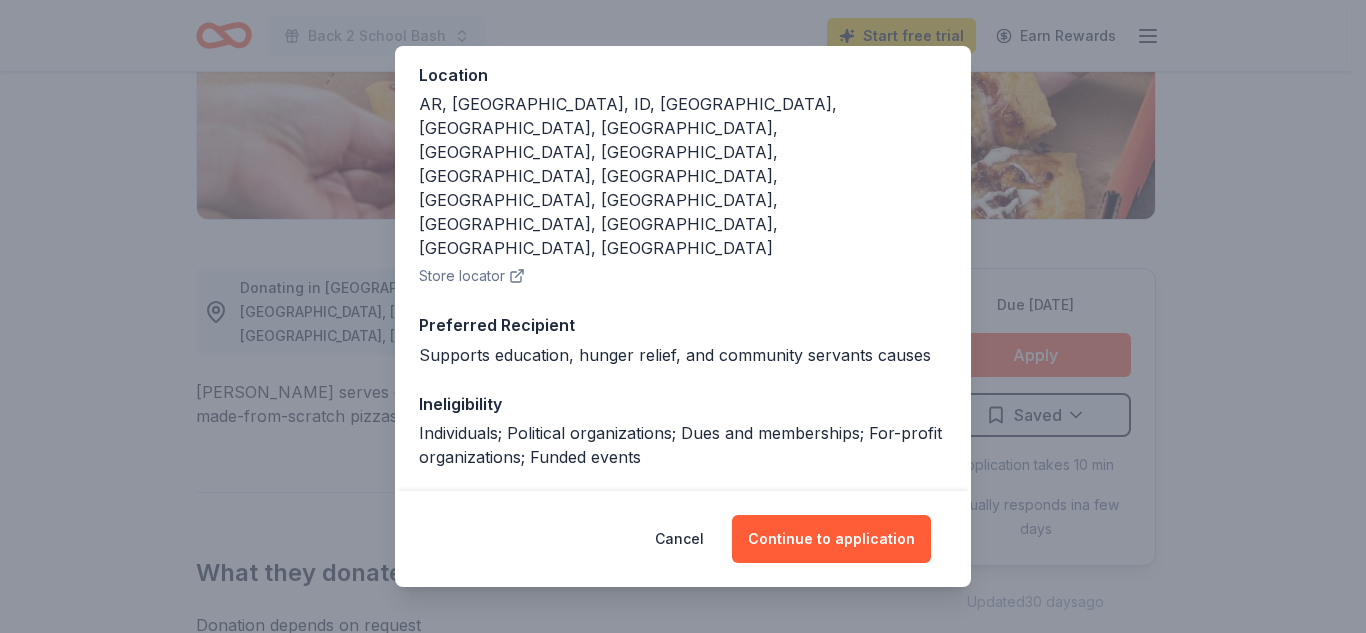 scroll, scrollTop: 244, scrollLeft: 0, axis: vertical 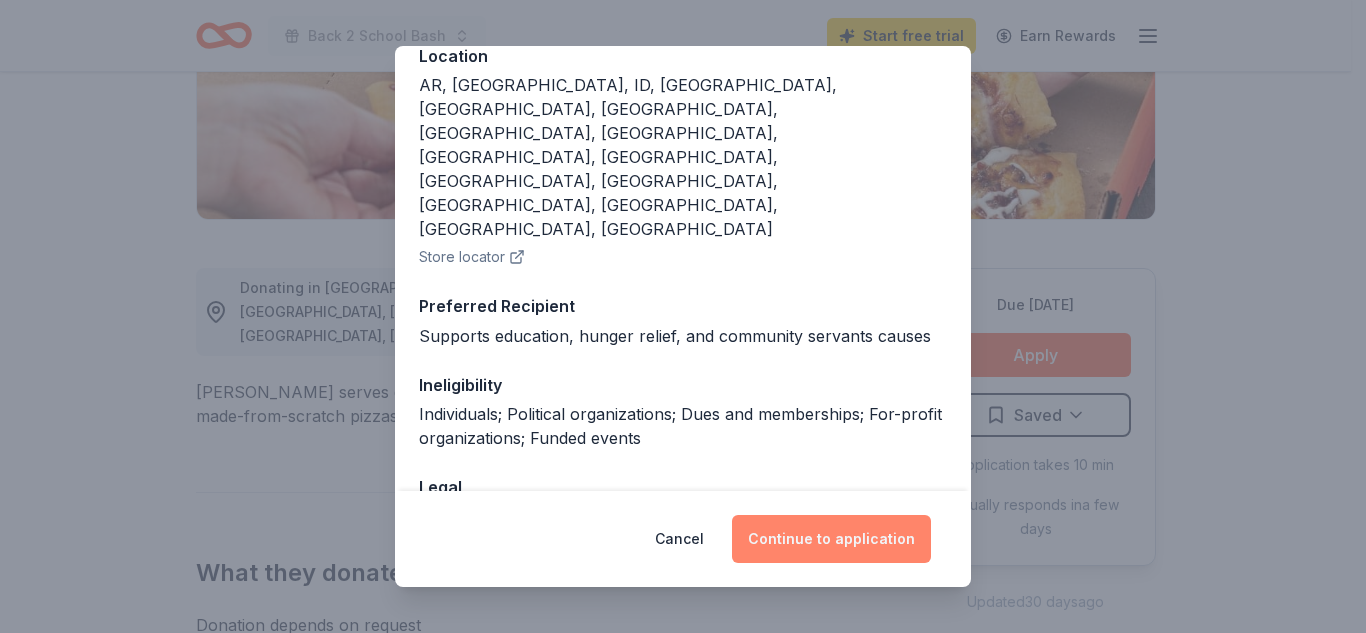click on "Continue to application" at bounding box center (831, 539) 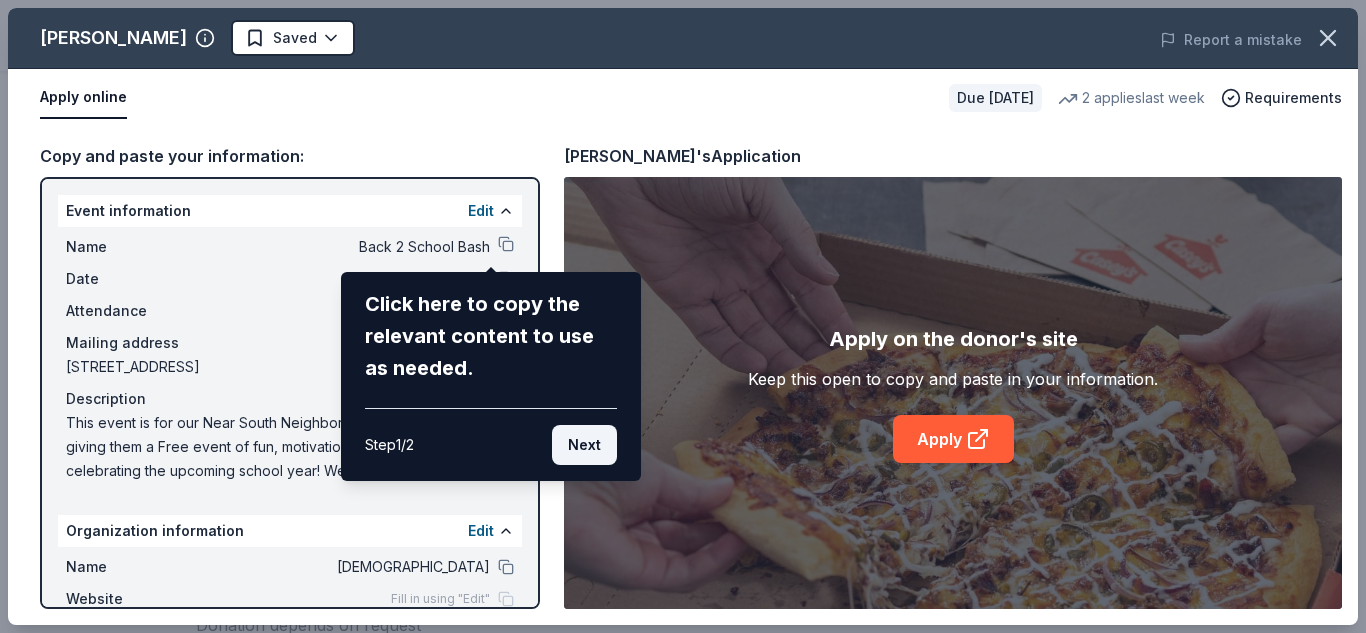 click on "Next" at bounding box center (584, 445) 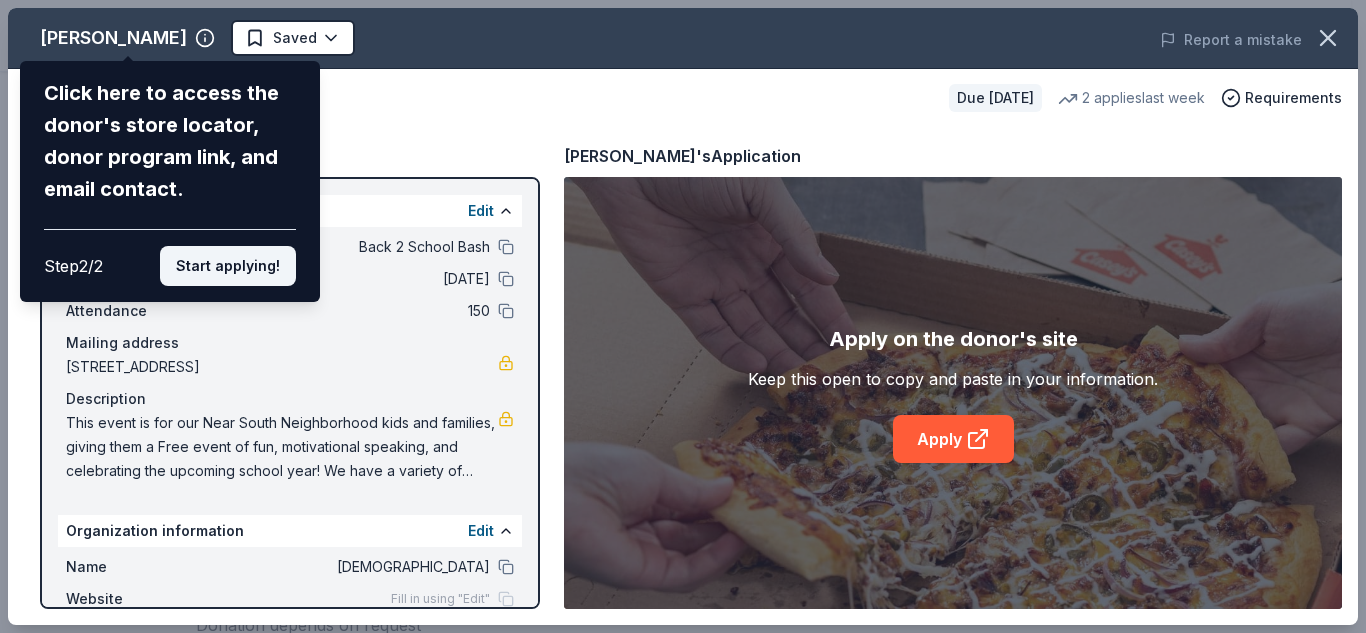 click on "Start applying!" at bounding box center (228, 266) 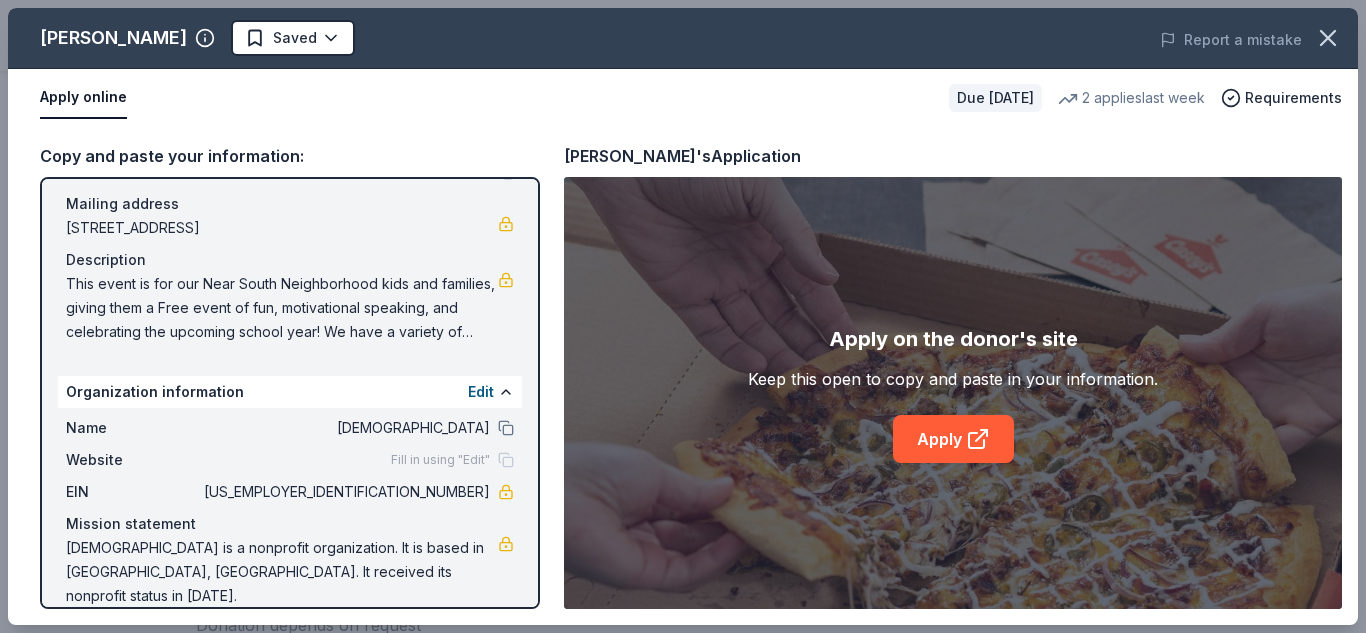 scroll, scrollTop: 140, scrollLeft: 0, axis: vertical 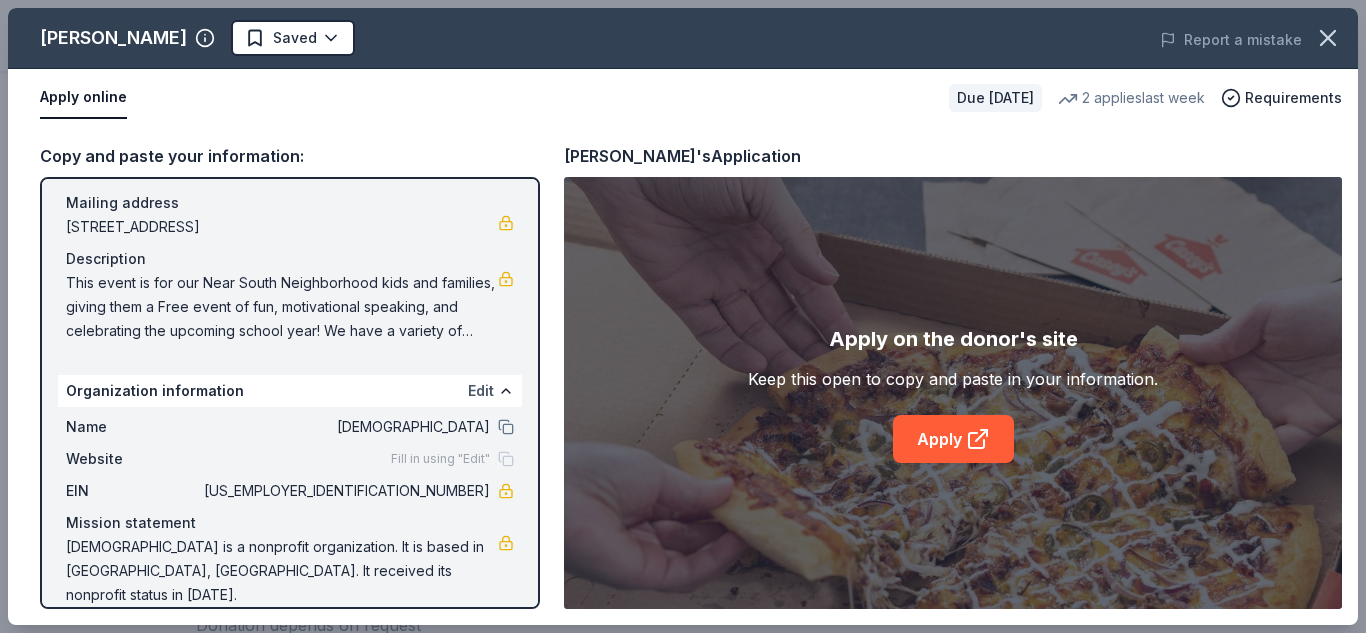 click on "Edit" at bounding box center (481, 391) 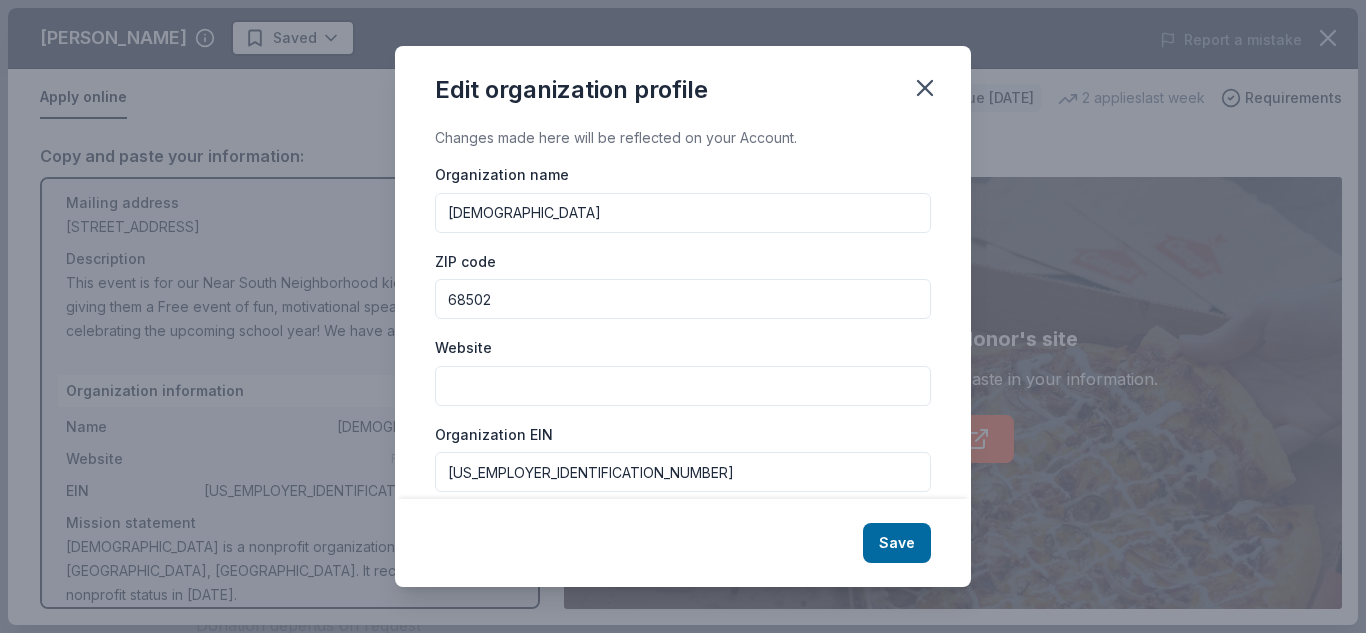 click on "Website" at bounding box center [683, 386] 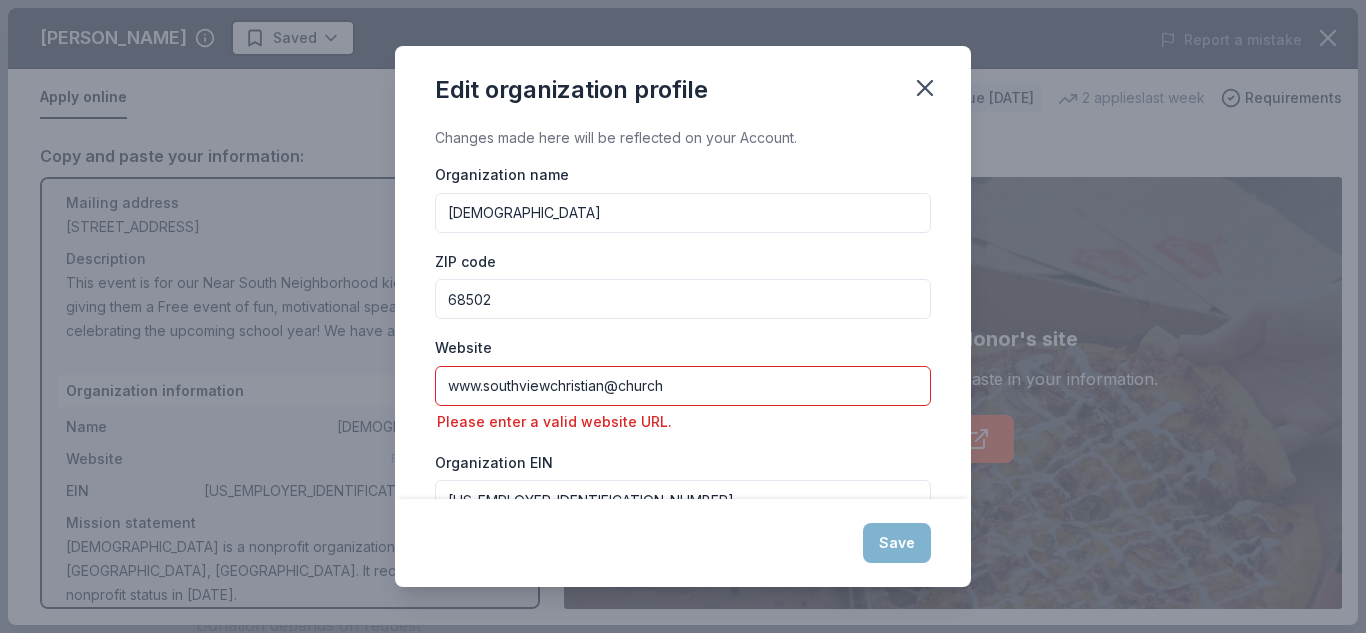 type on "www.southviewchristian@church" 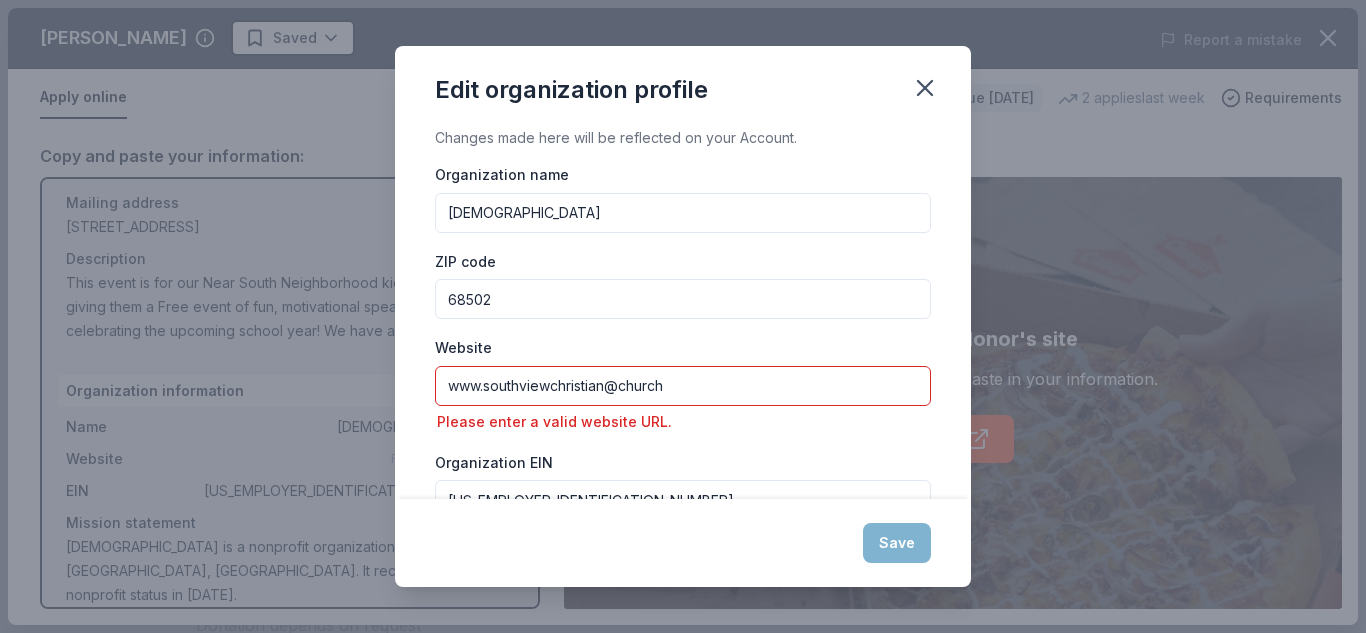 click on "www.southviewchristian@church" at bounding box center (683, 386) 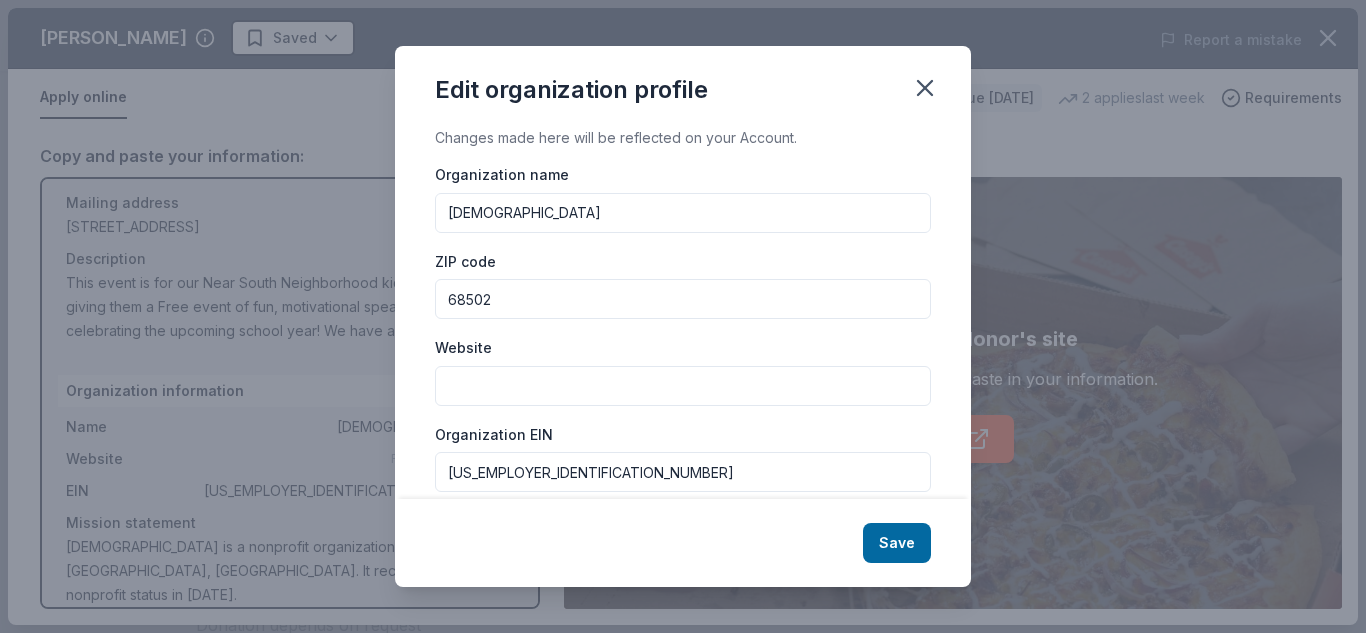 paste on "https://www.southviewchristian.church/" 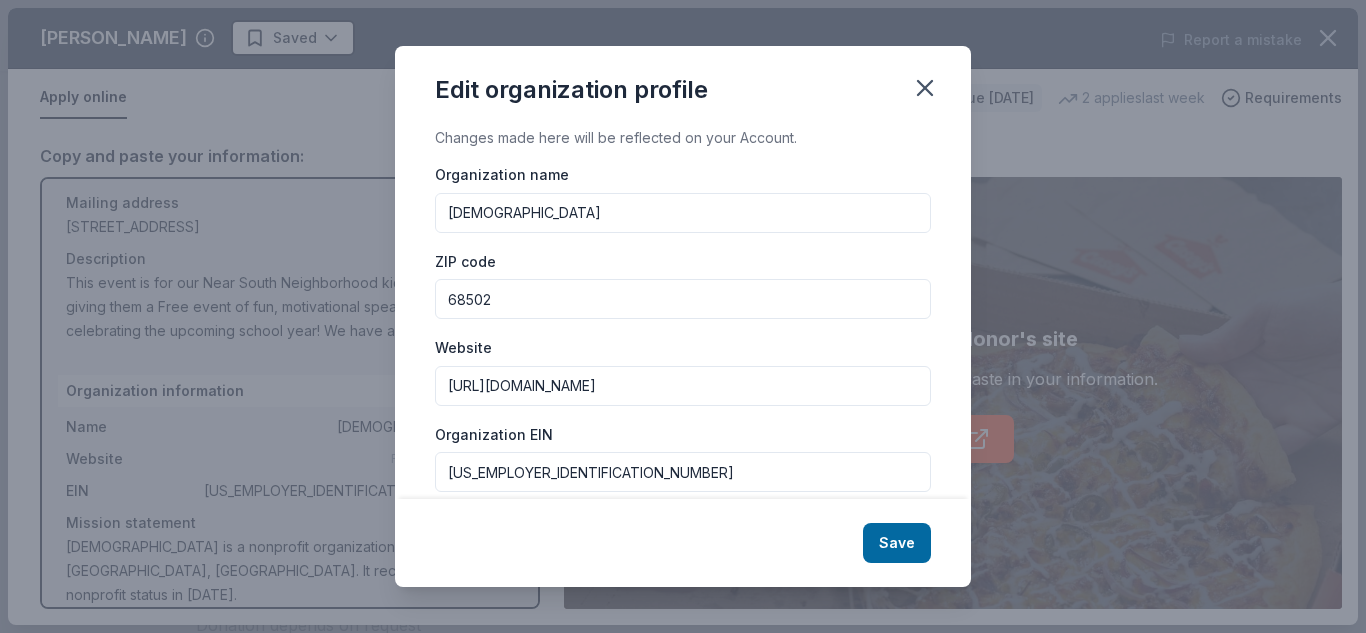 type on "https://www.southviewchristian.church/" 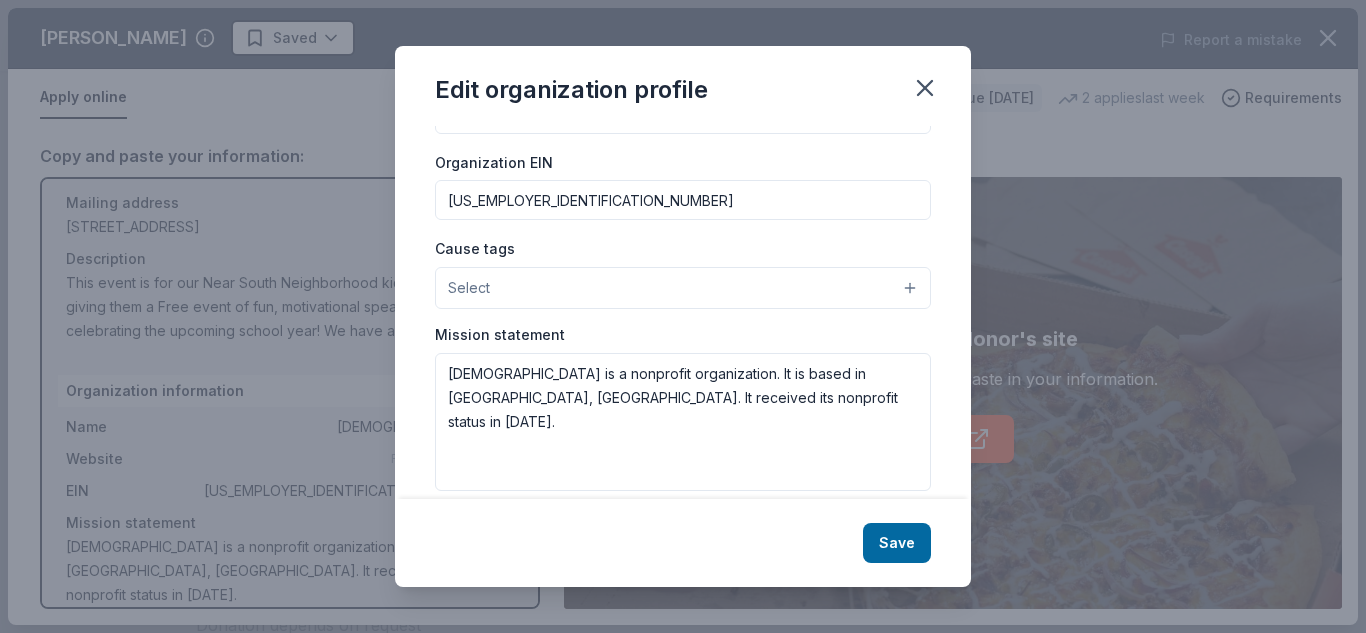 scroll, scrollTop: 280, scrollLeft: 0, axis: vertical 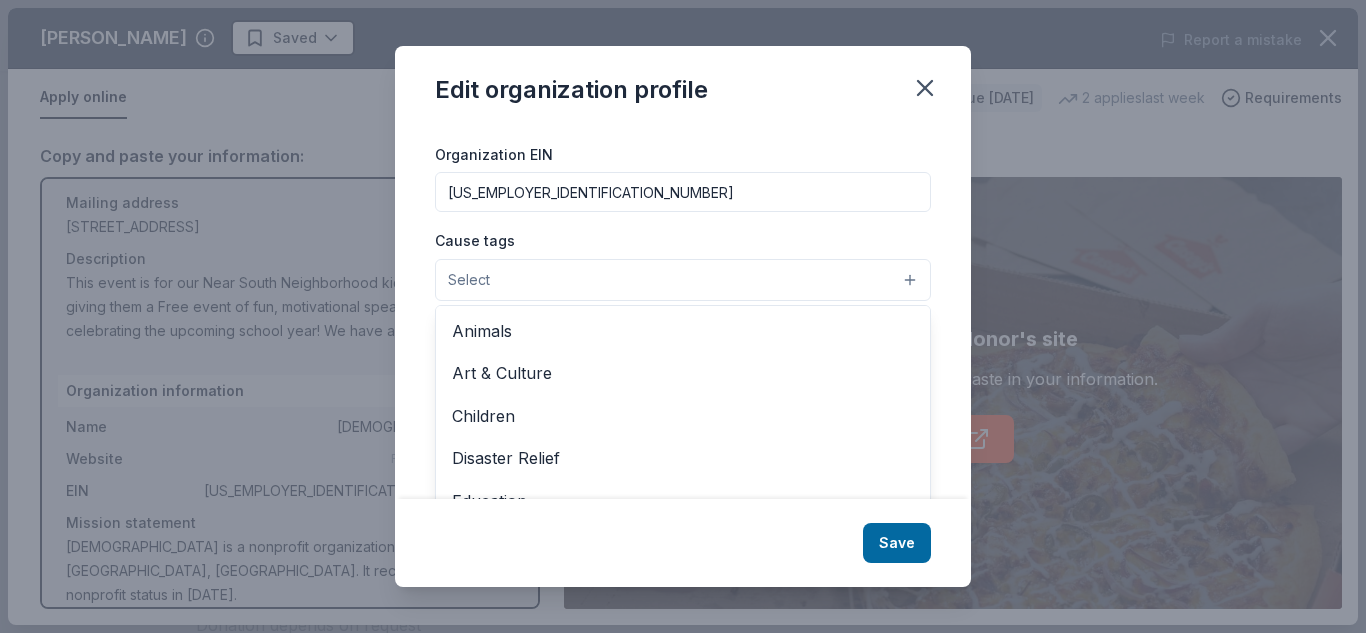 click on "Select" at bounding box center (683, 280) 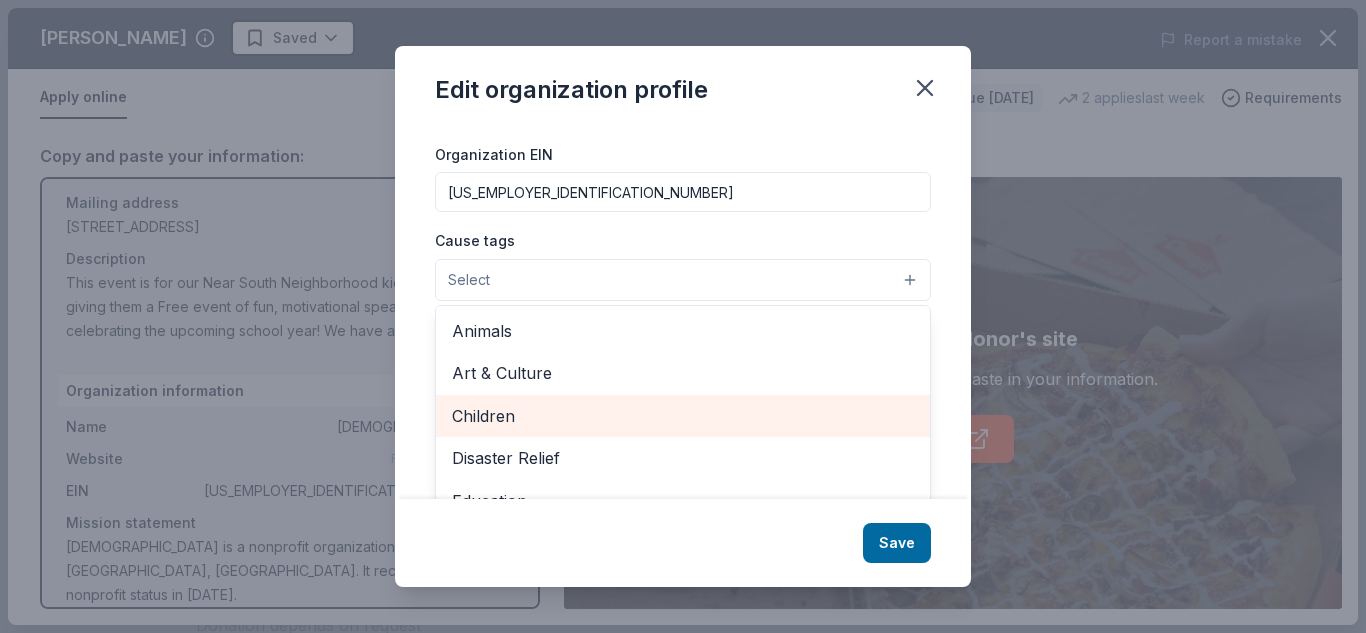 click on "Children" at bounding box center (683, 416) 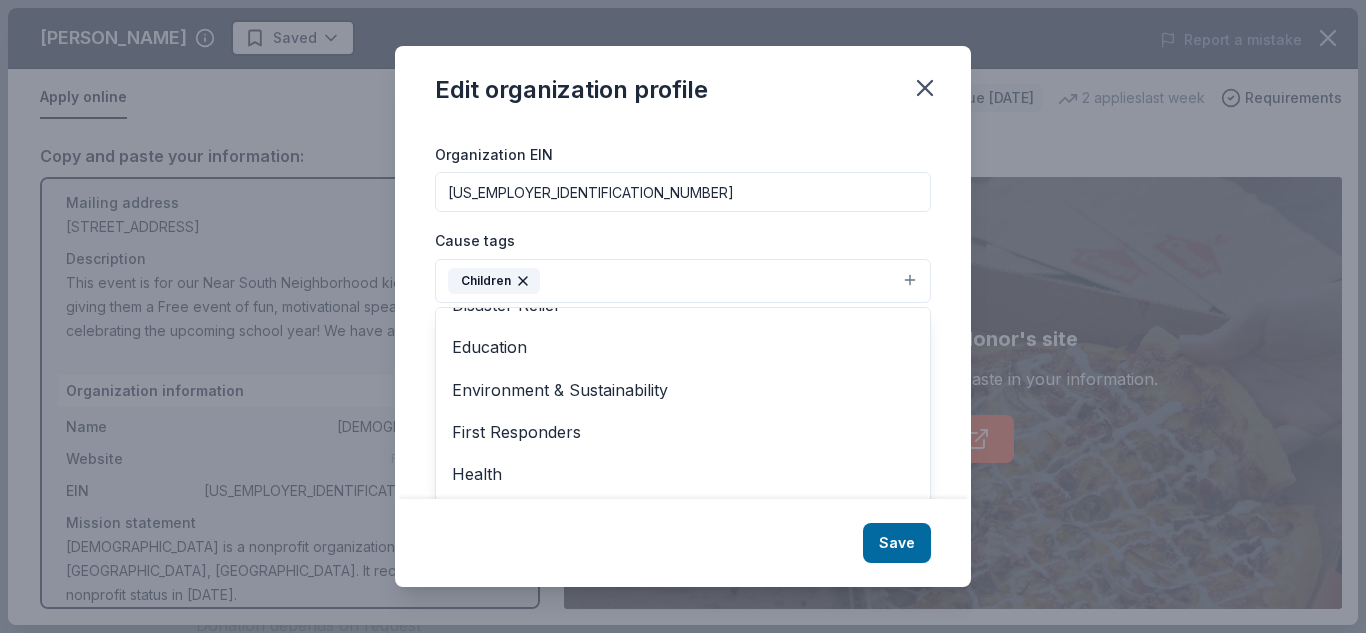 scroll, scrollTop: 115, scrollLeft: 0, axis: vertical 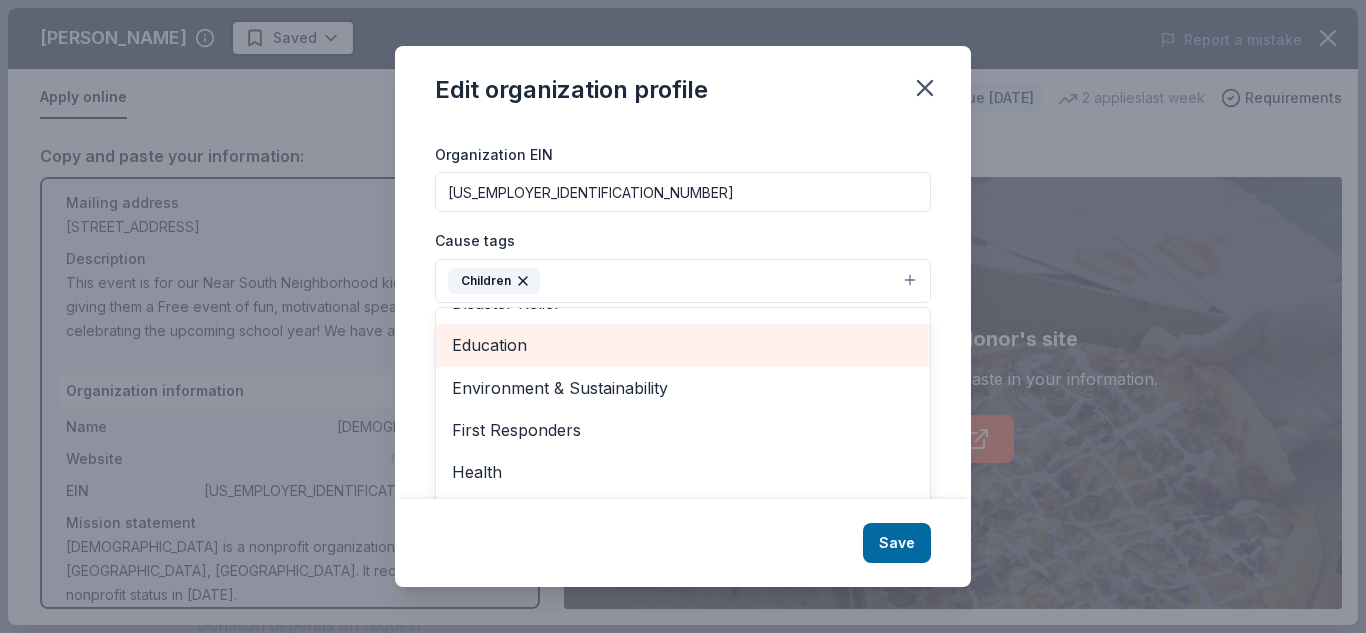 click on "Education" at bounding box center (683, 345) 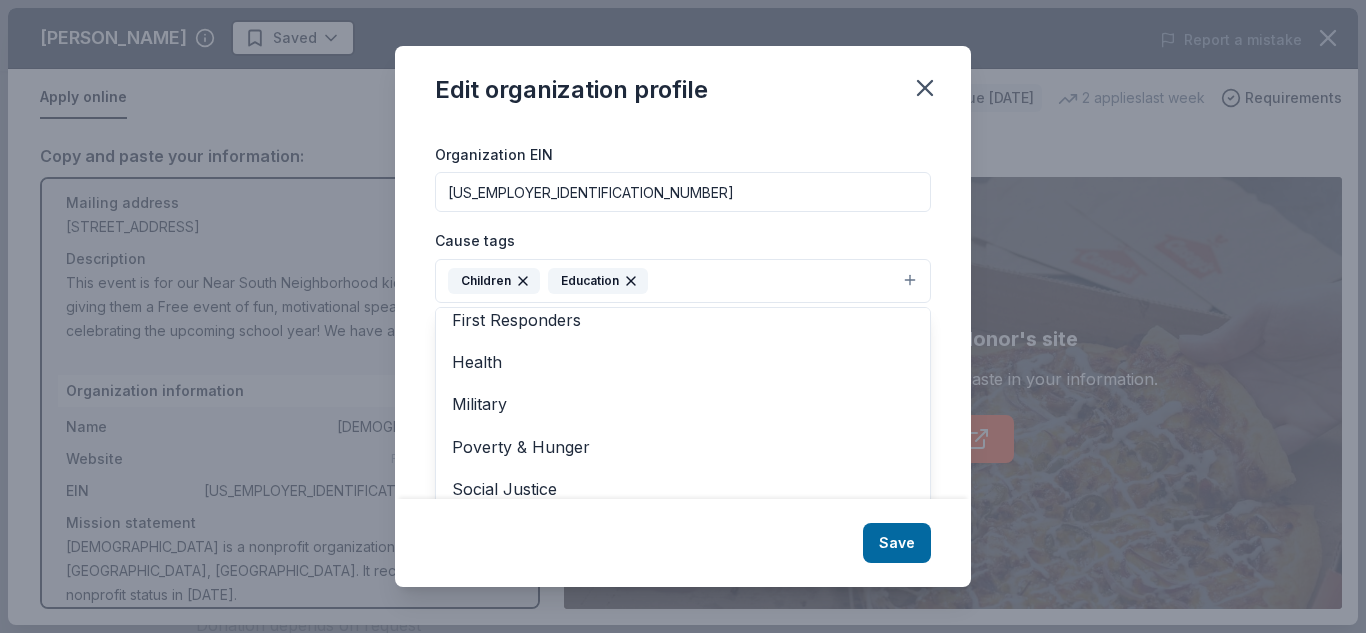scroll, scrollTop: 194, scrollLeft: 0, axis: vertical 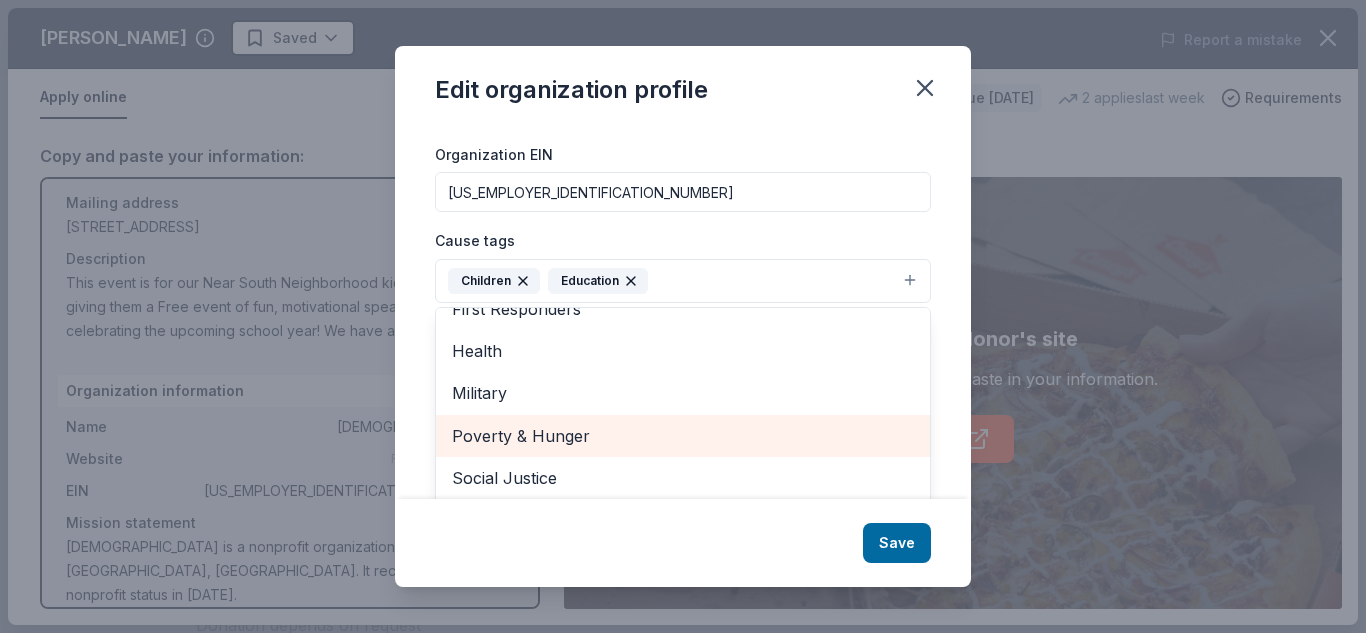 click on "Poverty & Hunger" at bounding box center (683, 436) 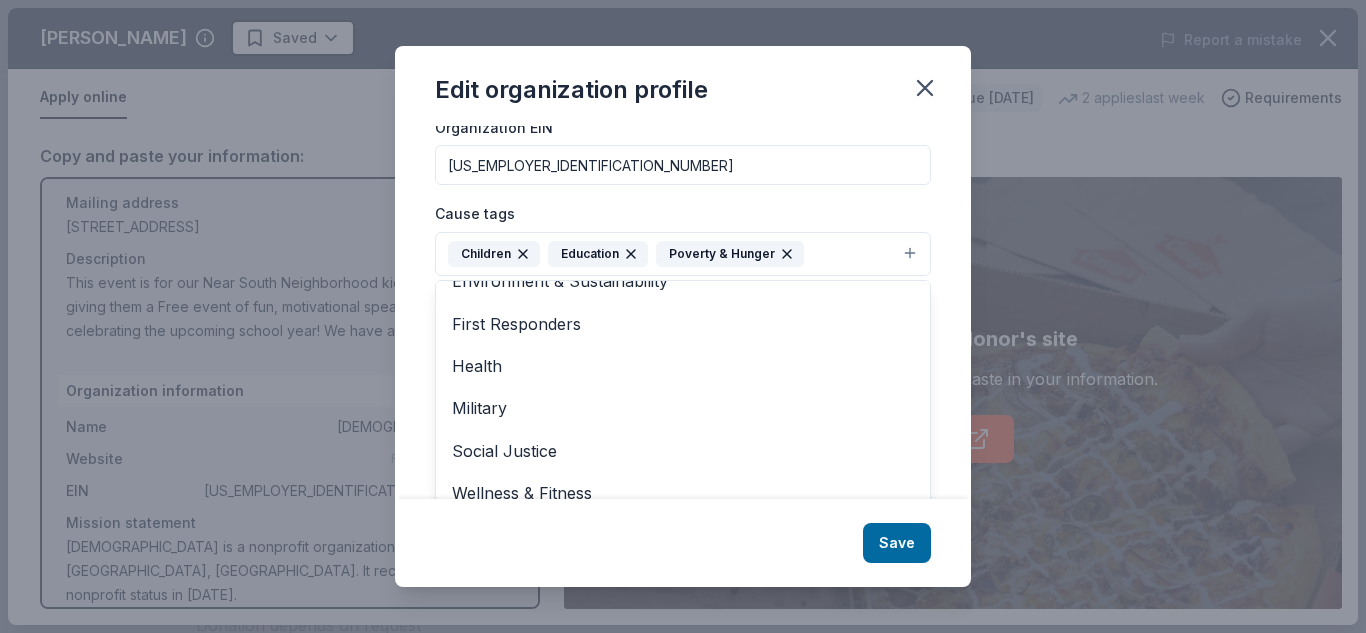scroll, scrollTop: 328, scrollLeft: 0, axis: vertical 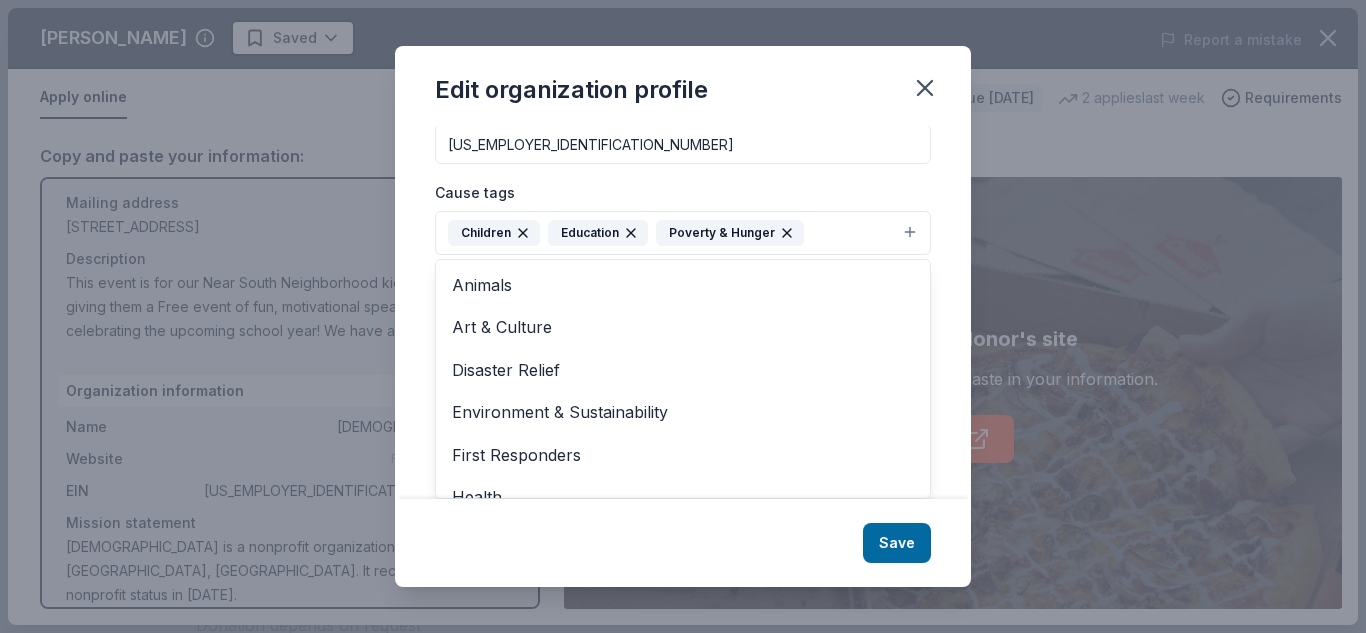 click on "Edit organization profile Changes made here will be reflected on your Account. Organization name Southview Christian Church ZIP code 68502 Website https://www.southviewchristian.church/ Organization EIN 47-0383919 Cause tags Children Education Poverty & Hunger Animals Art & Culture Disaster Relief Environment & Sustainability First Responders Health Military Social Justice Wellness & Fitness Mission statement Southview Christian Church is a nonprofit organization. It is based in Lincoln, NE. It received its nonprofit status in 1951. Save" at bounding box center (683, 316) 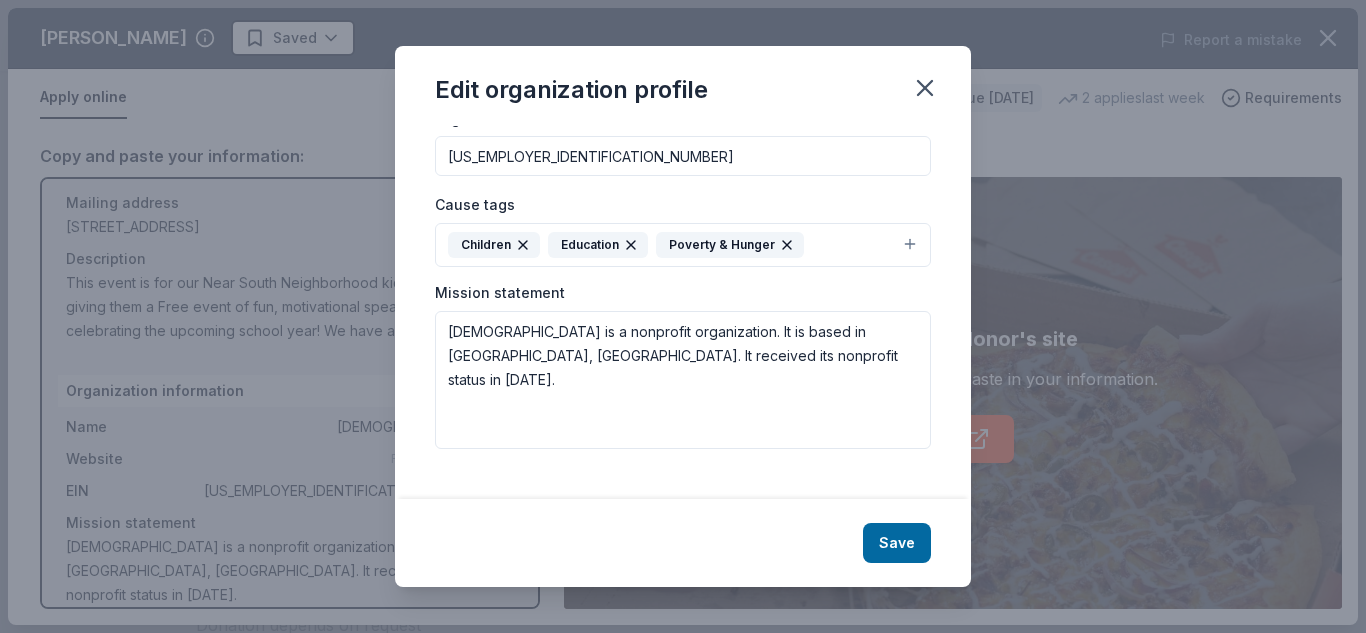 scroll, scrollTop: 298, scrollLeft: 0, axis: vertical 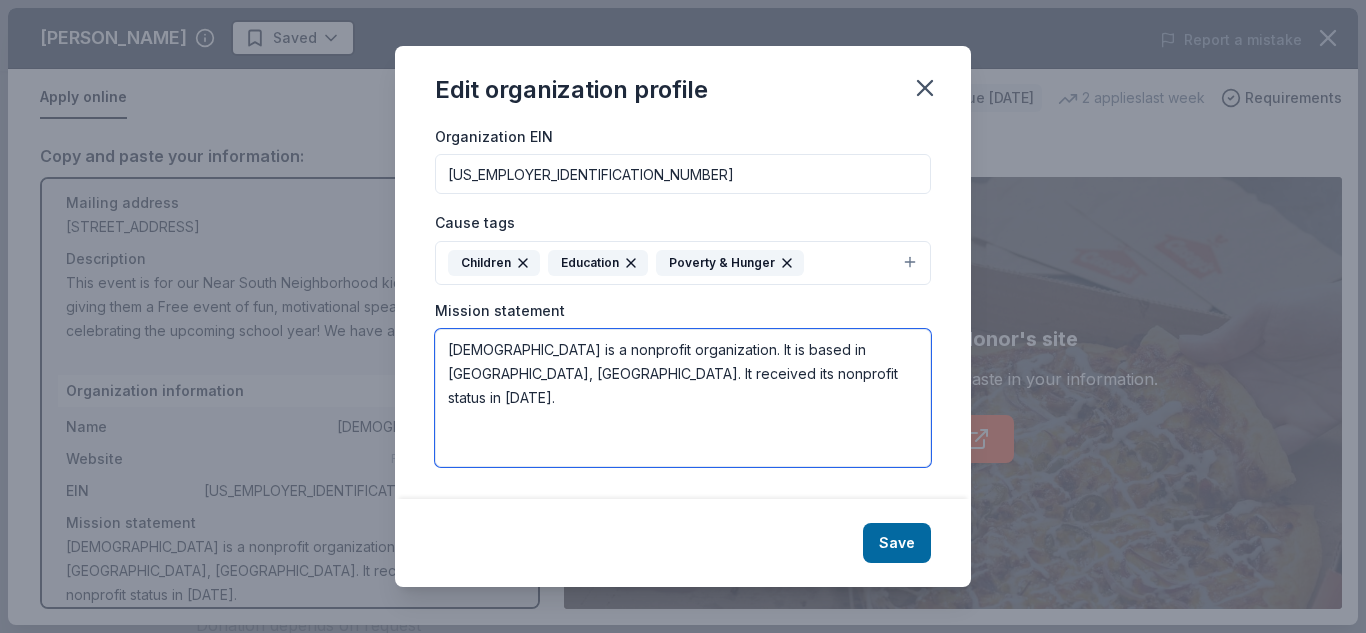 click on "Southview Christian Church is a nonprofit organization. It is based in Lincoln, NE. It received its nonprofit status in 1951." at bounding box center [683, 398] 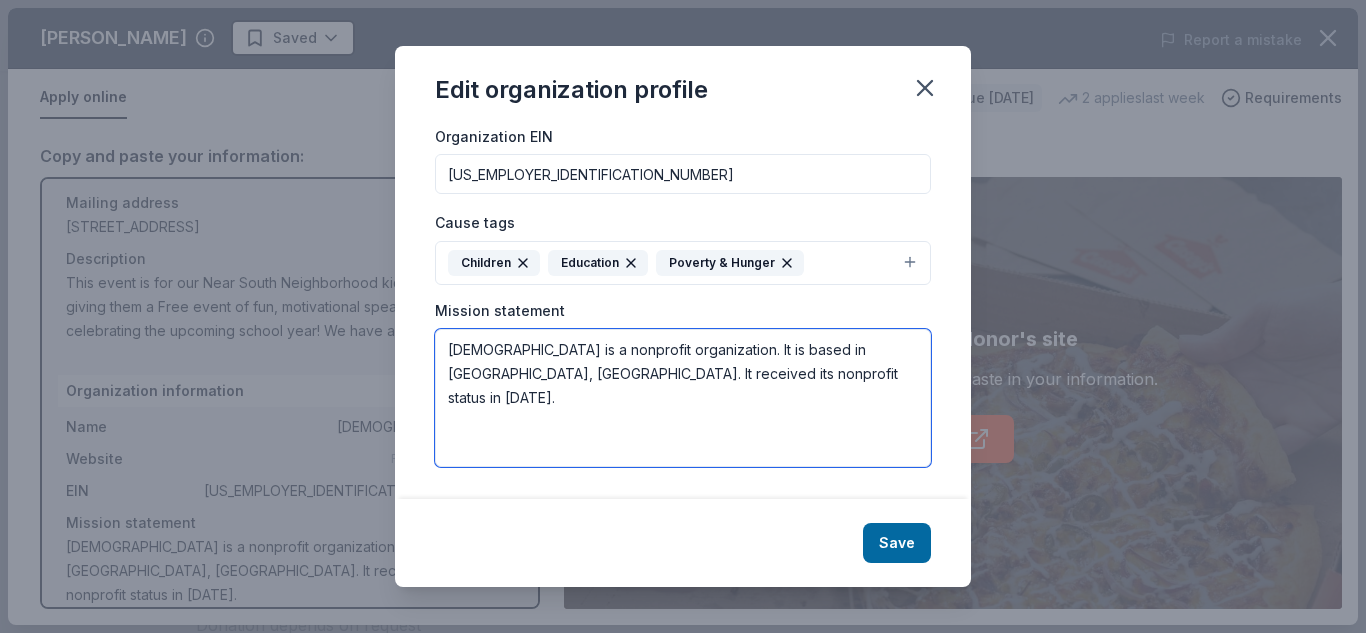 click on "Southview Christian Church is a nonprofit organization. It is based in Lincoln, NE. It received its nonprofit status in 1951." at bounding box center [683, 398] 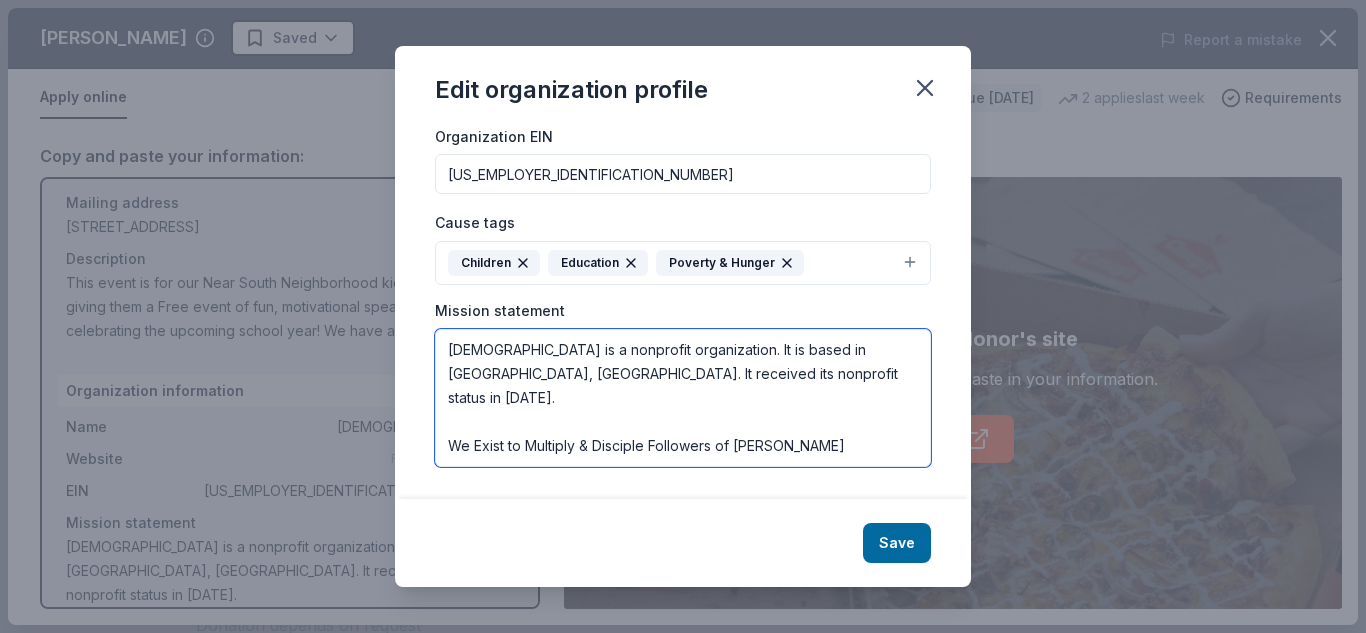 click on "Southview Christian Church is a nonprofit organization. It is based in Lincoln, NE. It received its nonprofit status in 1951.
We Exist to Multiply & Disciple Followers of Jesus Christ" at bounding box center [683, 398] 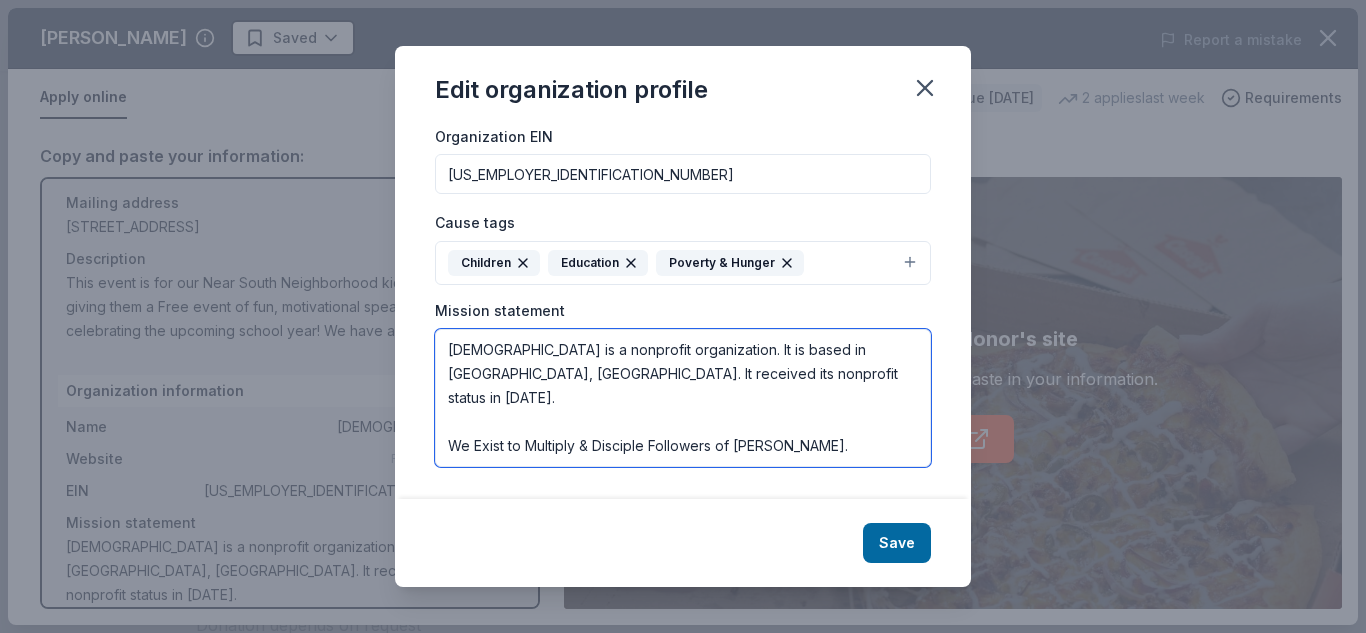 paste on "All Christians are called to be one in Christ and to seek
opportunities for common witness and service." 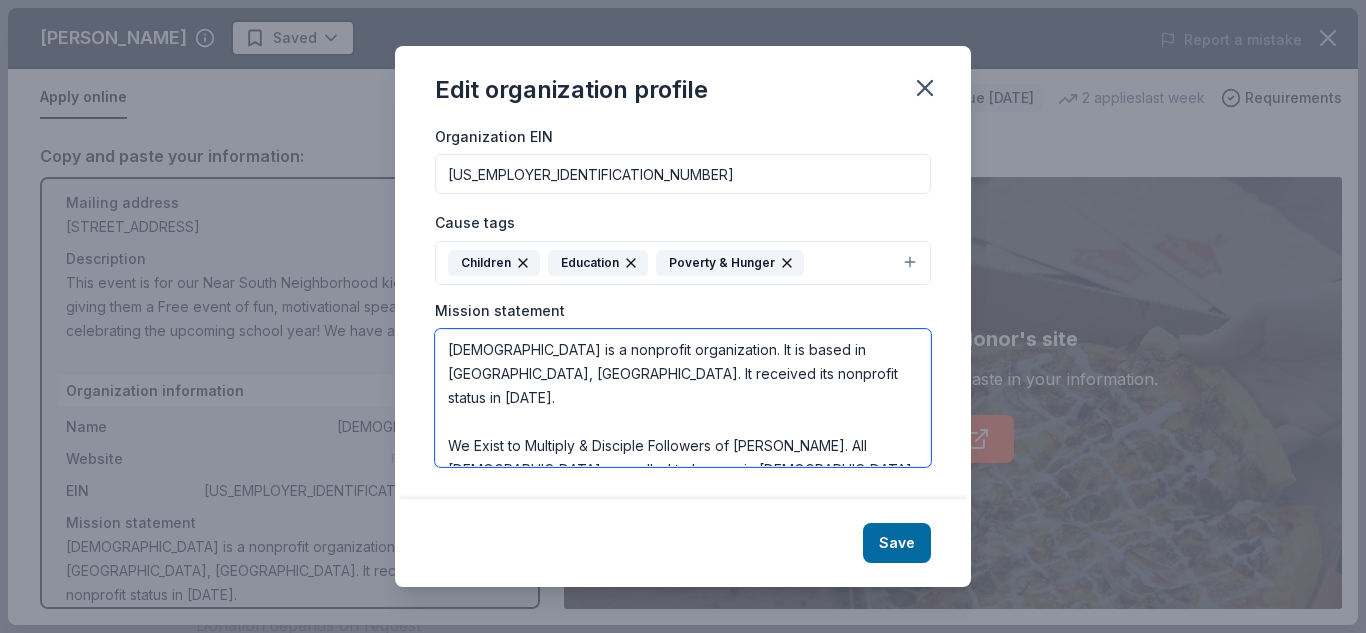 scroll, scrollTop: 12, scrollLeft: 0, axis: vertical 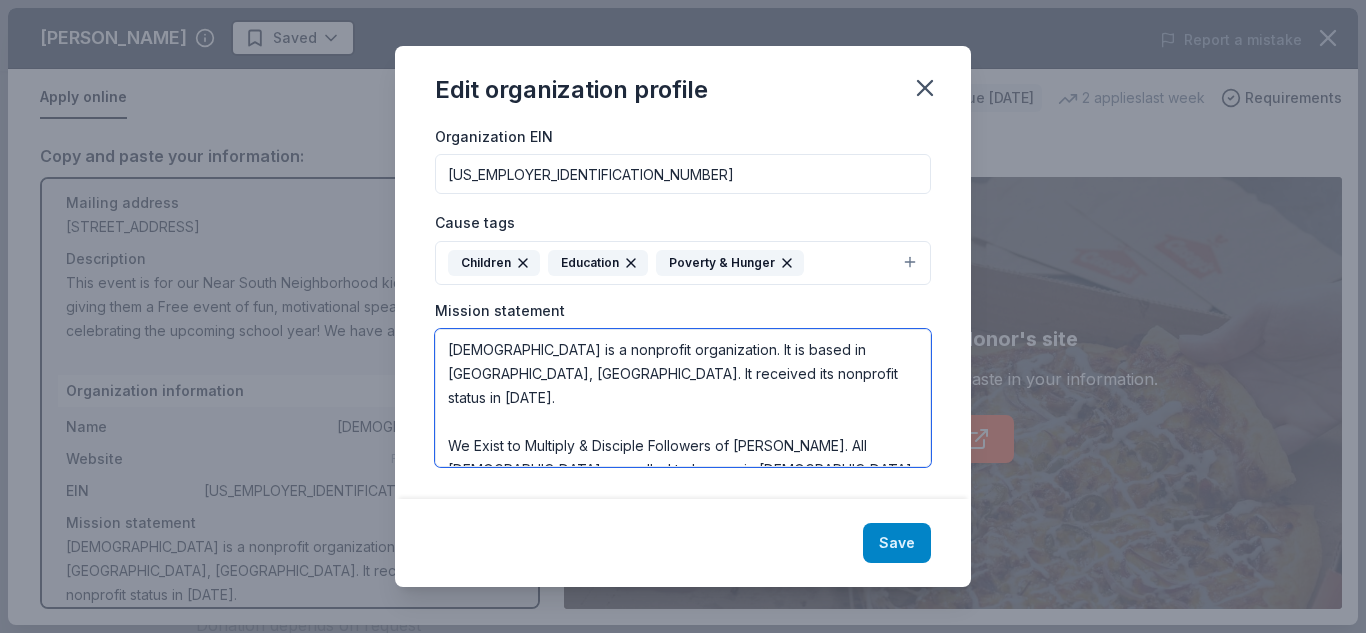 type on "Southview Christian Church is a nonprofit organization. It is based in Lincoln, NE. It received its nonprofit status in 1951.
We Exist to Multiply & Disciple Followers of Jesus Christ. All Christians are called to be one in Christ and to seek
opportunities for common witness and service." 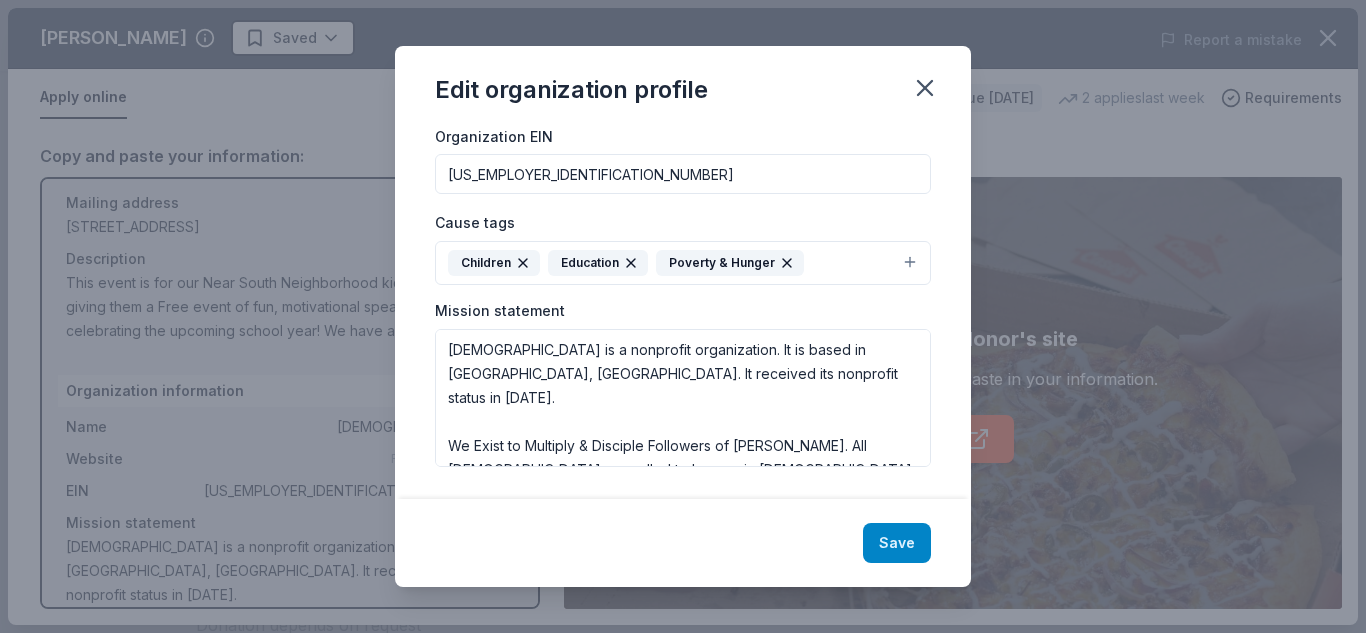 click on "Save" at bounding box center [897, 543] 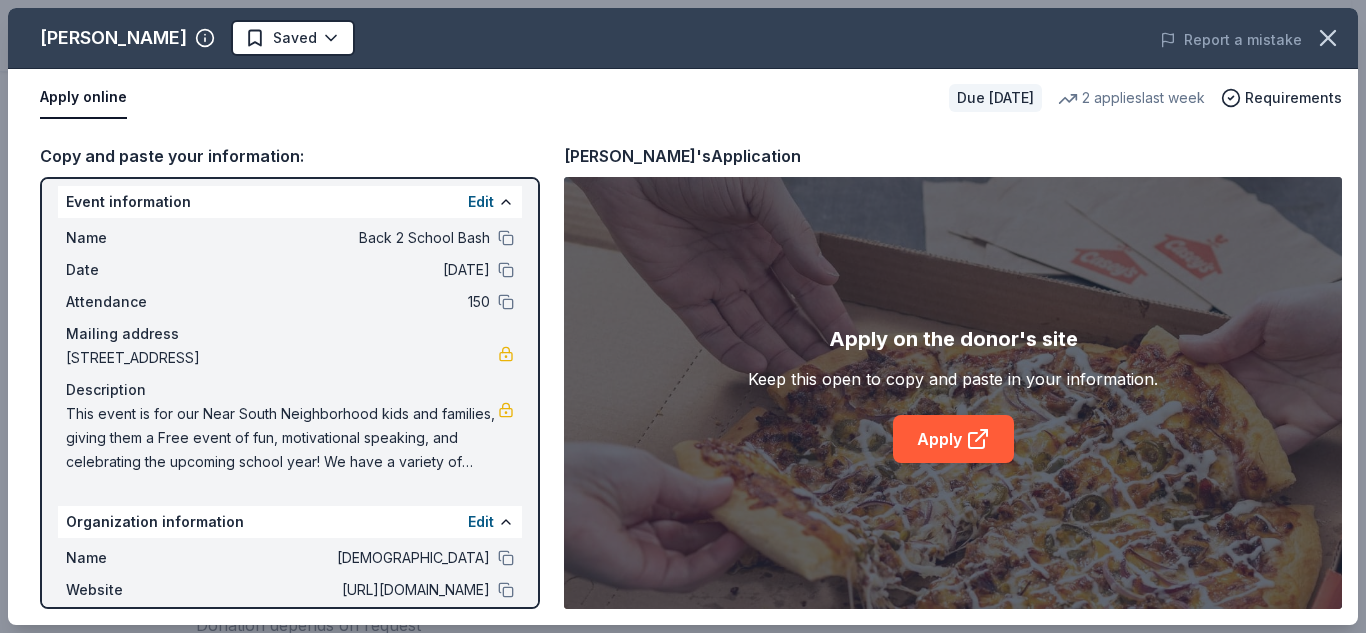 scroll, scrollTop: 0, scrollLeft: 0, axis: both 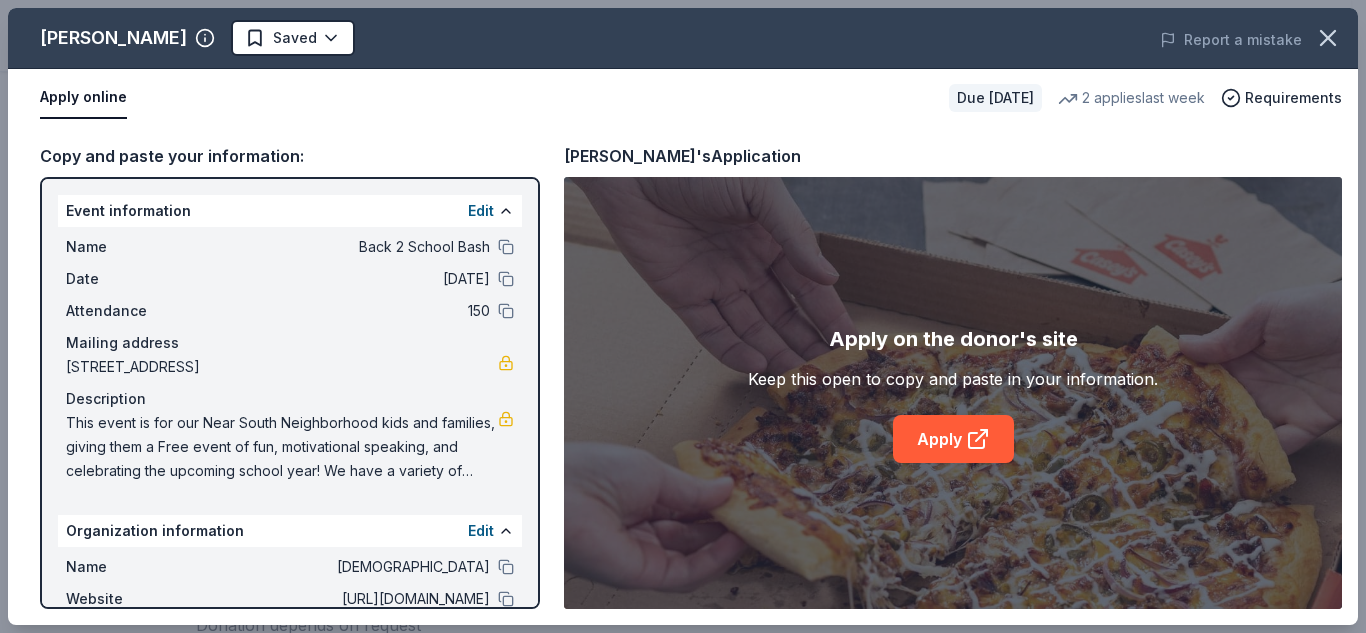 click on "This event is for our Near South Neighborhood kids and families, giving them a Free event of fun, motivational speaking, and celebrating the upcoming school year! We have a variety of activities including bounce houses, dunk tank; as well as providing them a free meal for the evening." at bounding box center (282, 447) 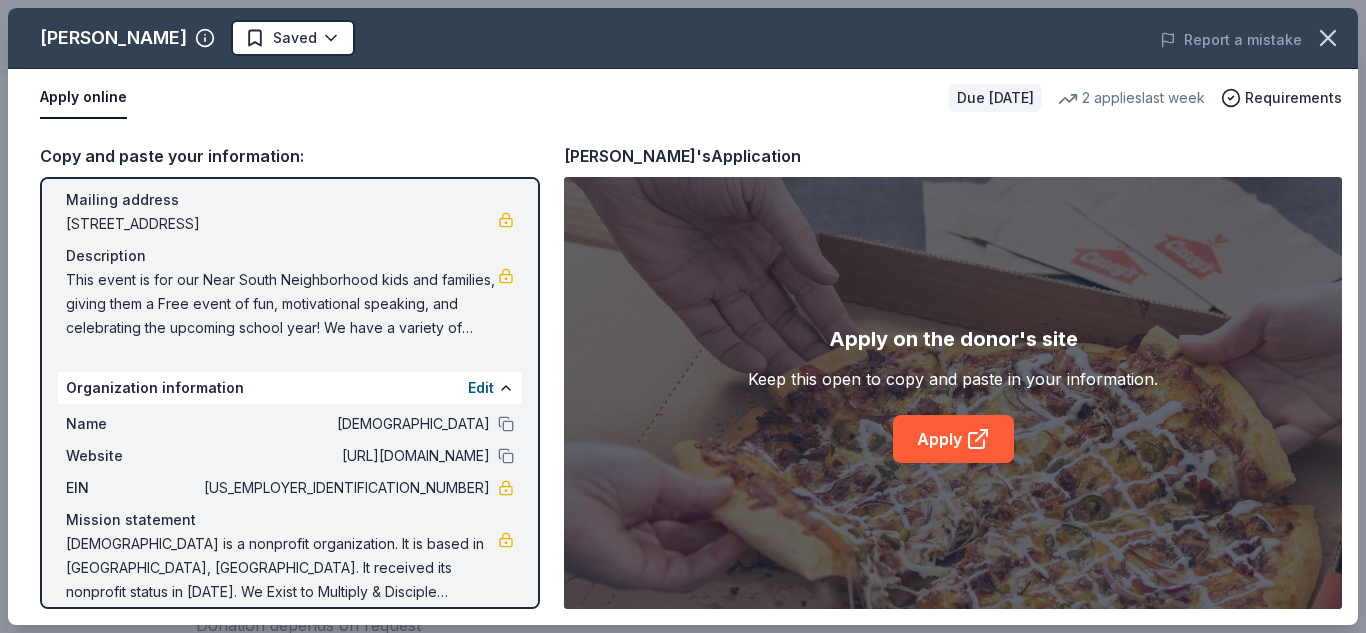 scroll, scrollTop: 164, scrollLeft: 0, axis: vertical 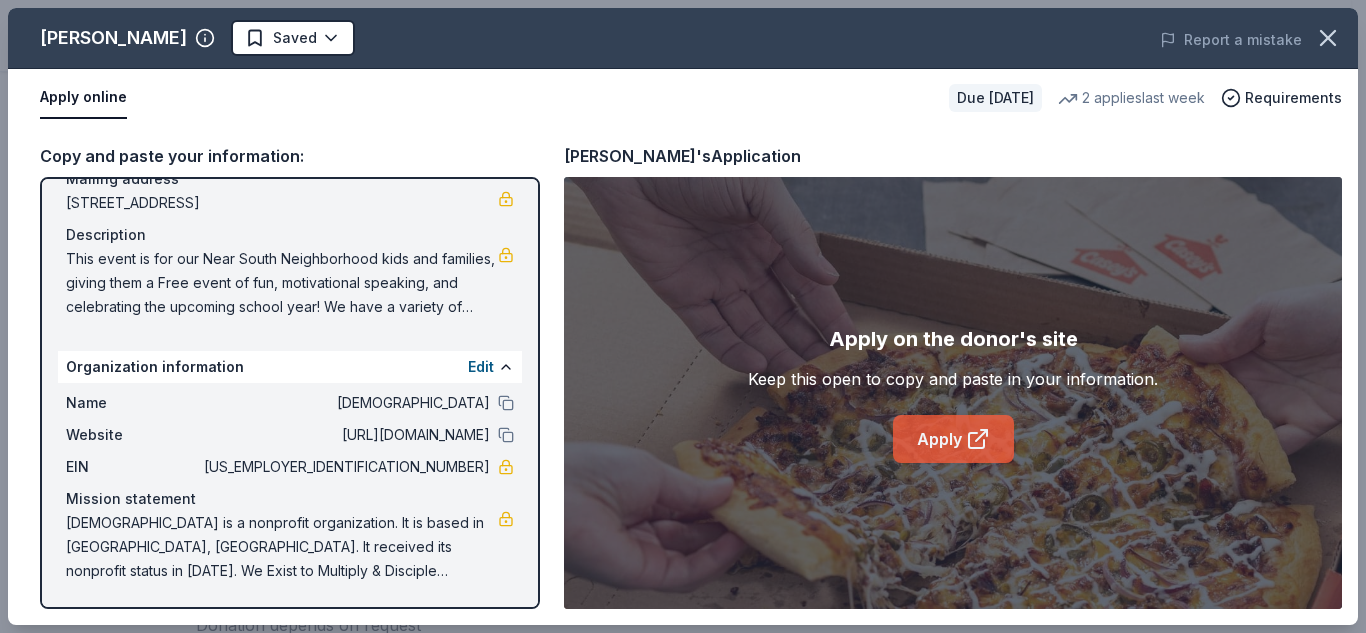 click on "Apply" at bounding box center (953, 439) 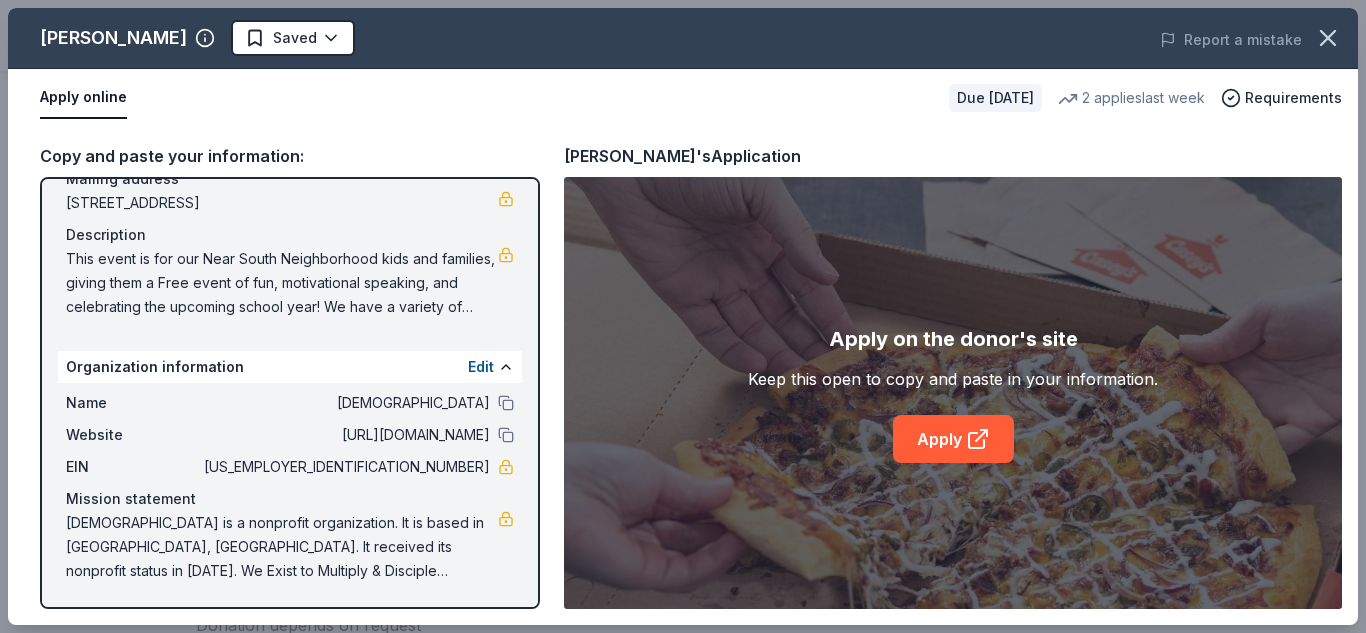 drag, startPoint x: 67, startPoint y: 520, endPoint x: 263, endPoint y: 539, distance: 196.91876 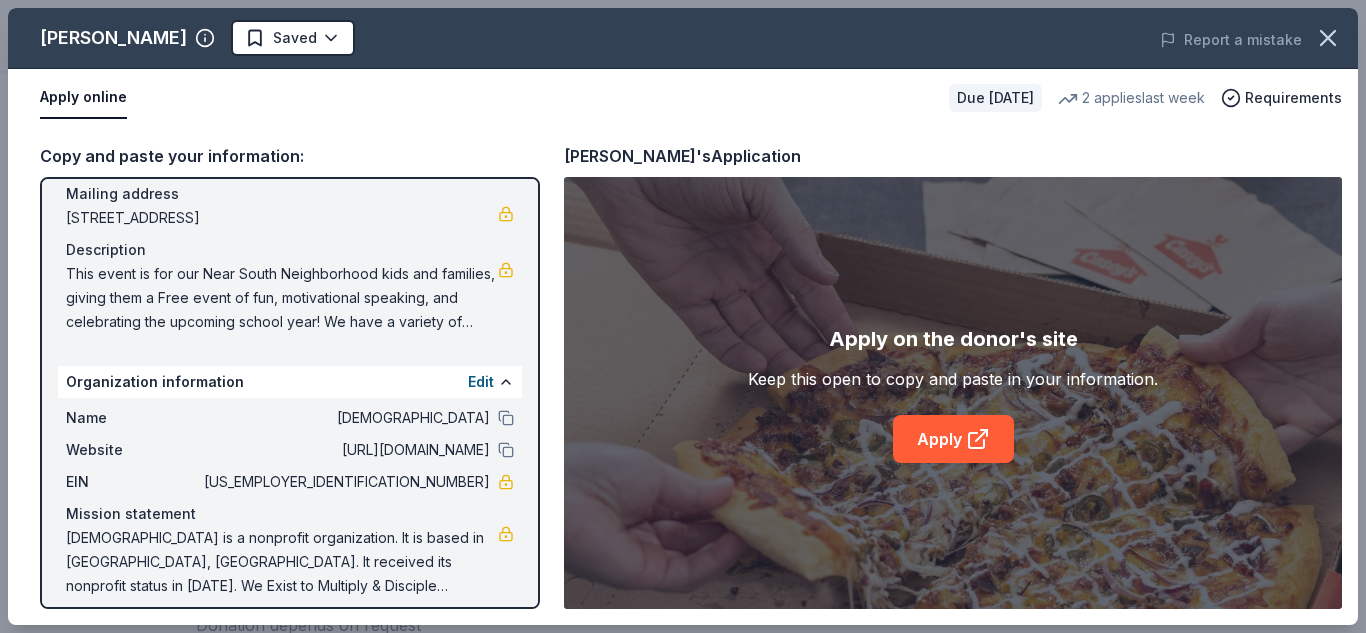 scroll, scrollTop: 164, scrollLeft: 0, axis: vertical 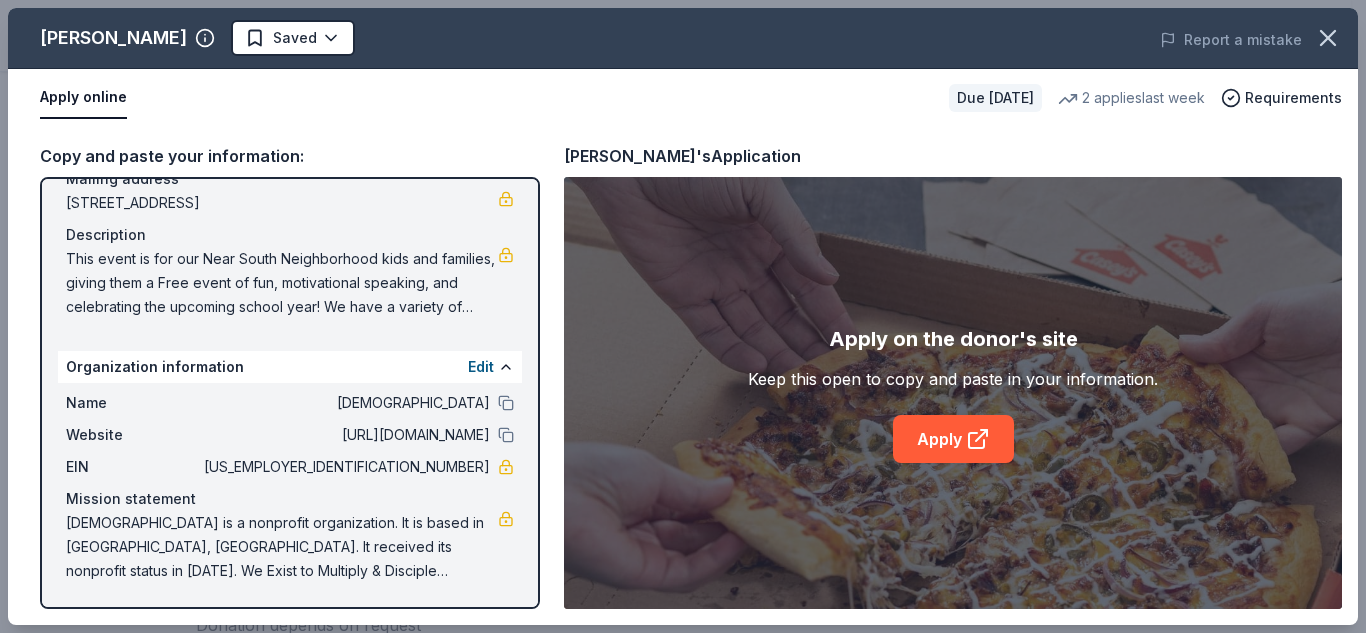 click on "Southview Christian Church is a nonprofit organization. It is based in Lincoln, NE. It received its nonprofit status in 1951.
We Exist to Multiply & Disciple Followers of Jesus Christ. All Christians are called to be one in Christ and to seek
opportunities for common witness and service." at bounding box center [282, 547] 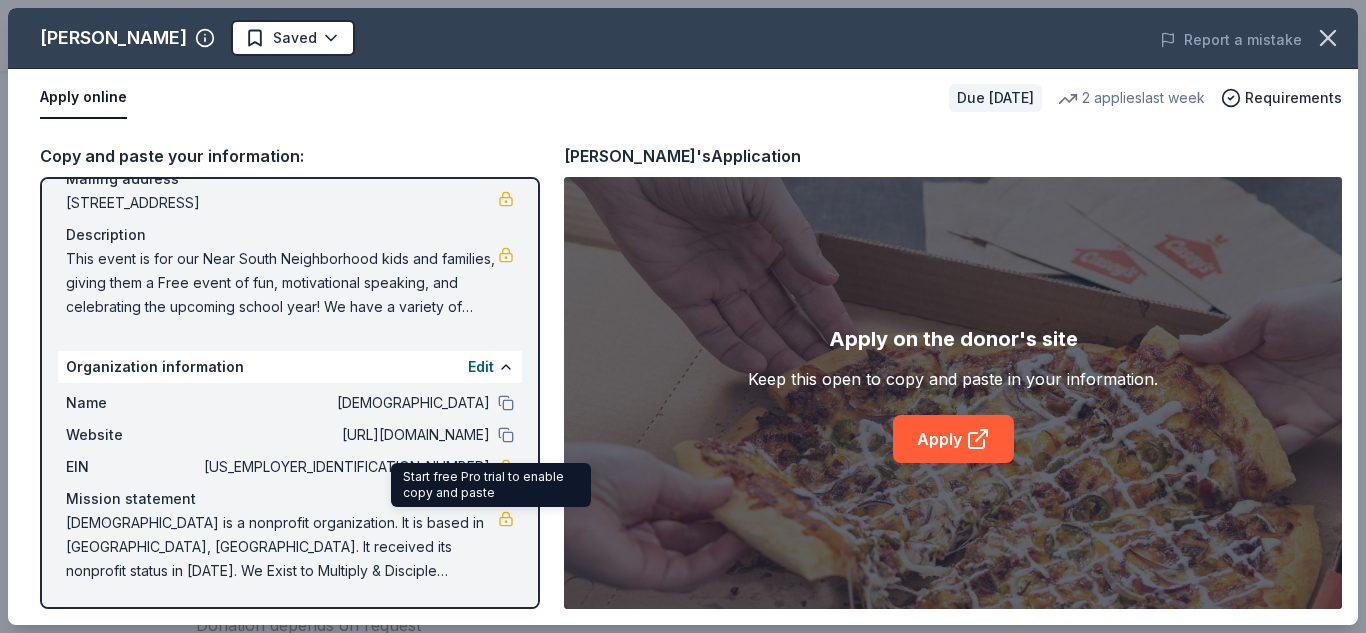 click on "Start free Pro trial to enable copy and paste Start free Pro trial to enable copy and paste" at bounding box center (491, 485) 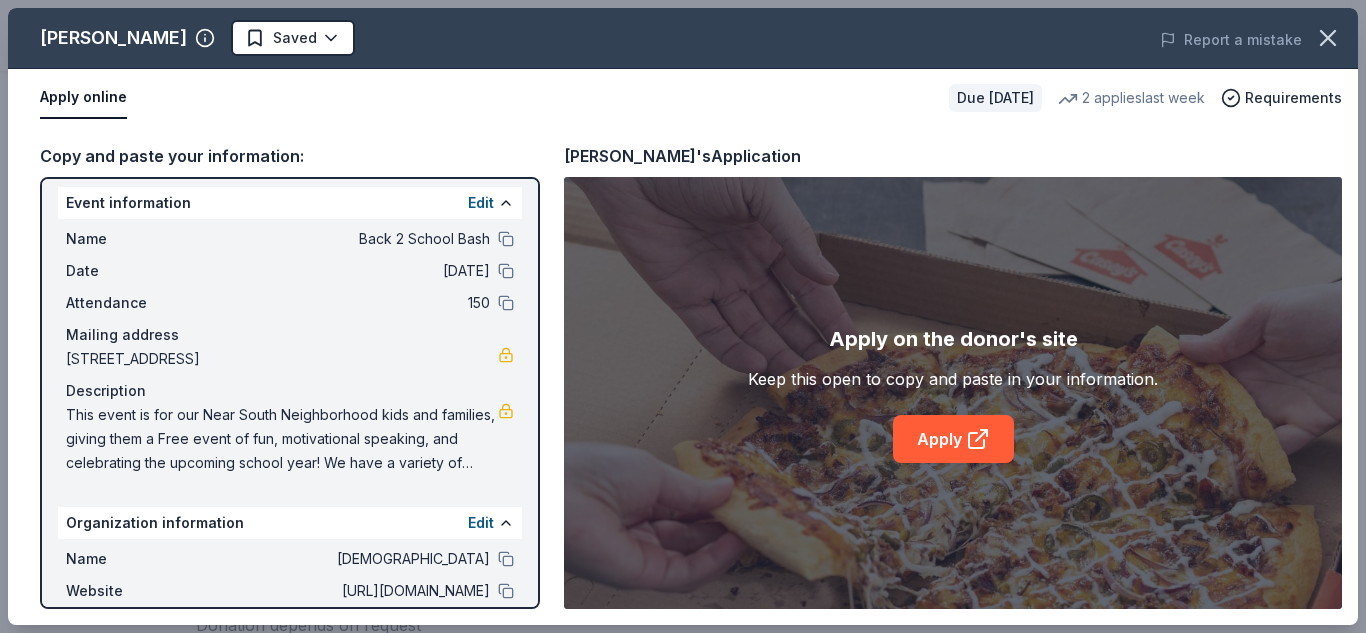 scroll, scrollTop: 0, scrollLeft: 0, axis: both 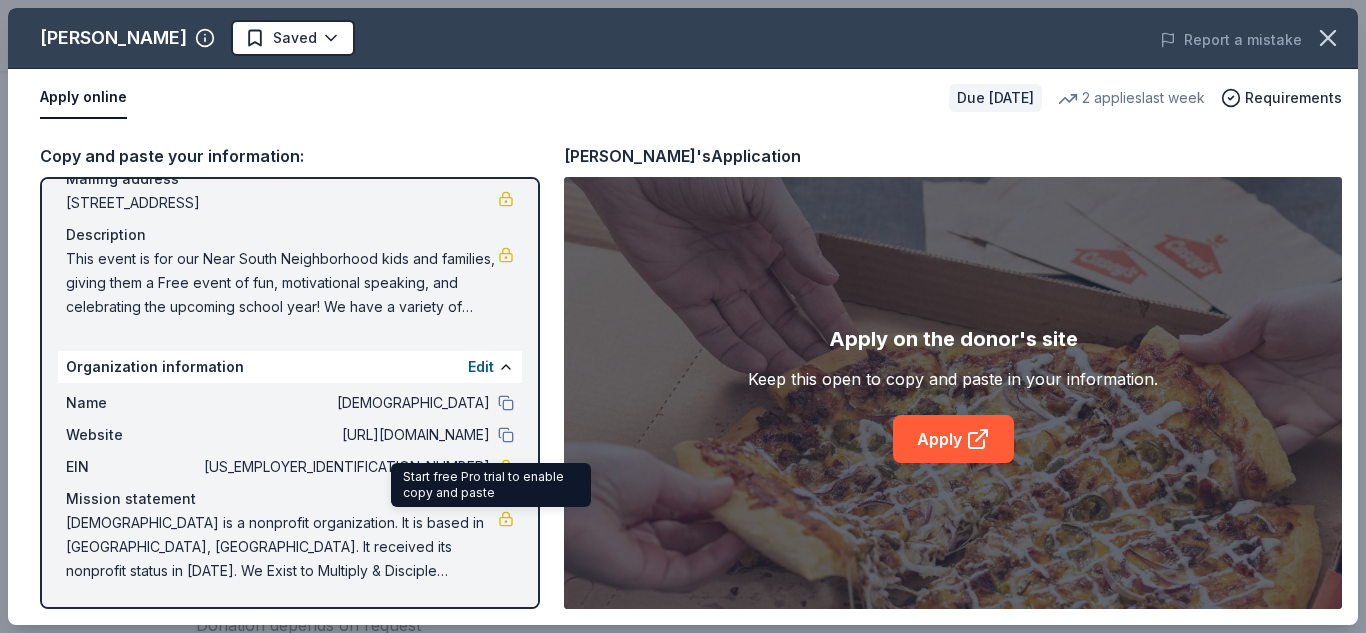 click at bounding box center [506, 519] 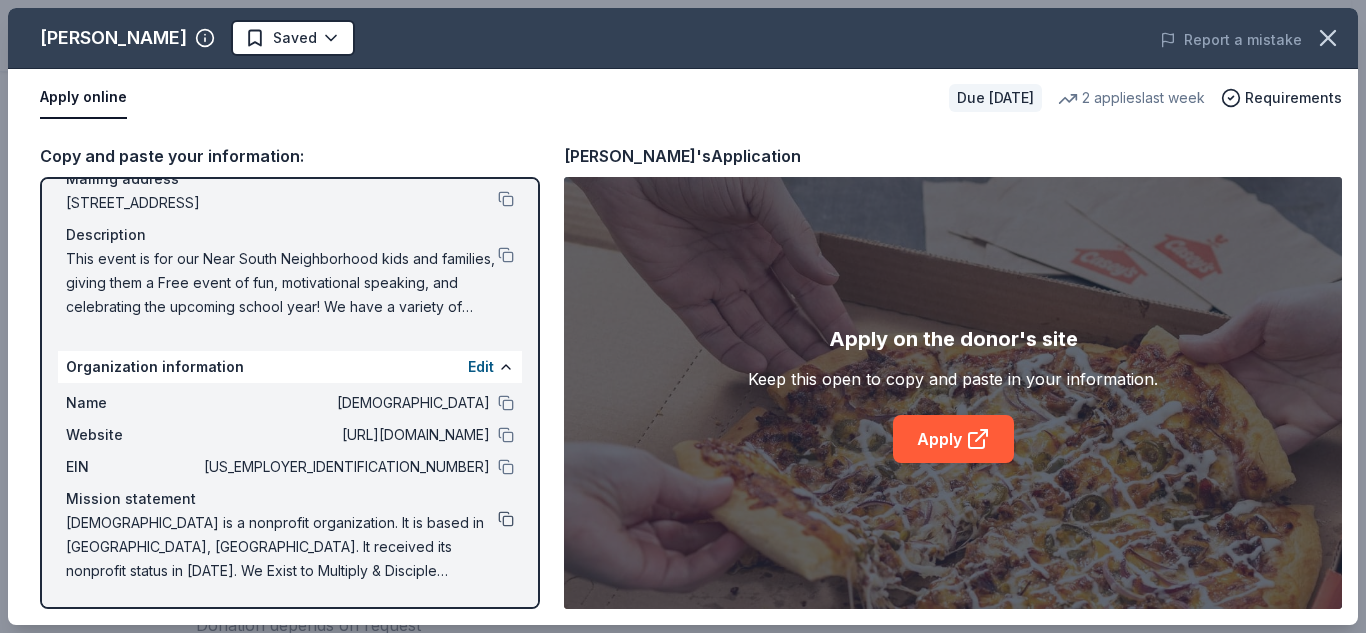 click at bounding box center (506, 519) 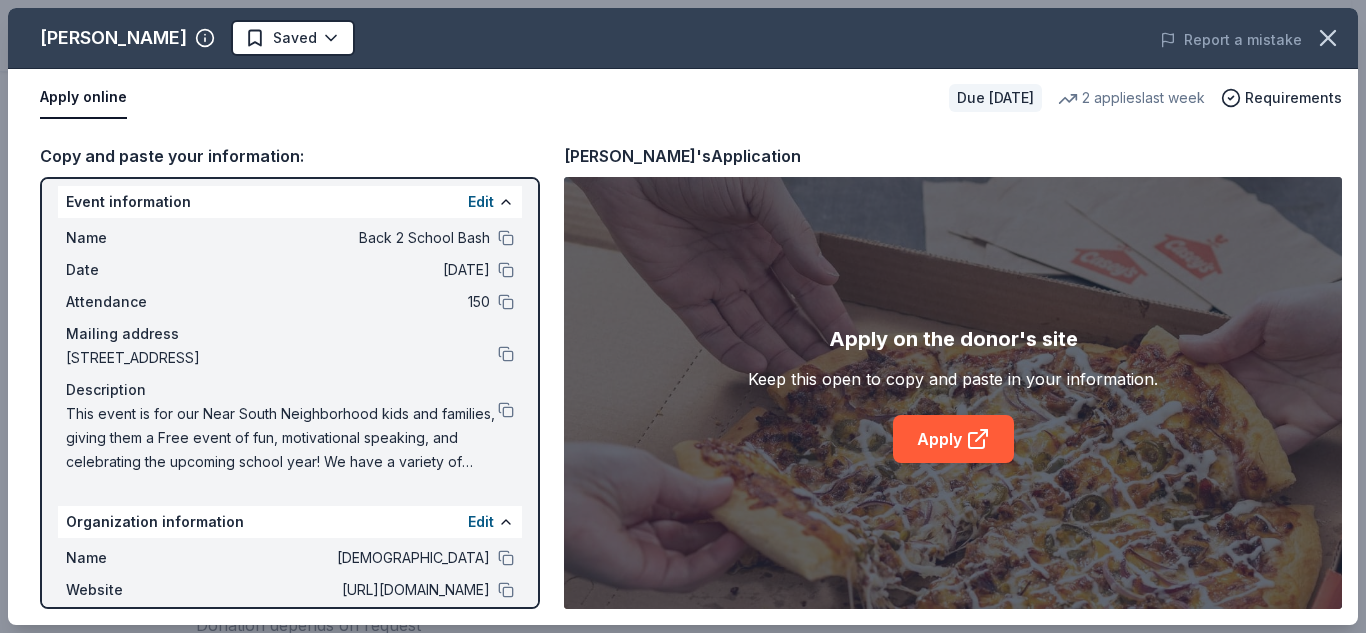 scroll, scrollTop: 0, scrollLeft: 0, axis: both 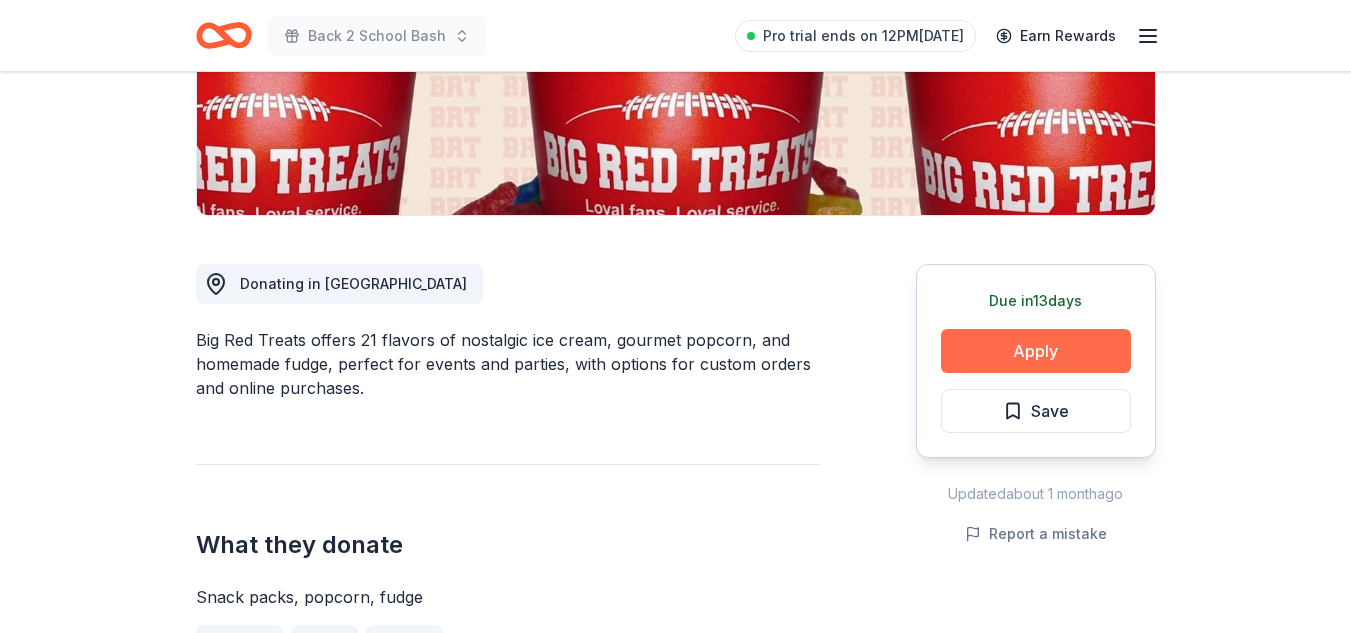 click on "Apply" at bounding box center [1036, 351] 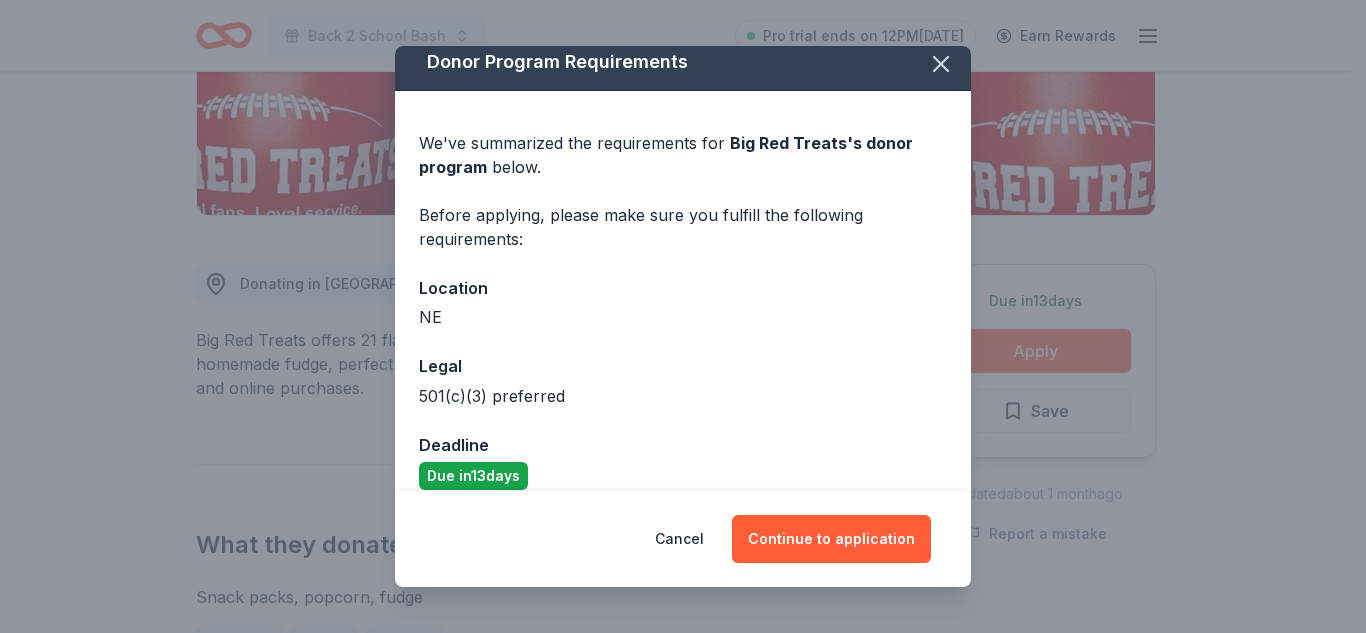 scroll, scrollTop: 35, scrollLeft: 0, axis: vertical 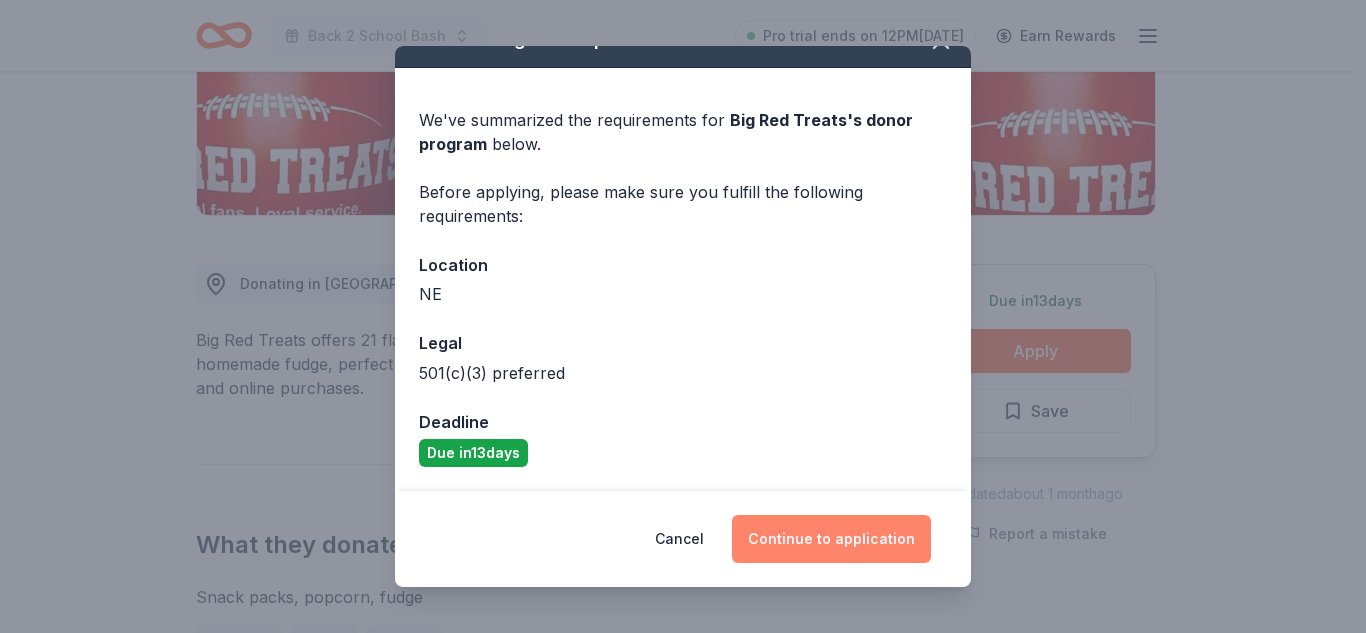 click on "Continue to application" at bounding box center [831, 539] 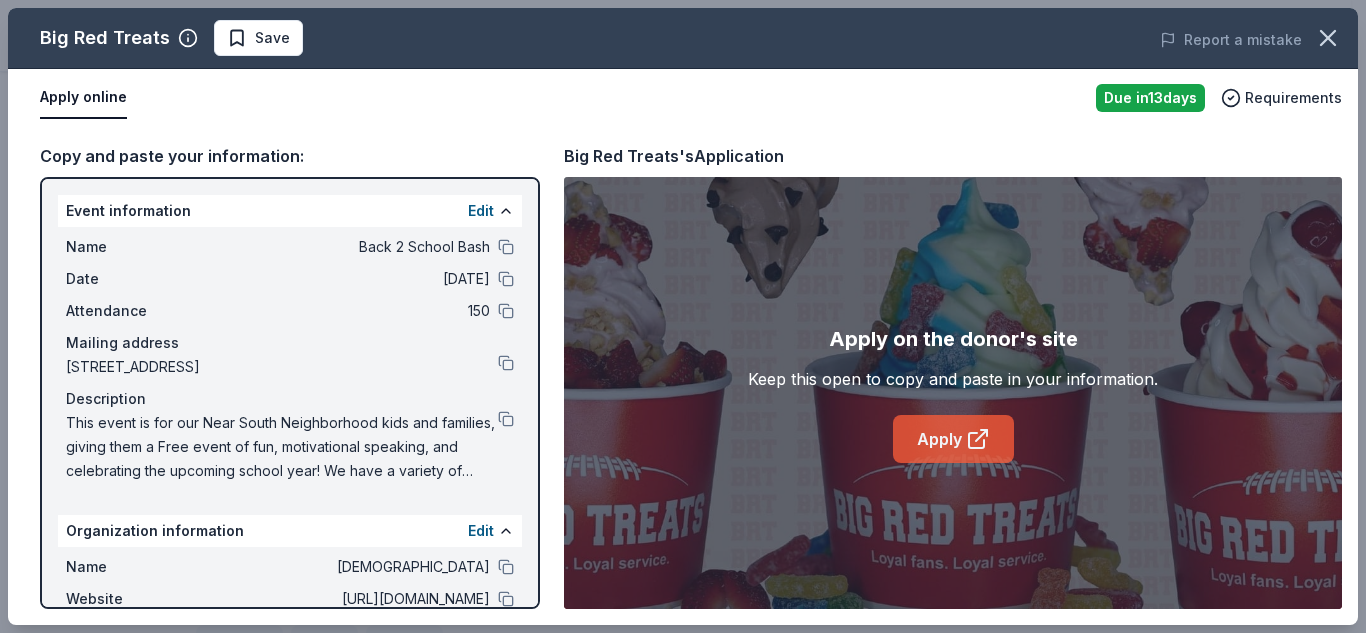 click on "Apply" at bounding box center [953, 439] 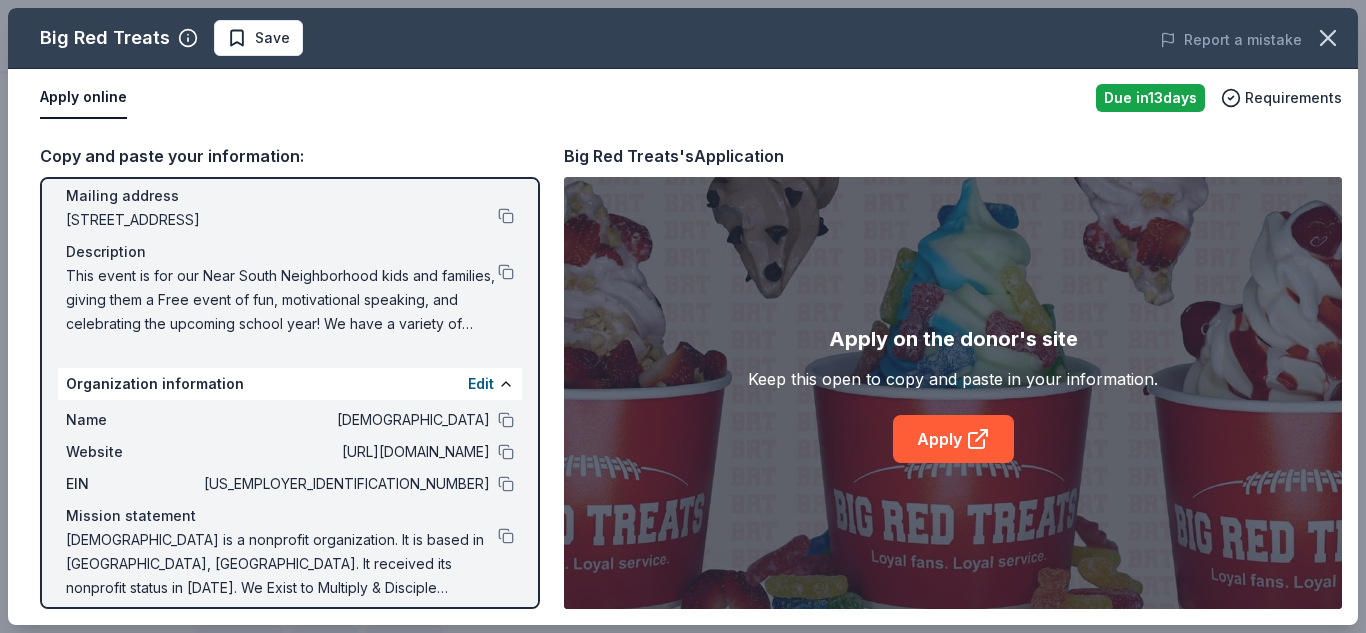 scroll, scrollTop: 164, scrollLeft: 0, axis: vertical 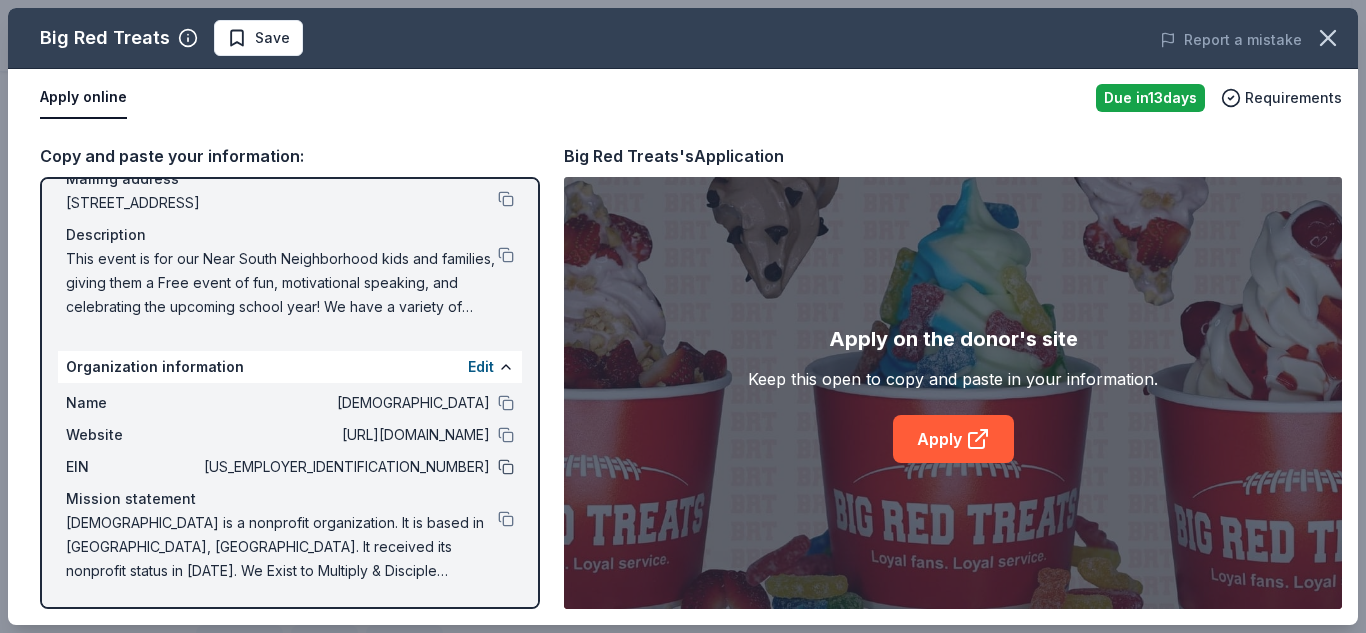 click at bounding box center [506, 467] 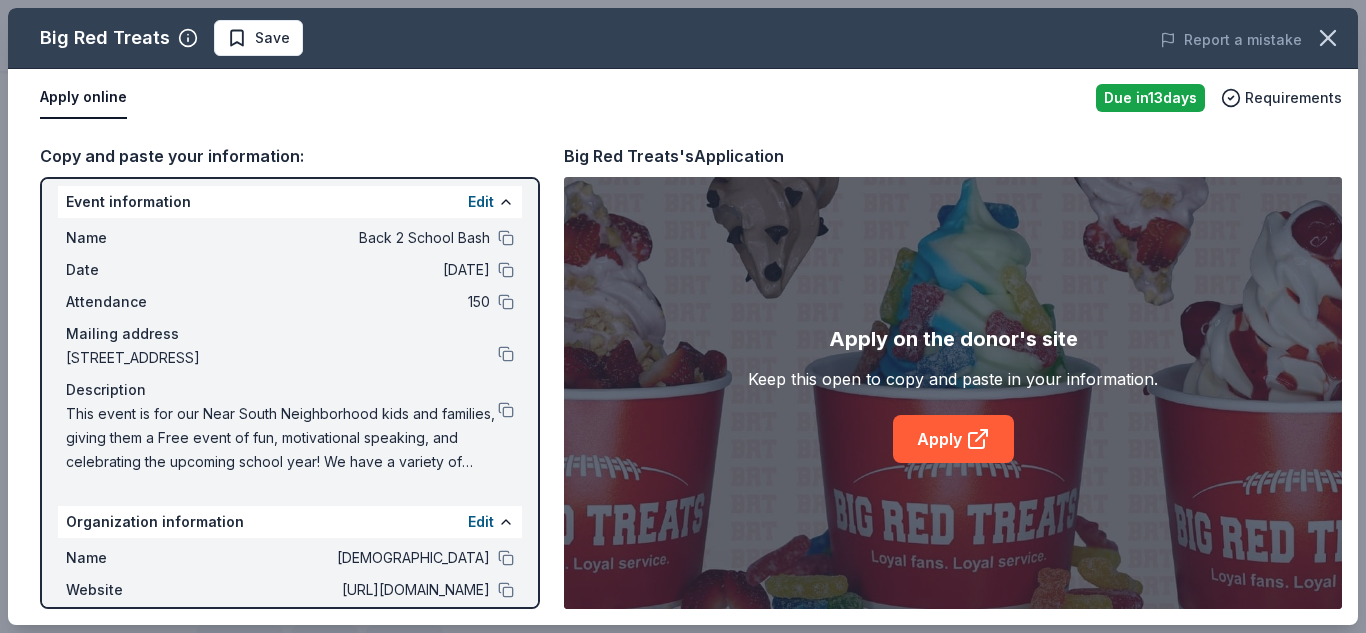 scroll, scrollTop: 0, scrollLeft: 0, axis: both 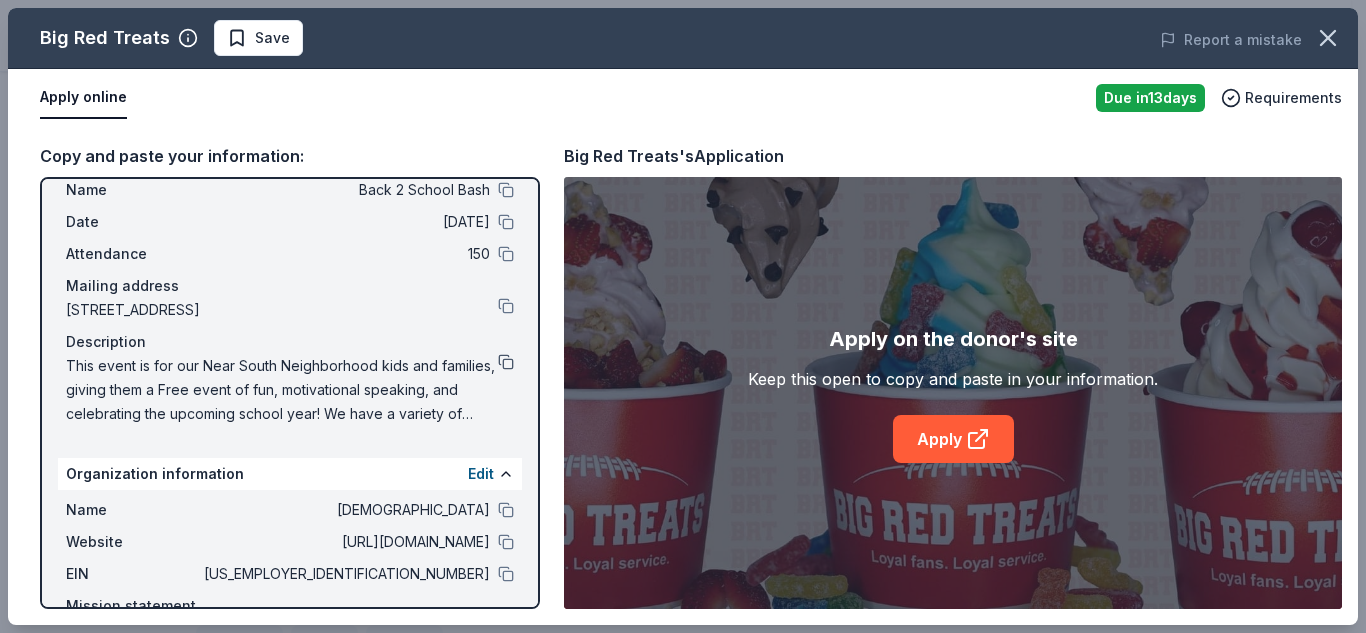 click at bounding box center (506, 362) 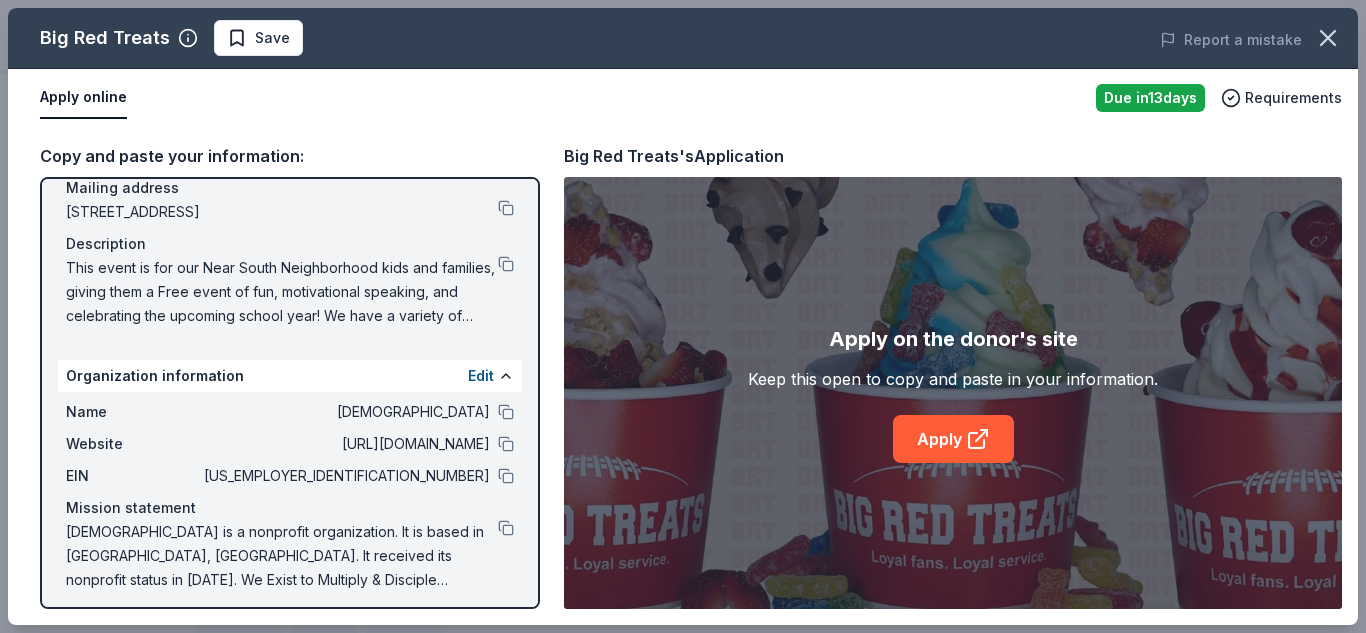 scroll, scrollTop: 164, scrollLeft: 0, axis: vertical 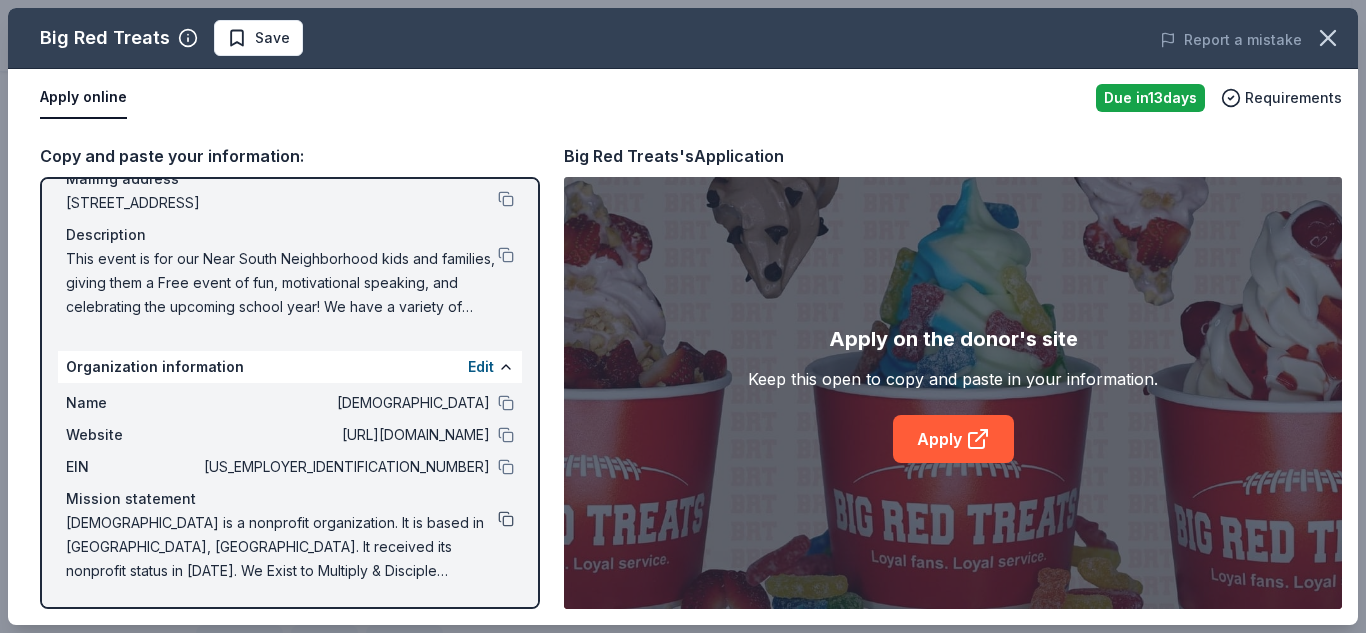 click at bounding box center [506, 519] 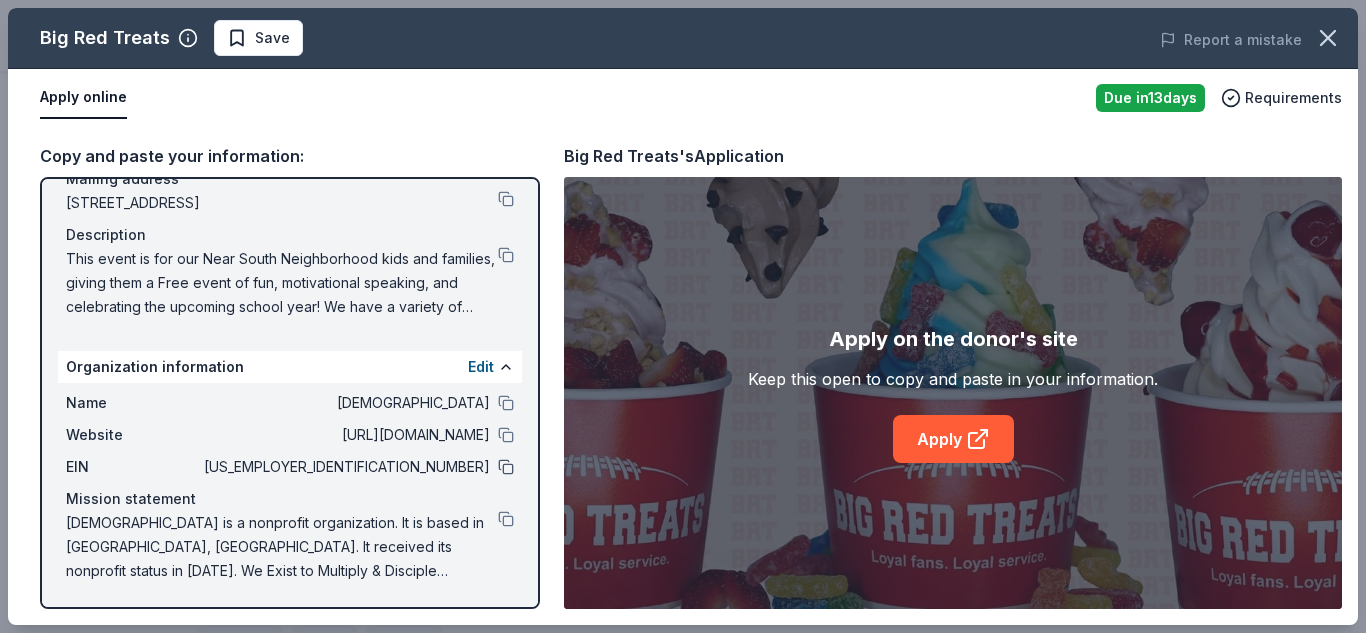 click at bounding box center [506, 467] 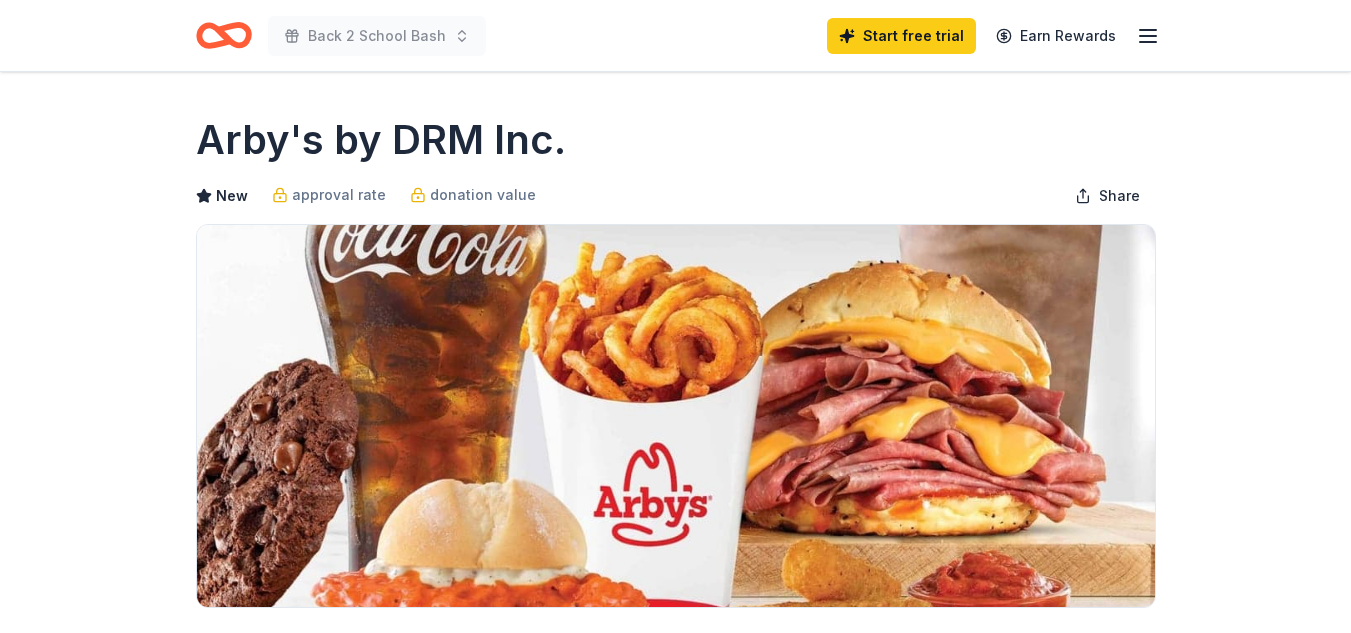 scroll, scrollTop: 0, scrollLeft: 0, axis: both 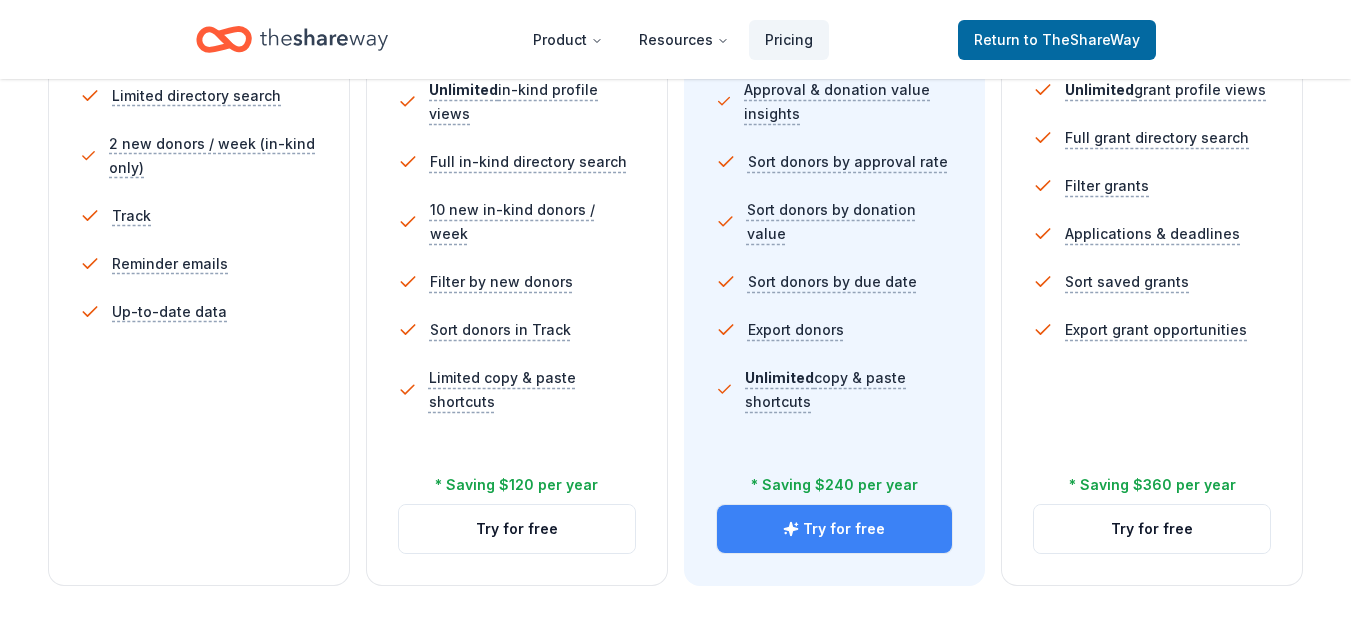 click on "Try for free" at bounding box center [835, 529] 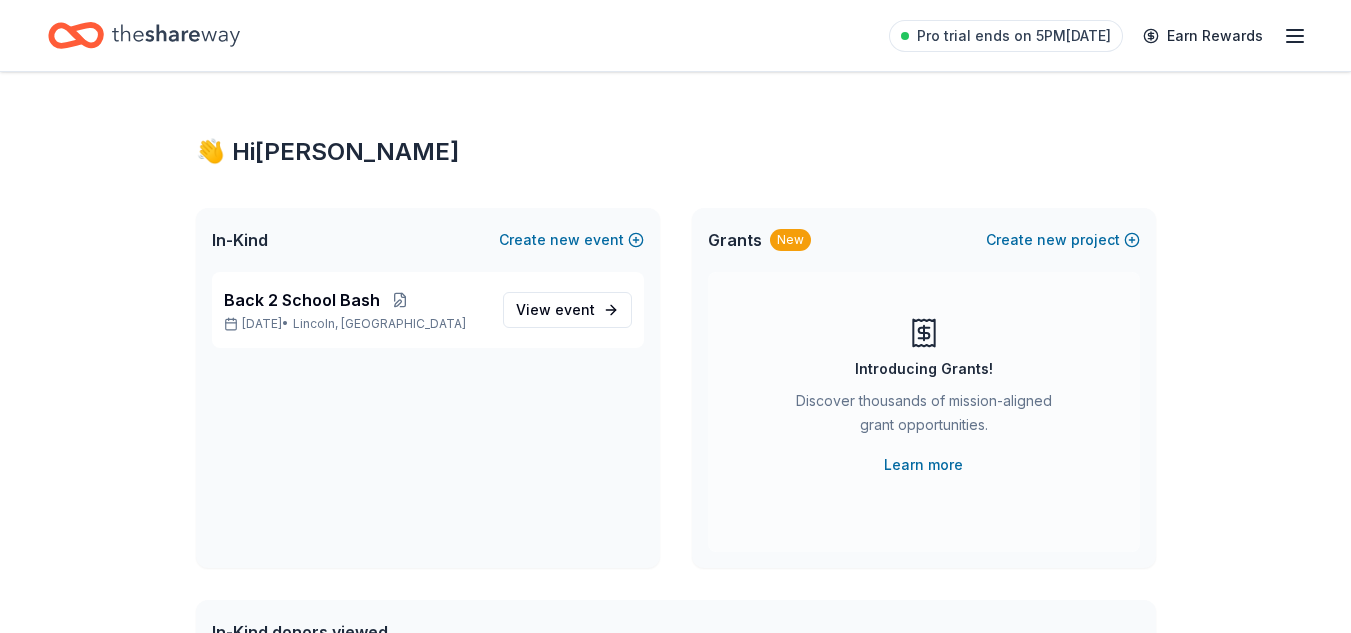 scroll, scrollTop: 0, scrollLeft: 0, axis: both 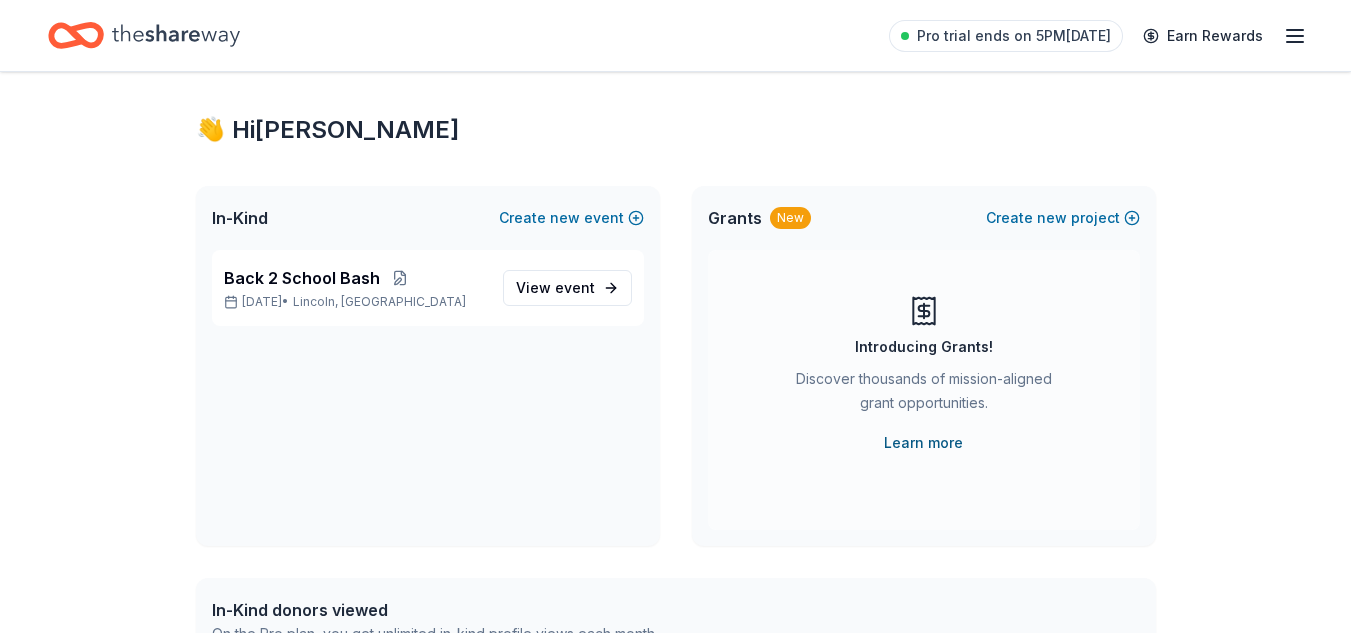 click on "Learn more" at bounding box center (923, 443) 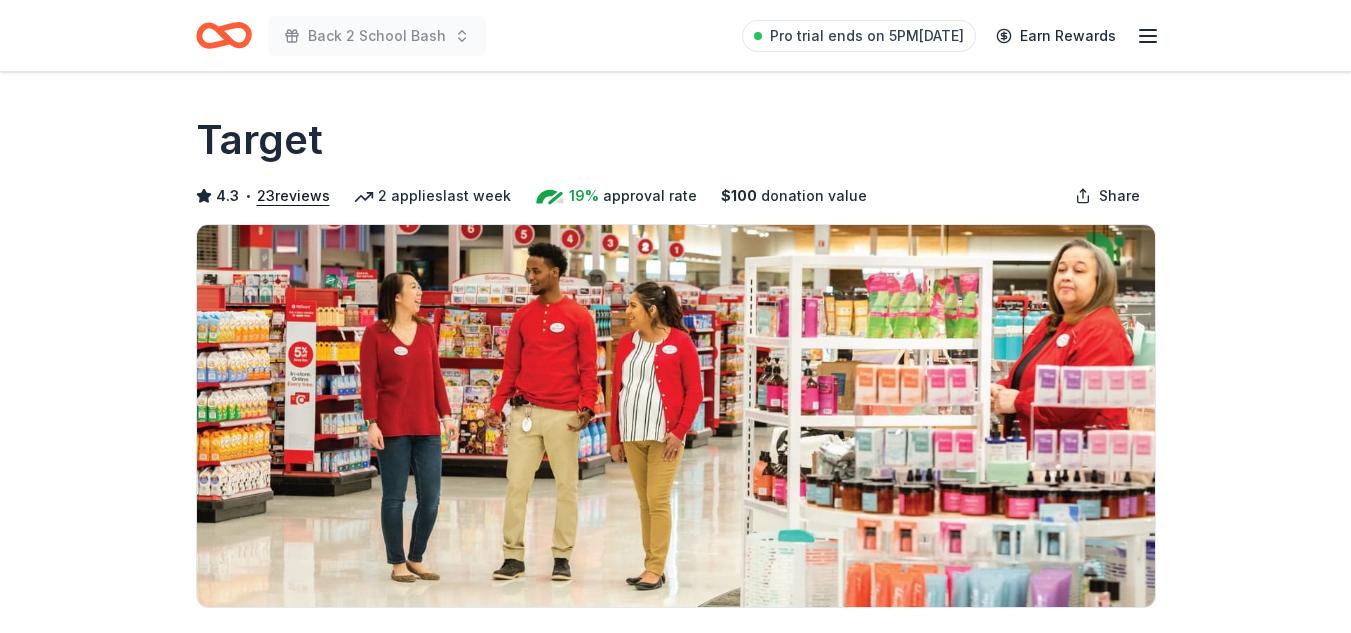 scroll, scrollTop: 0, scrollLeft: 0, axis: both 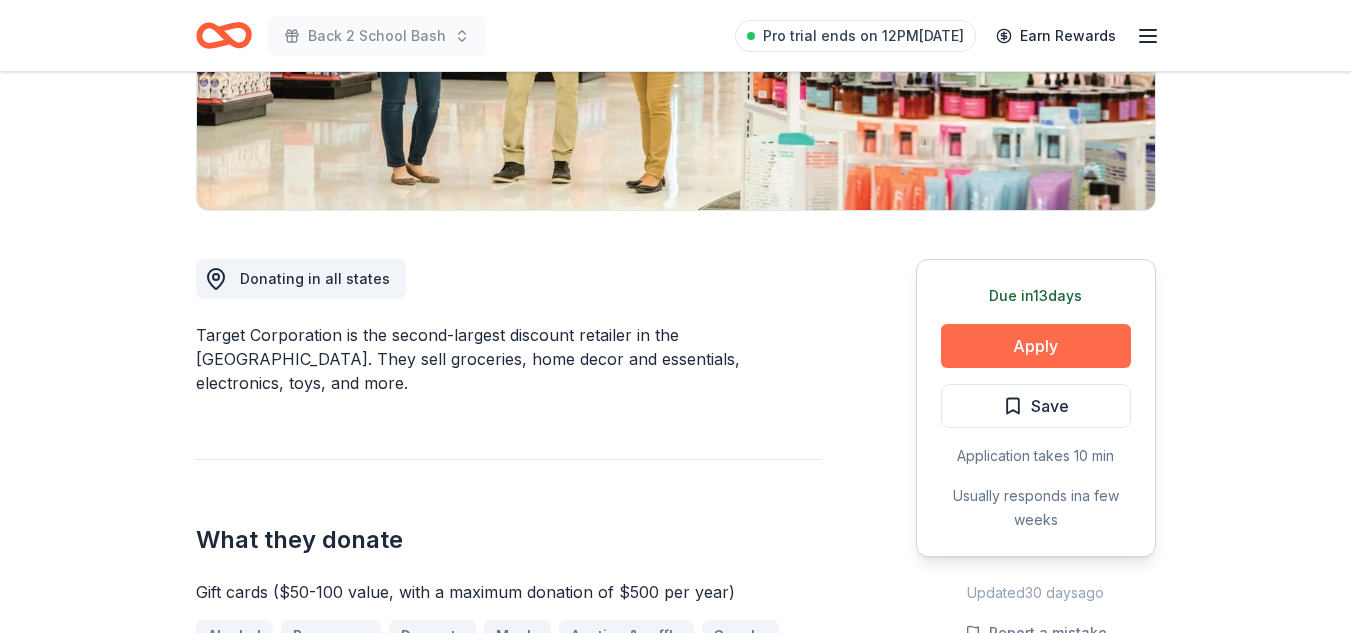 click on "Apply" at bounding box center (1036, 346) 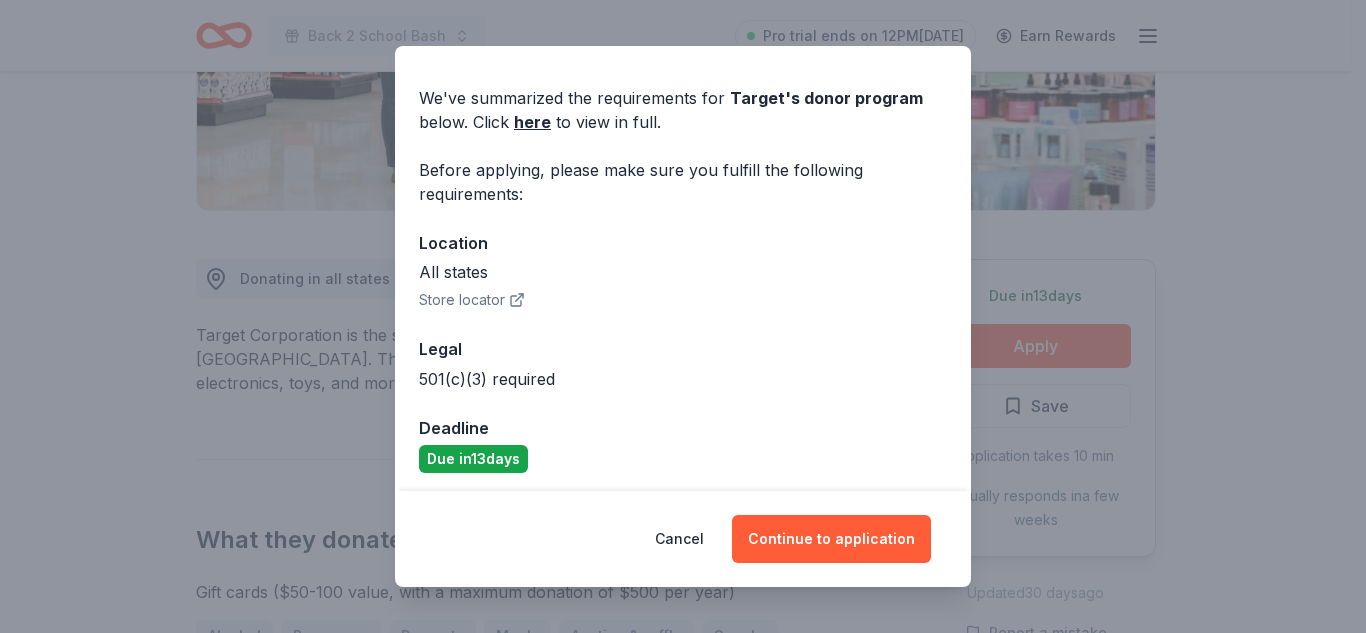 scroll, scrollTop: 63, scrollLeft: 0, axis: vertical 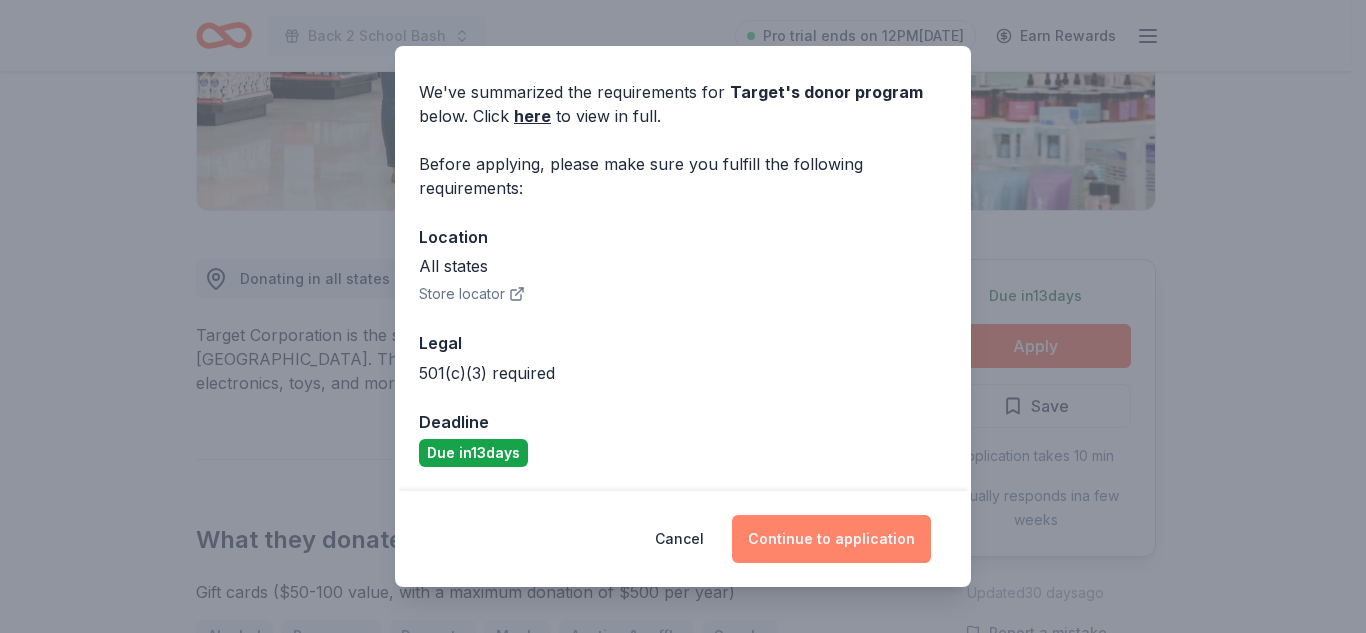 click on "Continue to application" at bounding box center [831, 539] 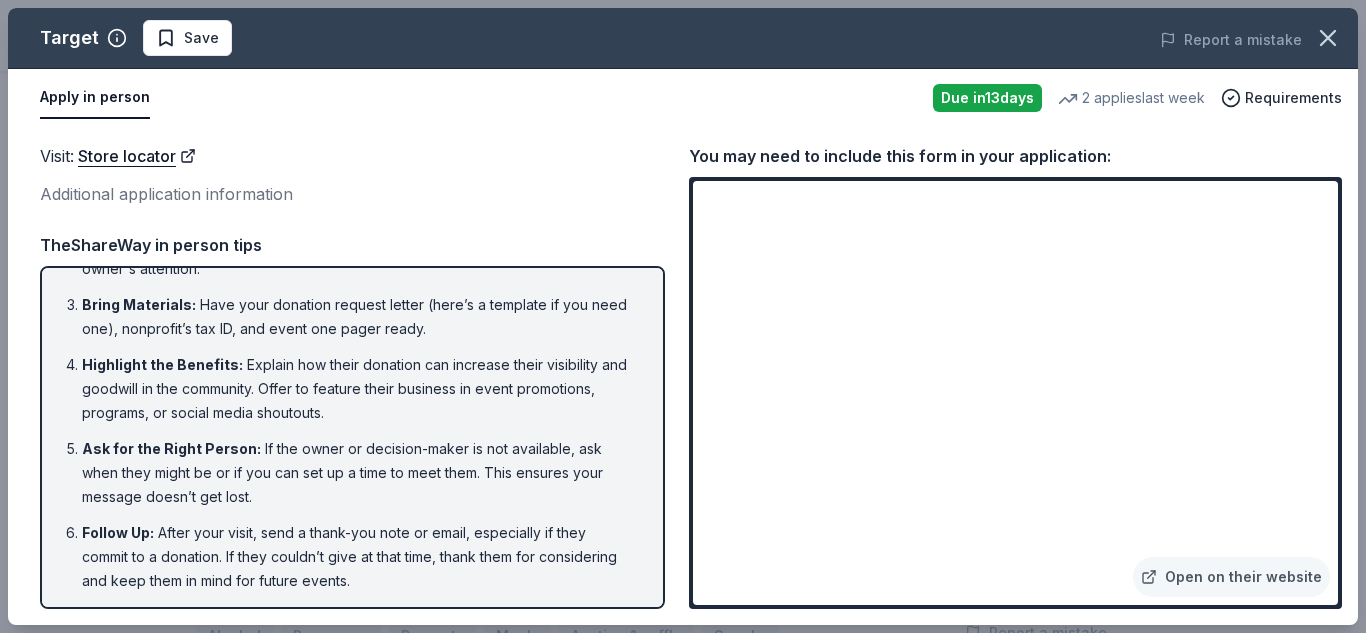 scroll, scrollTop: 137, scrollLeft: 0, axis: vertical 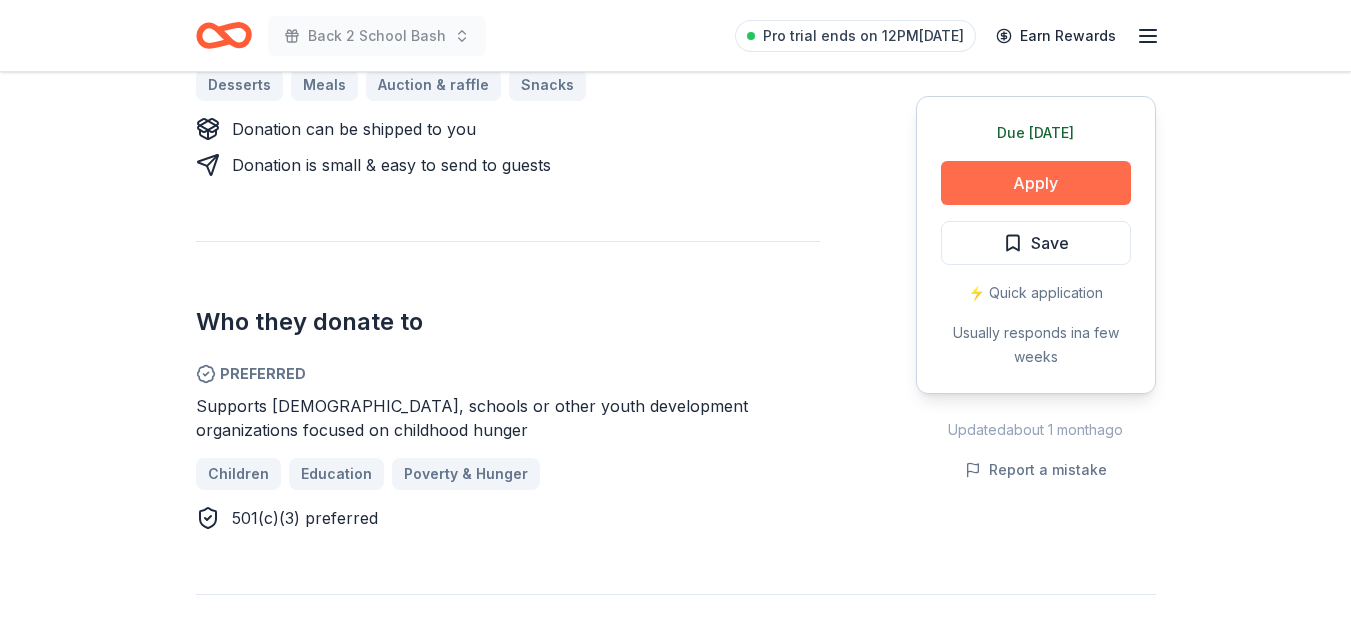 click on "Apply" at bounding box center (1036, 183) 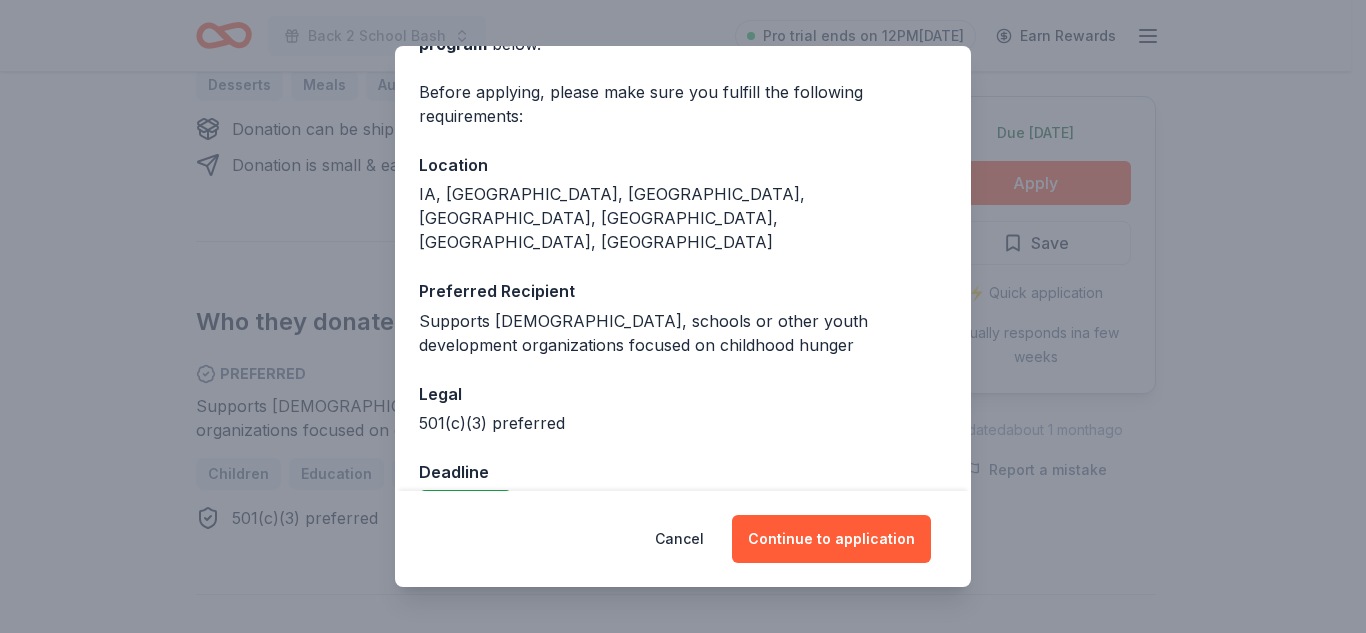 scroll, scrollTop: 138, scrollLeft: 0, axis: vertical 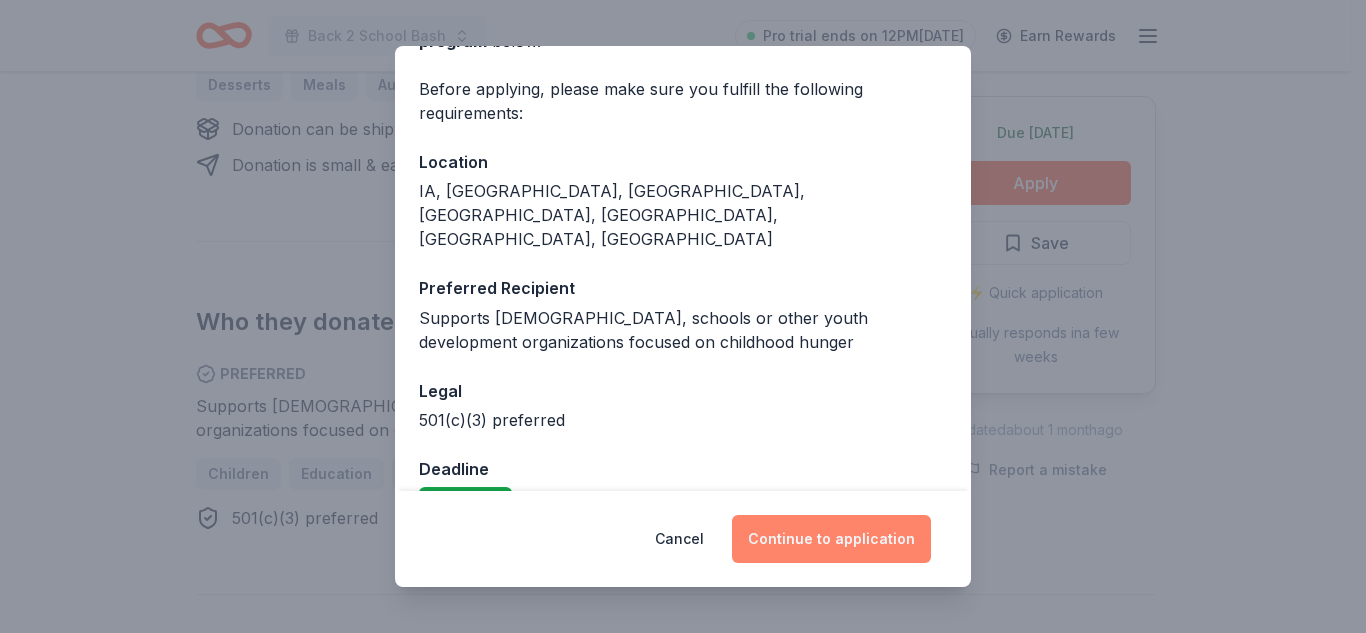 click on "Continue to application" at bounding box center (831, 539) 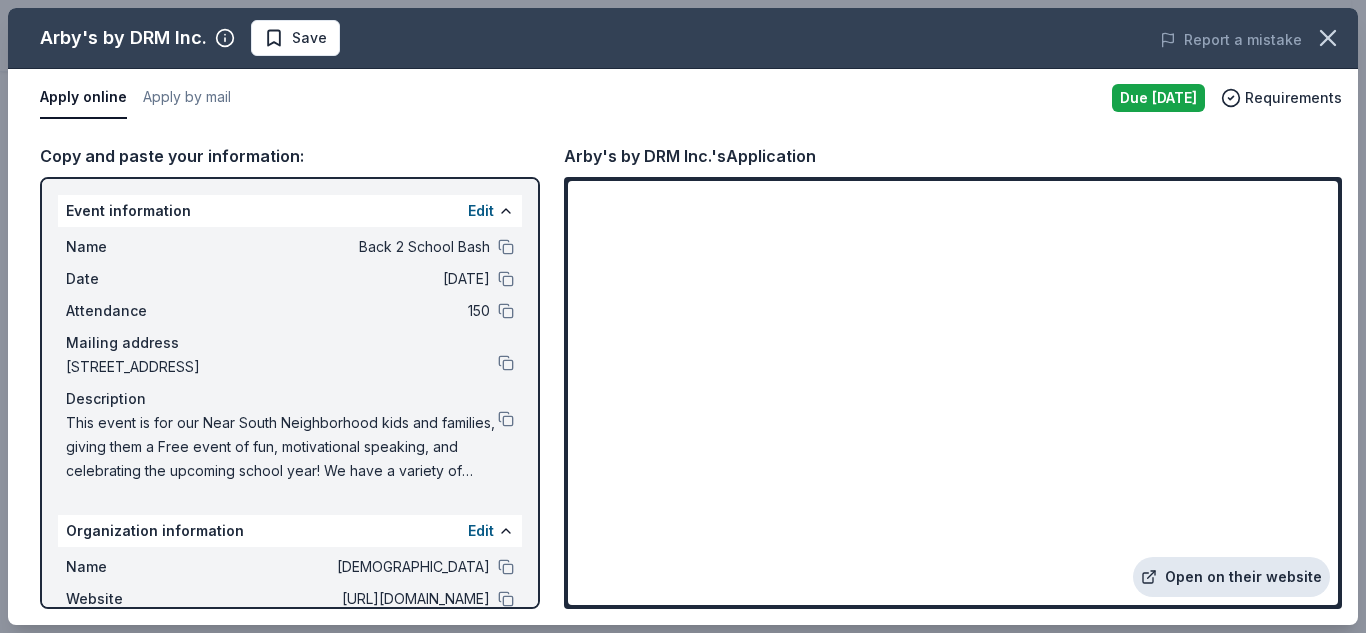 click on "Open on their website" at bounding box center (1231, 577) 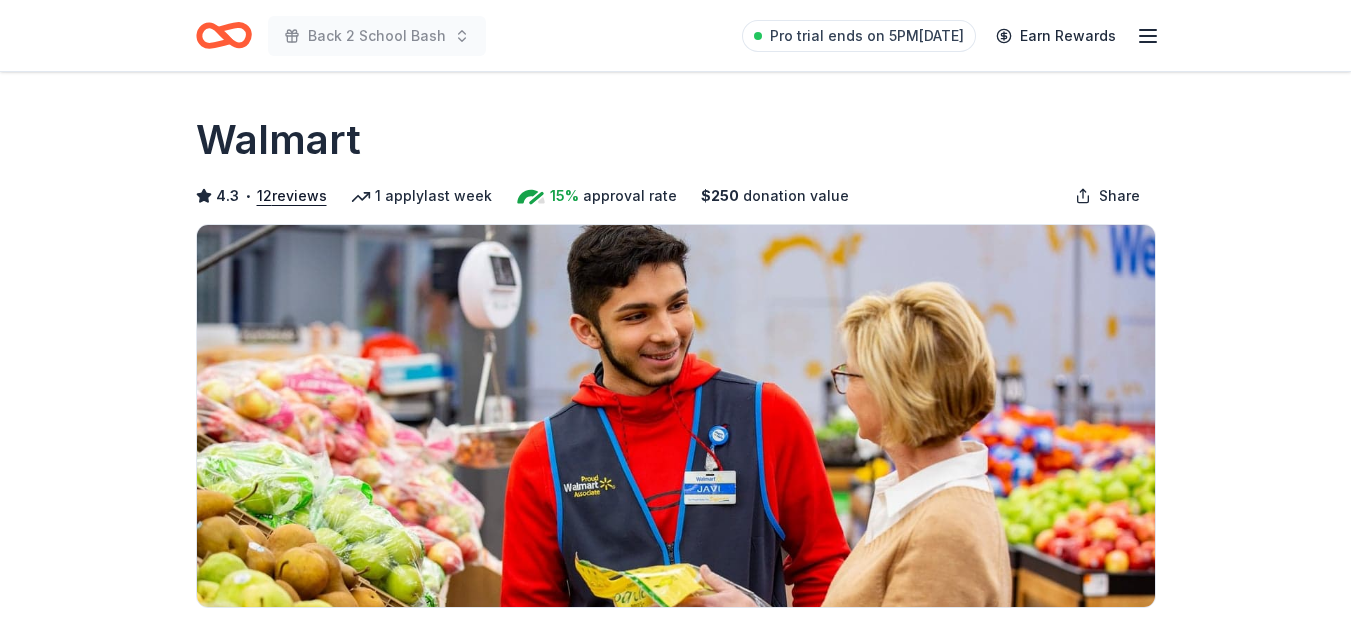 scroll, scrollTop: 0, scrollLeft: 0, axis: both 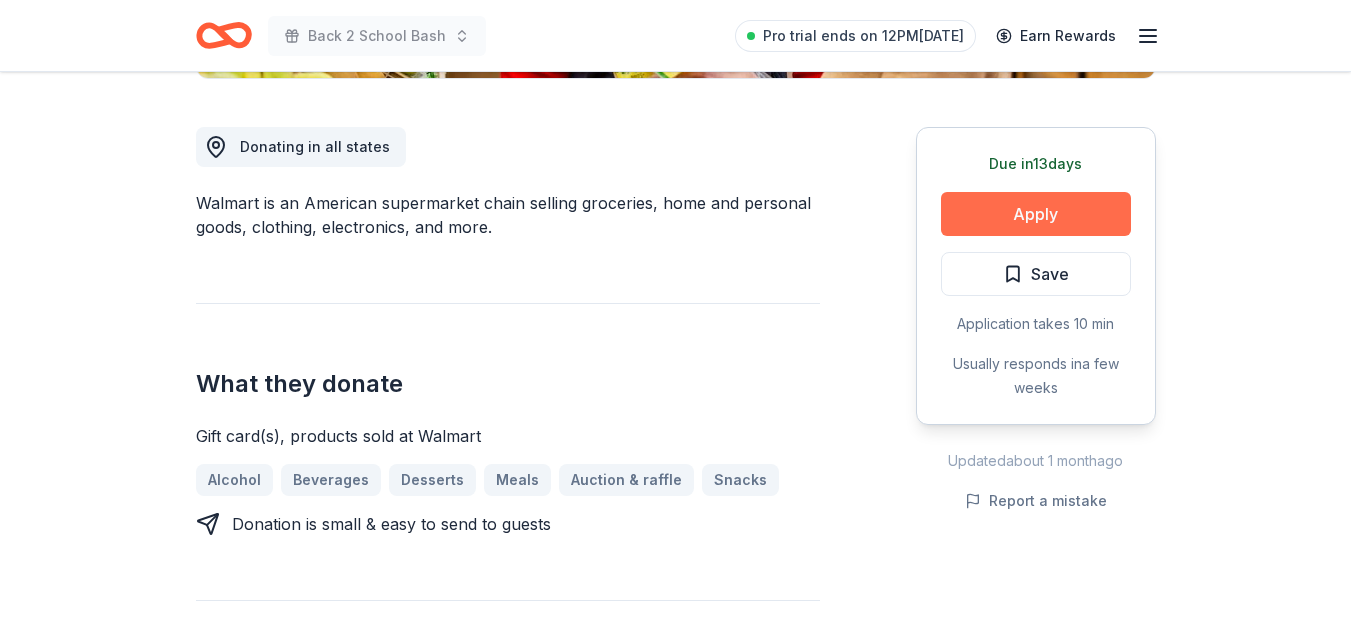 click on "Apply" at bounding box center [1036, 214] 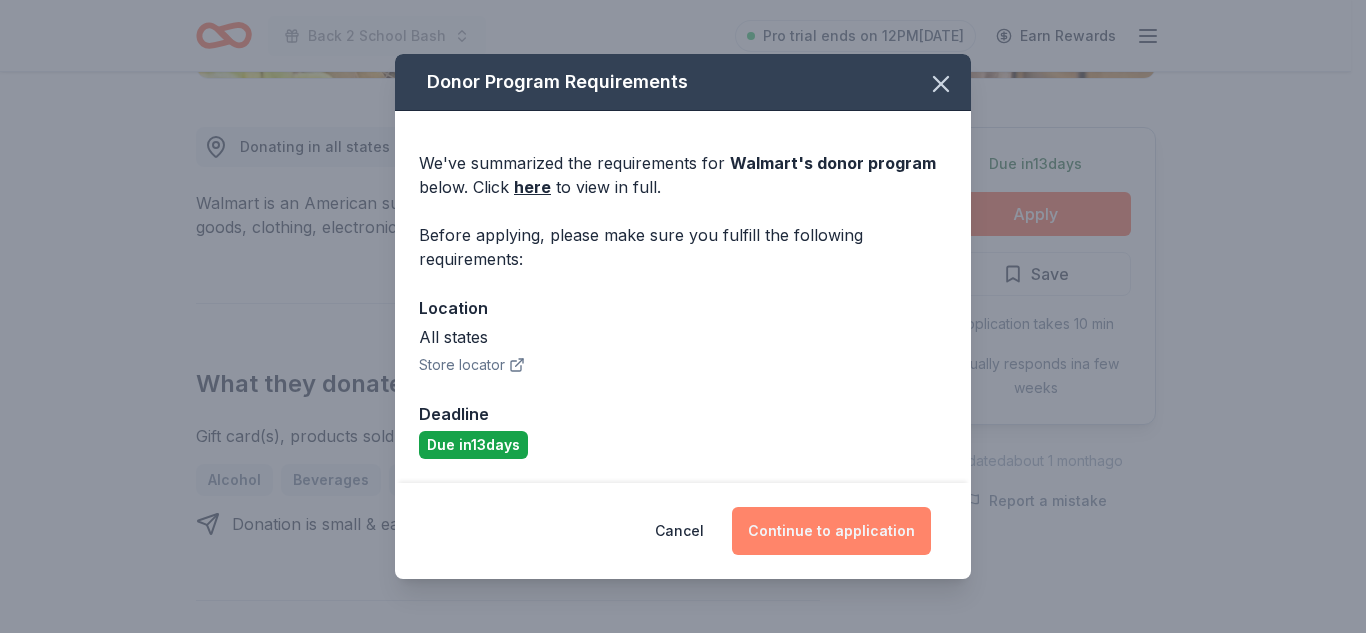 click on "Continue to application" at bounding box center (831, 531) 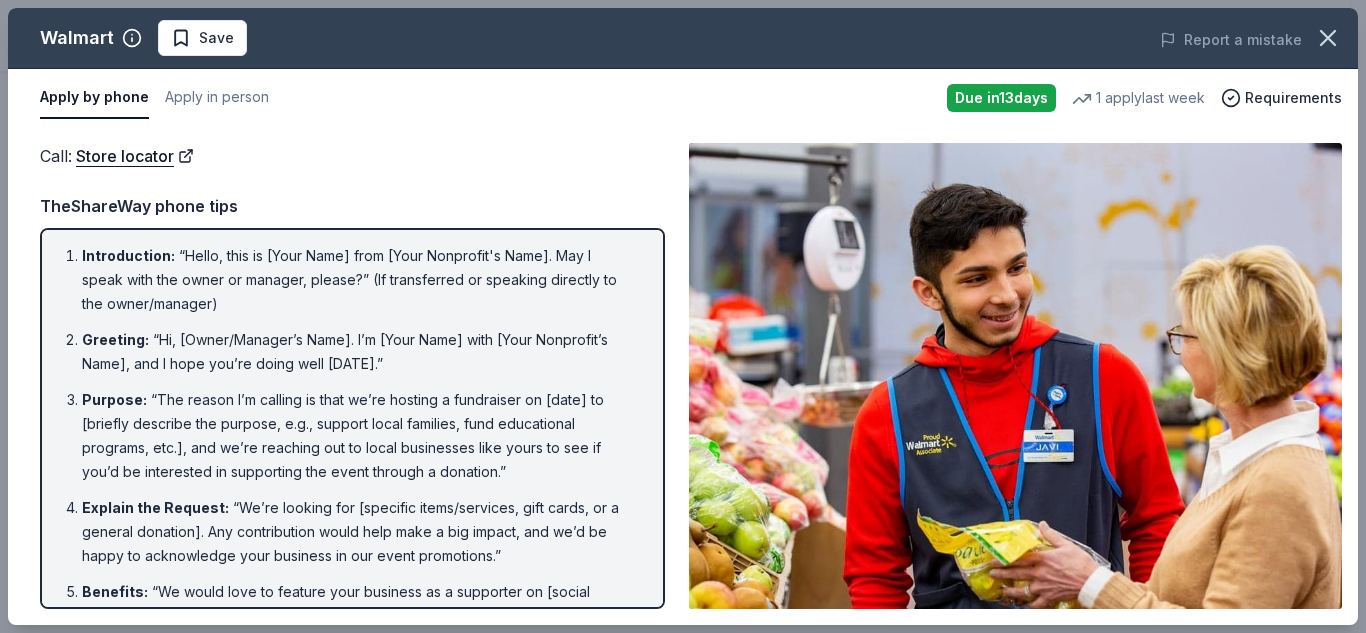 scroll, scrollTop: 0, scrollLeft: 0, axis: both 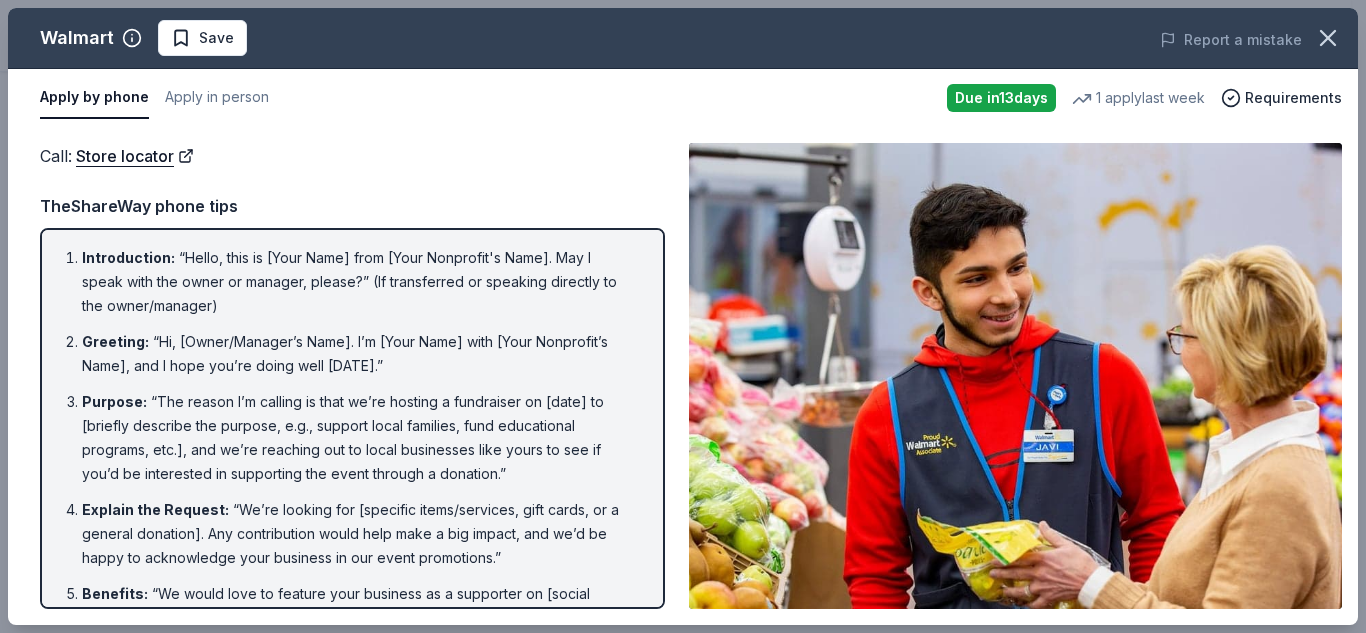 drag, startPoint x: 353, startPoint y: 320, endPoint x: 164, endPoint y: 293, distance: 190.91884 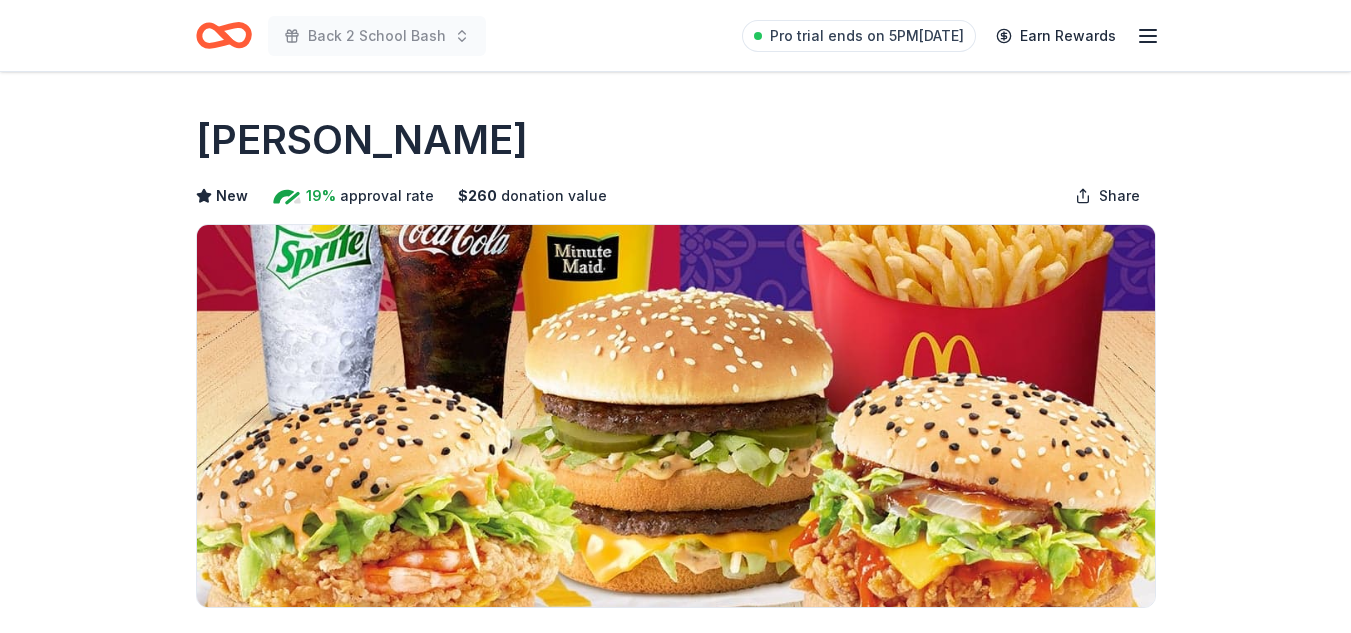 scroll, scrollTop: 0, scrollLeft: 0, axis: both 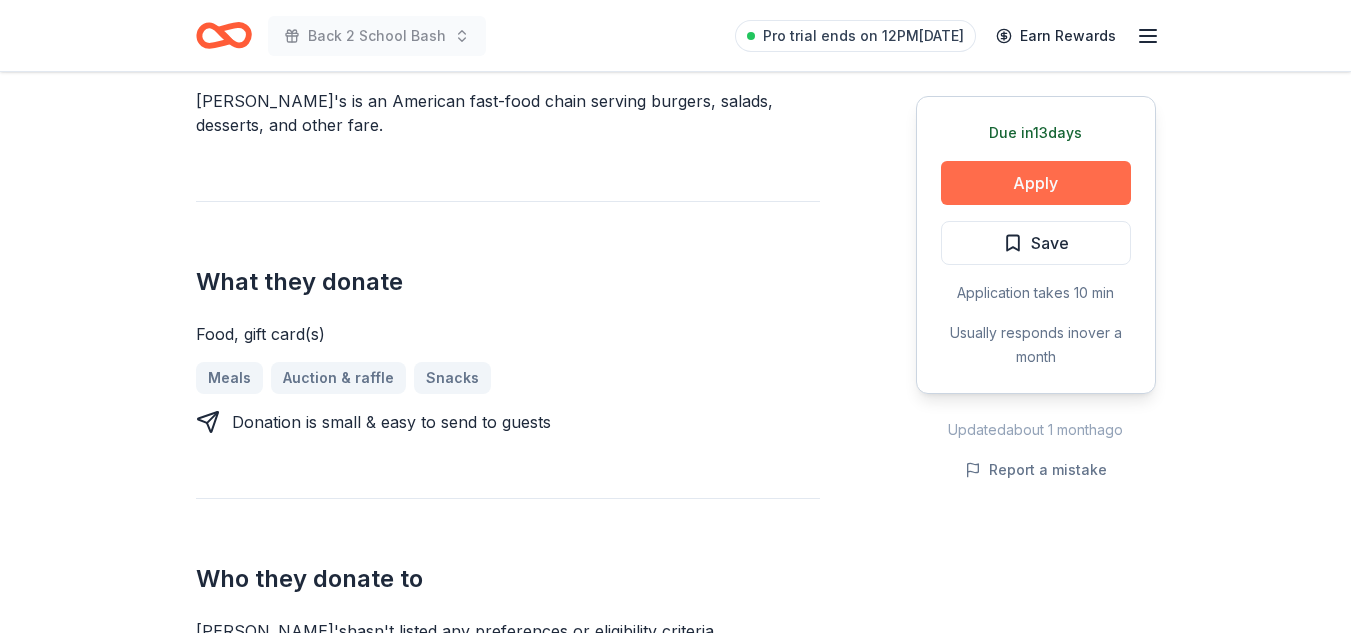 click on "Apply" at bounding box center [1036, 183] 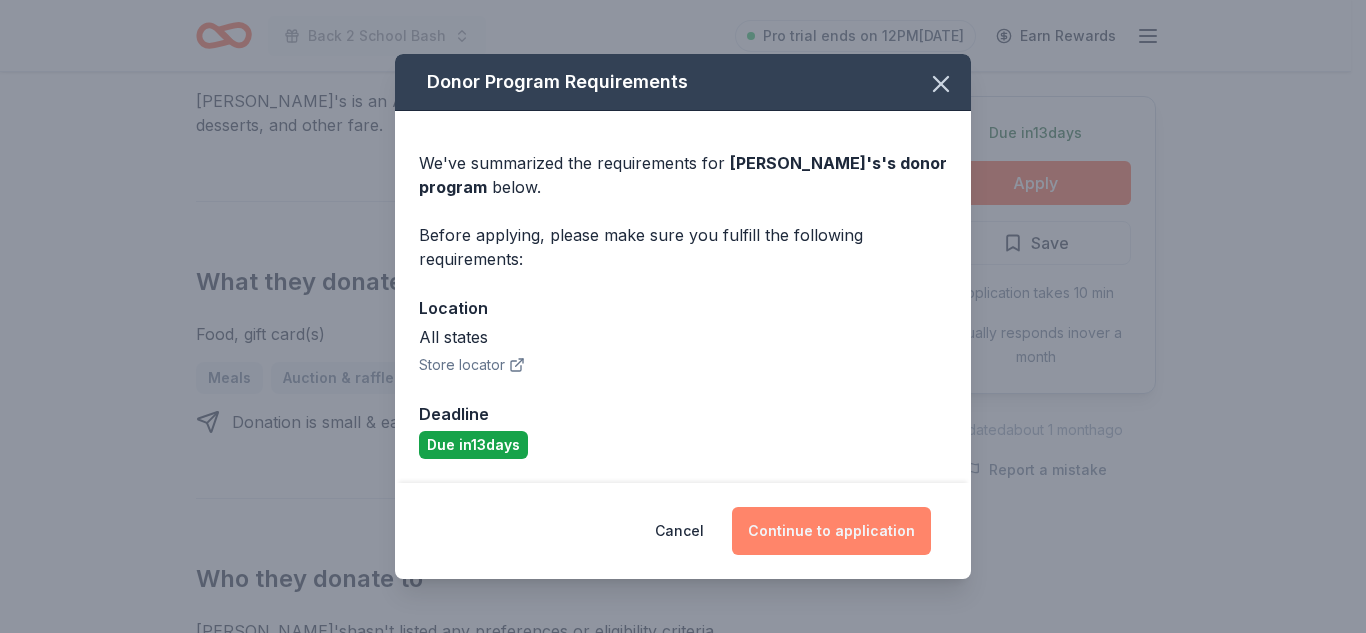 click on "Continue to application" at bounding box center (831, 531) 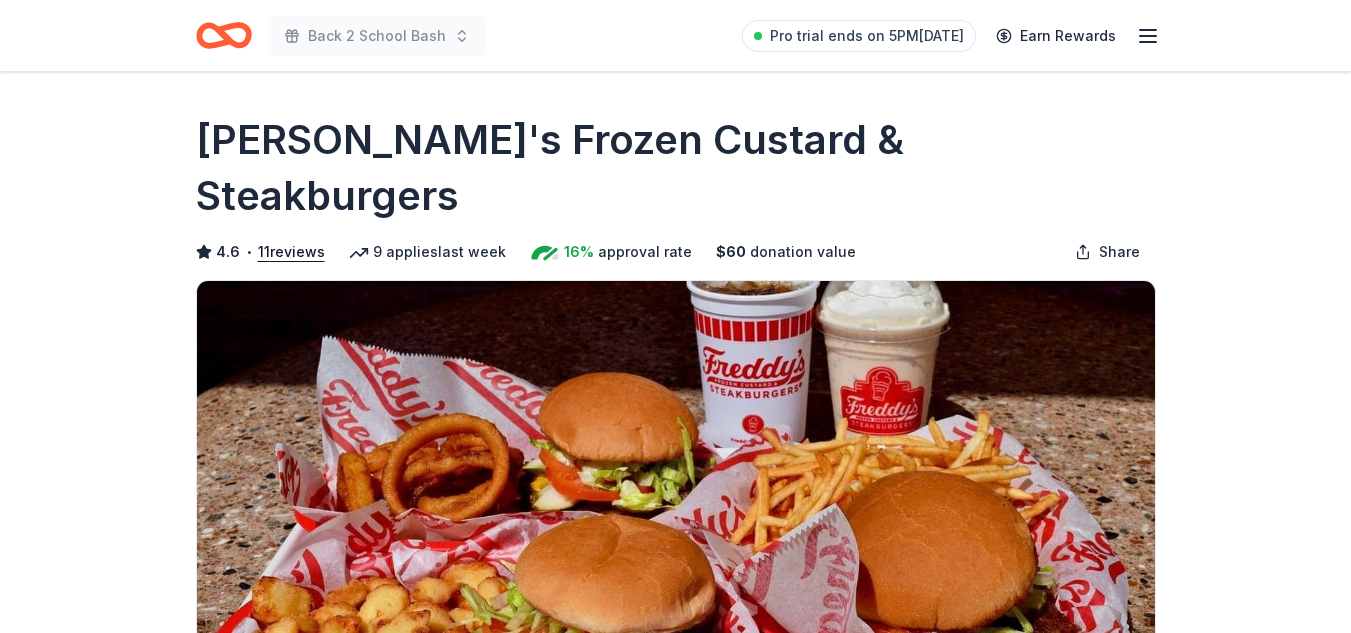 scroll, scrollTop: 0, scrollLeft: 0, axis: both 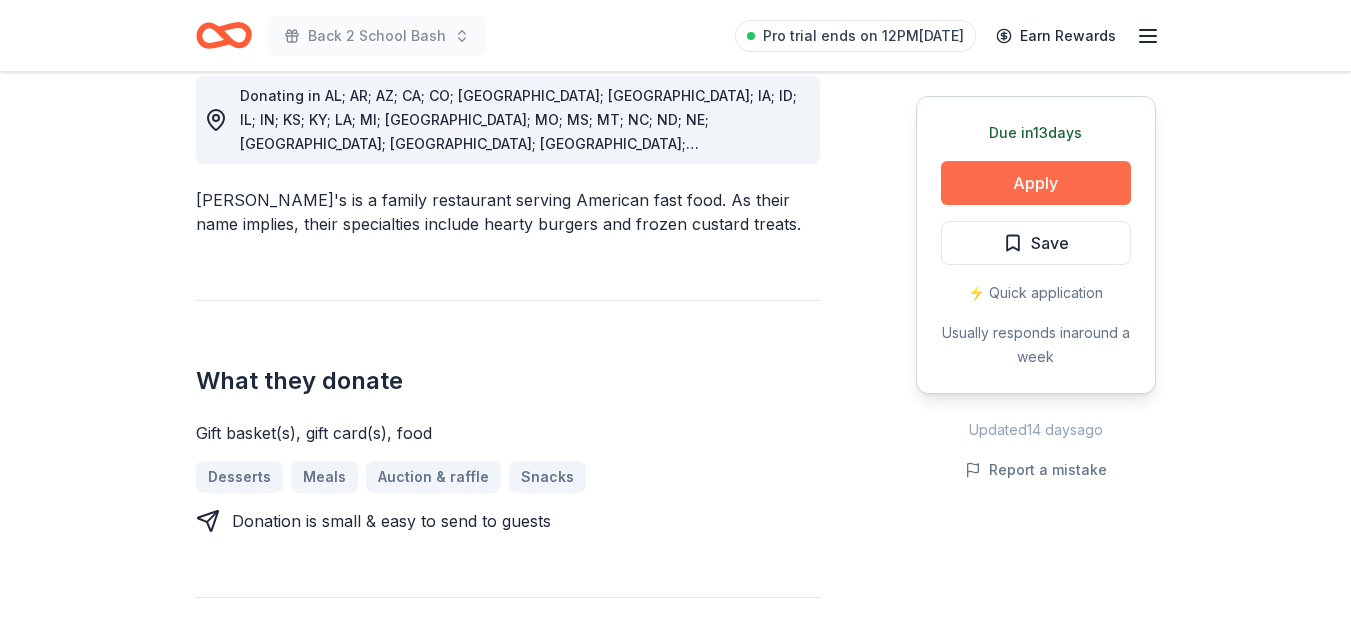 click on "Apply" at bounding box center [1036, 183] 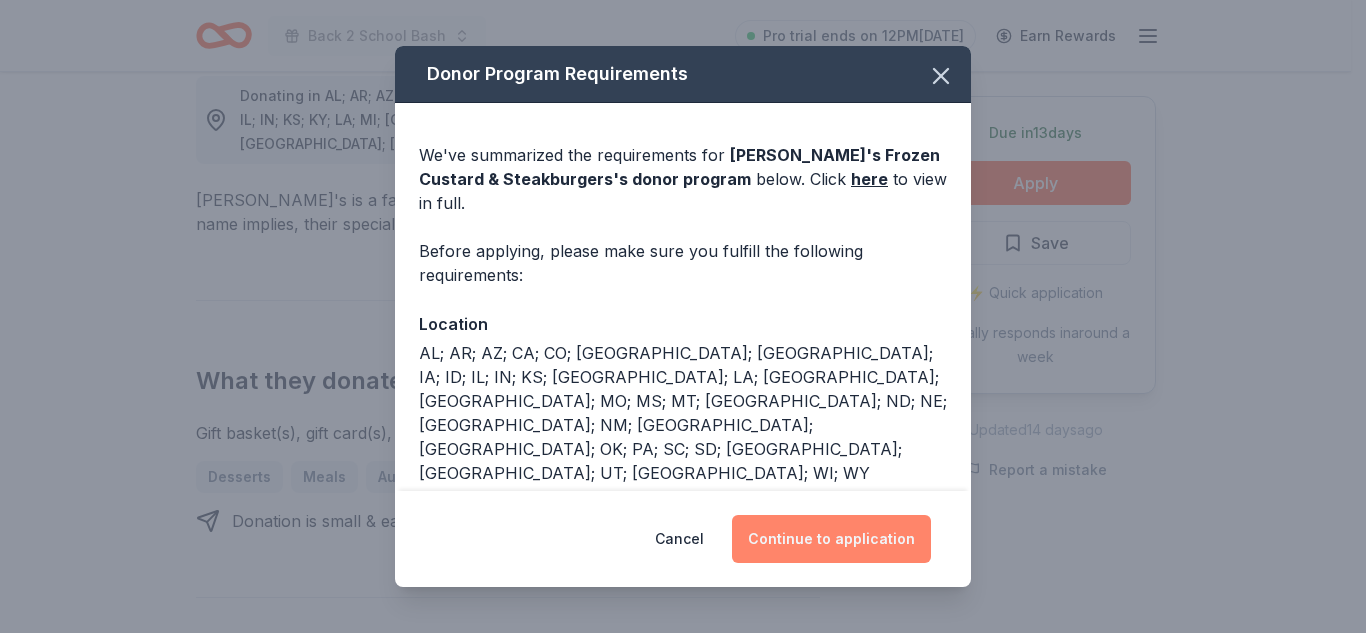 click on "Continue to application" at bounding box center (831, 539) 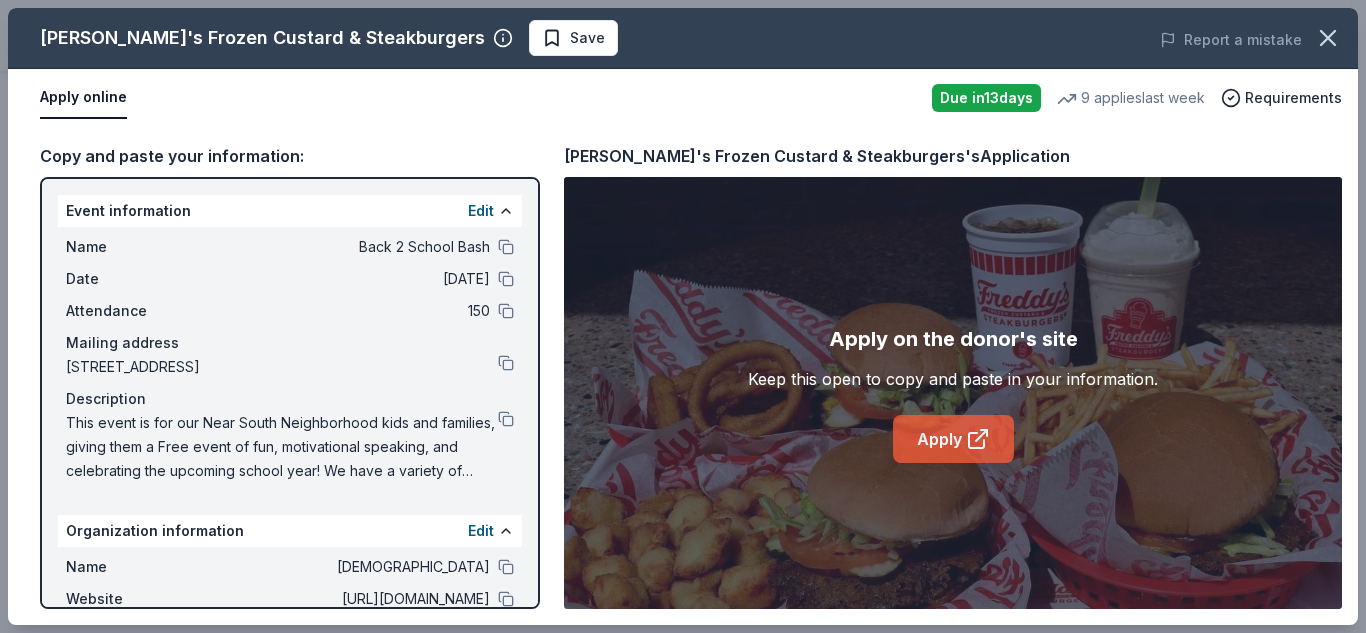 click on "Apply" at bounding box center (953, 439) 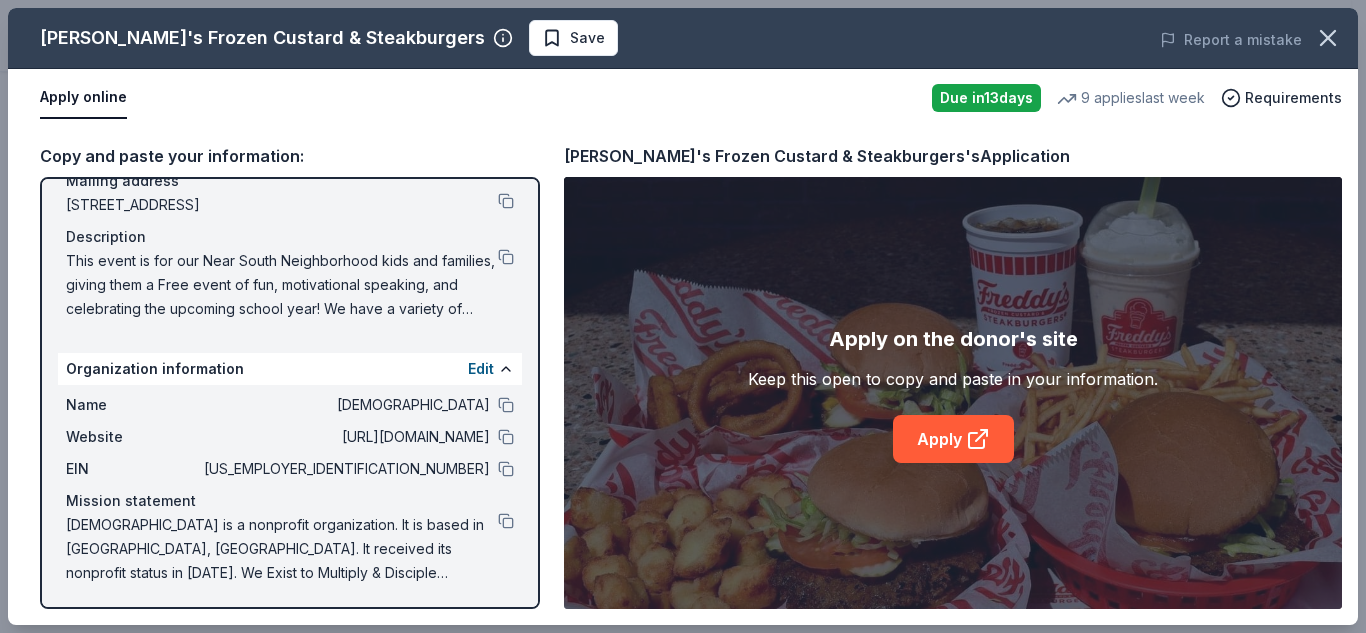 scroll, scrollTop: 164, scrollLeft: 0, axis: vertical 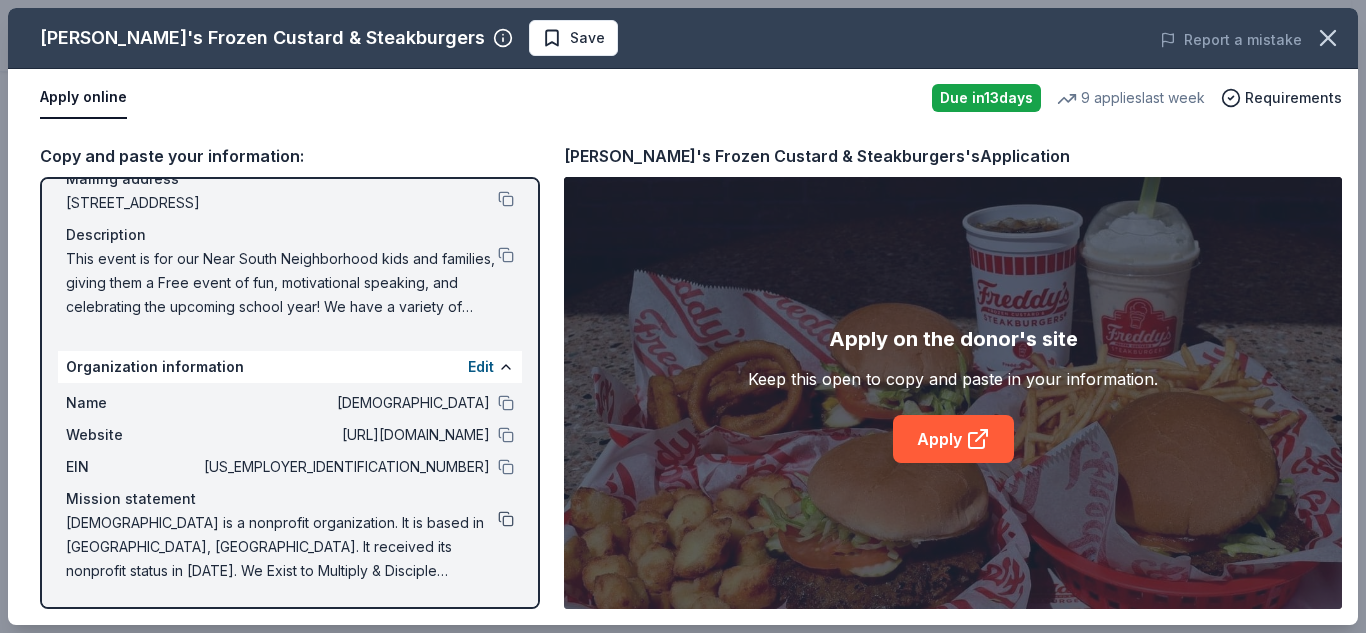 click at bounding box center (506, 519) 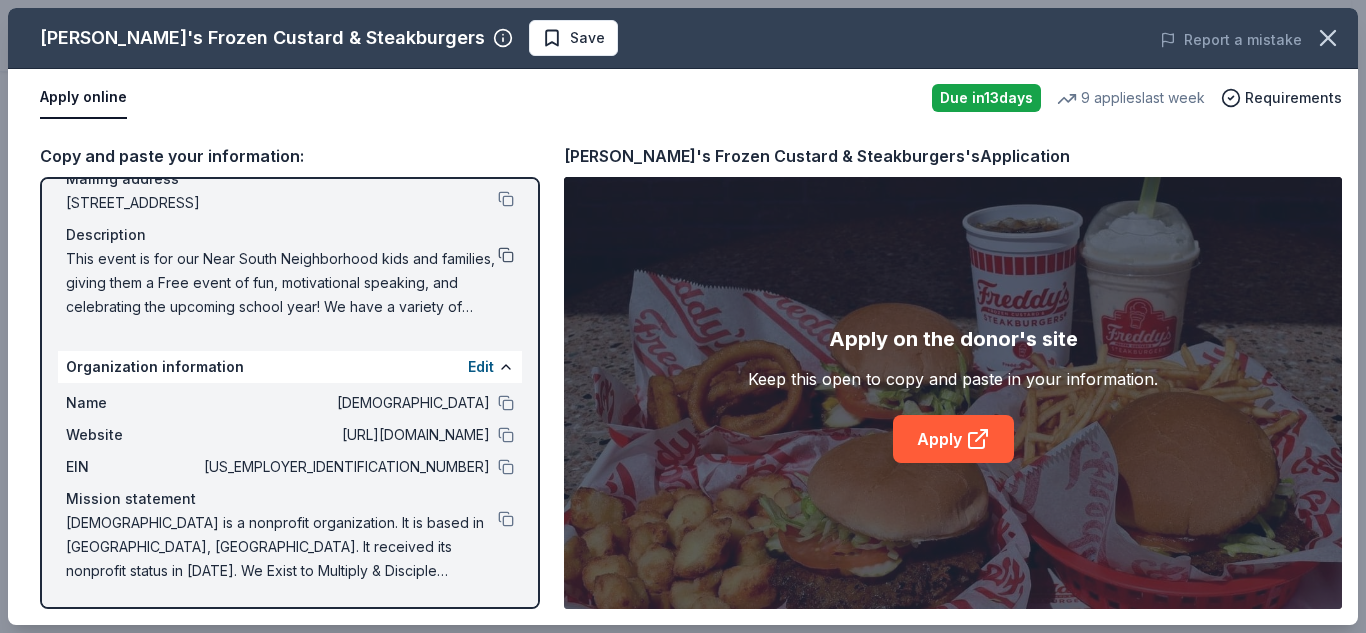 click at bounding box center [506, 255] 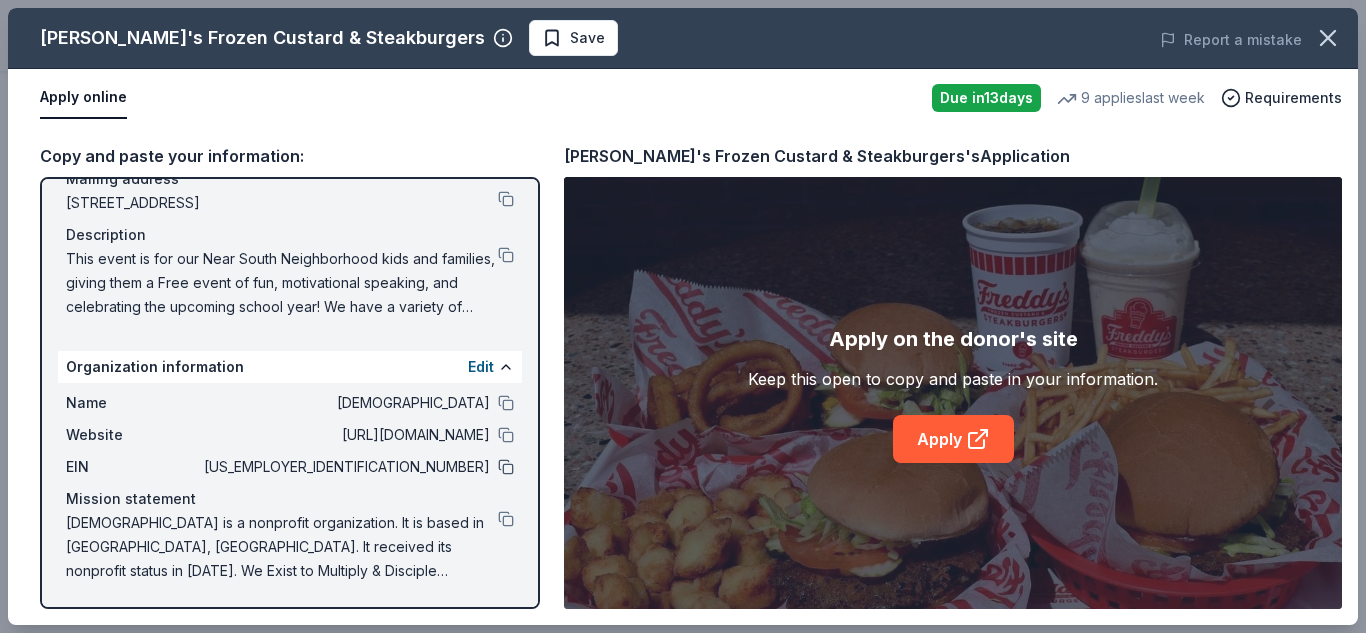 click at bounding box center [506, 467] 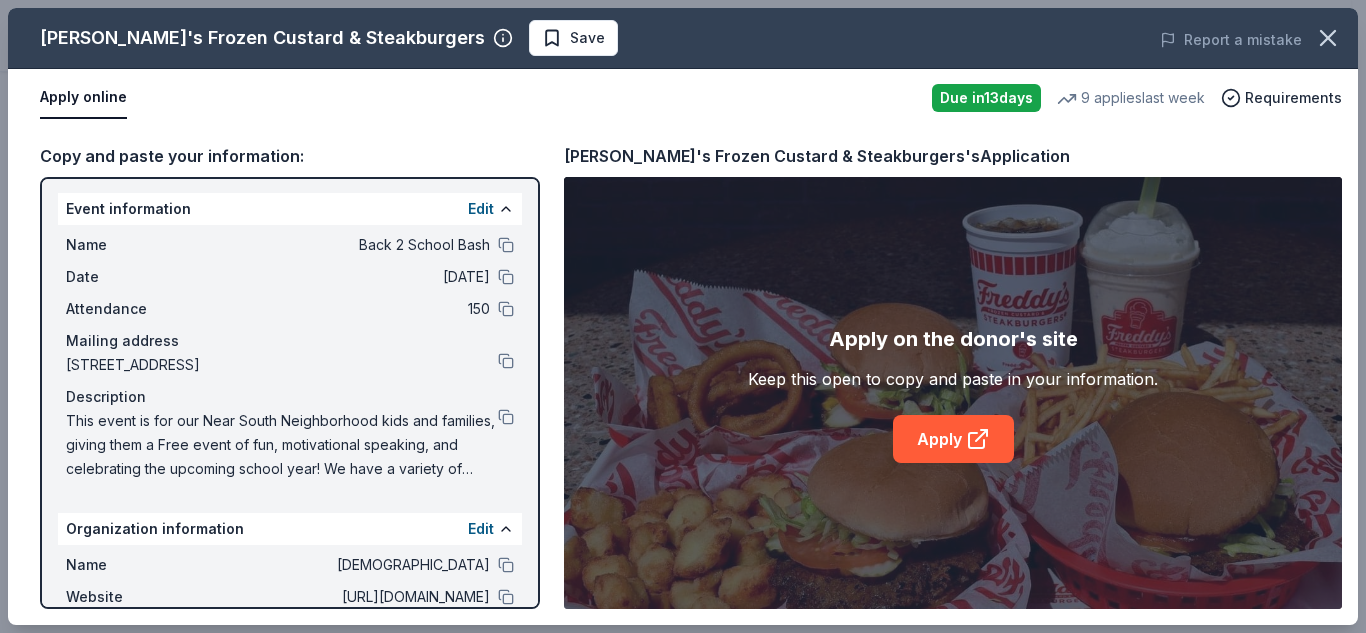 scroll, scrollTop: 0, scrollLeft: 0, axis: both 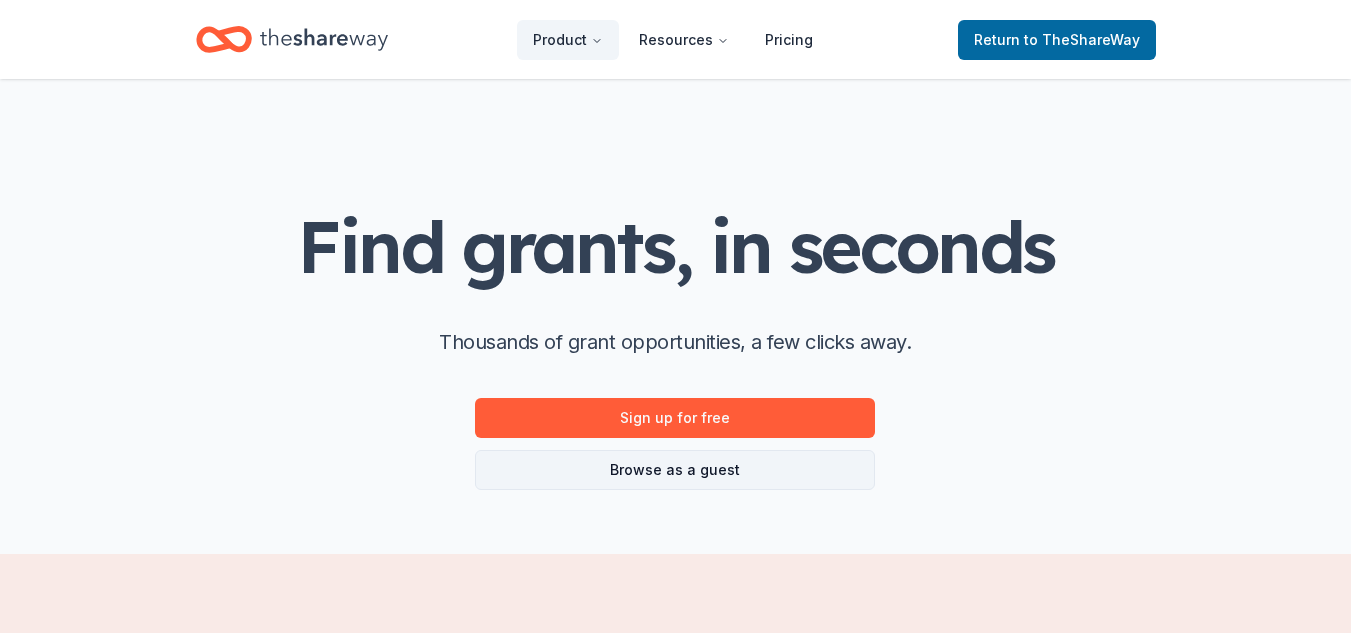click on "Browse as a guest" at bounding box center [675, 470] 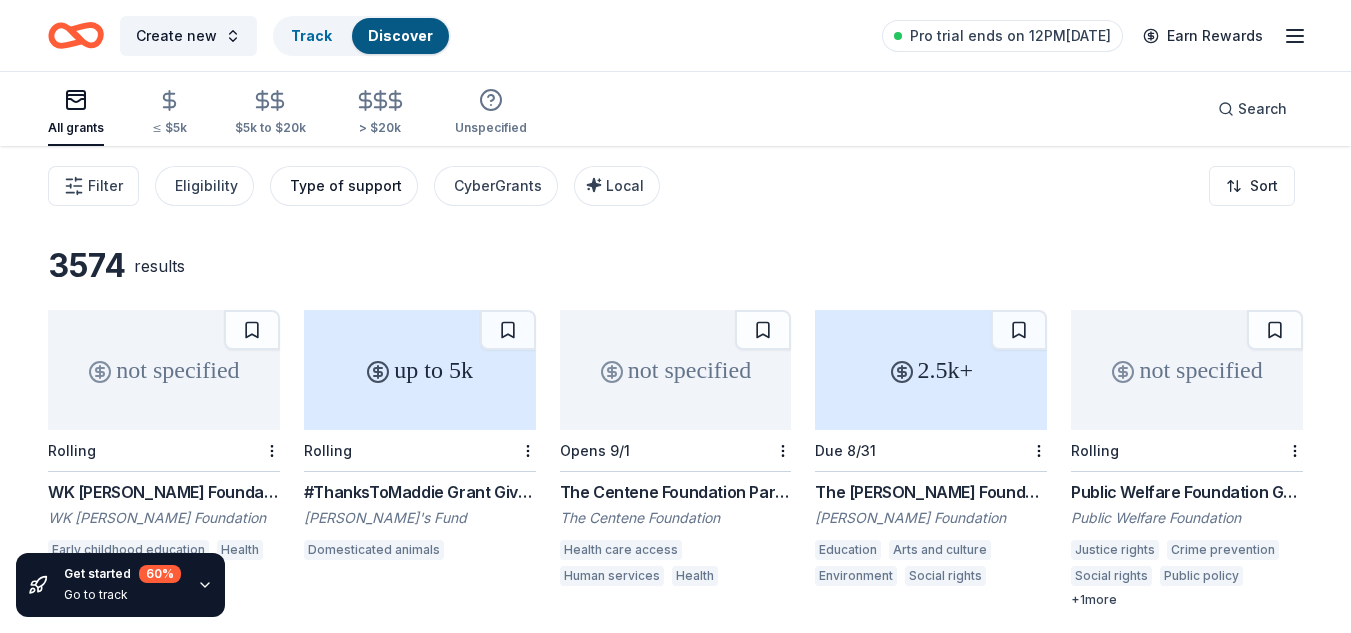 click on "Type of support" at bounding box center (346, 186) 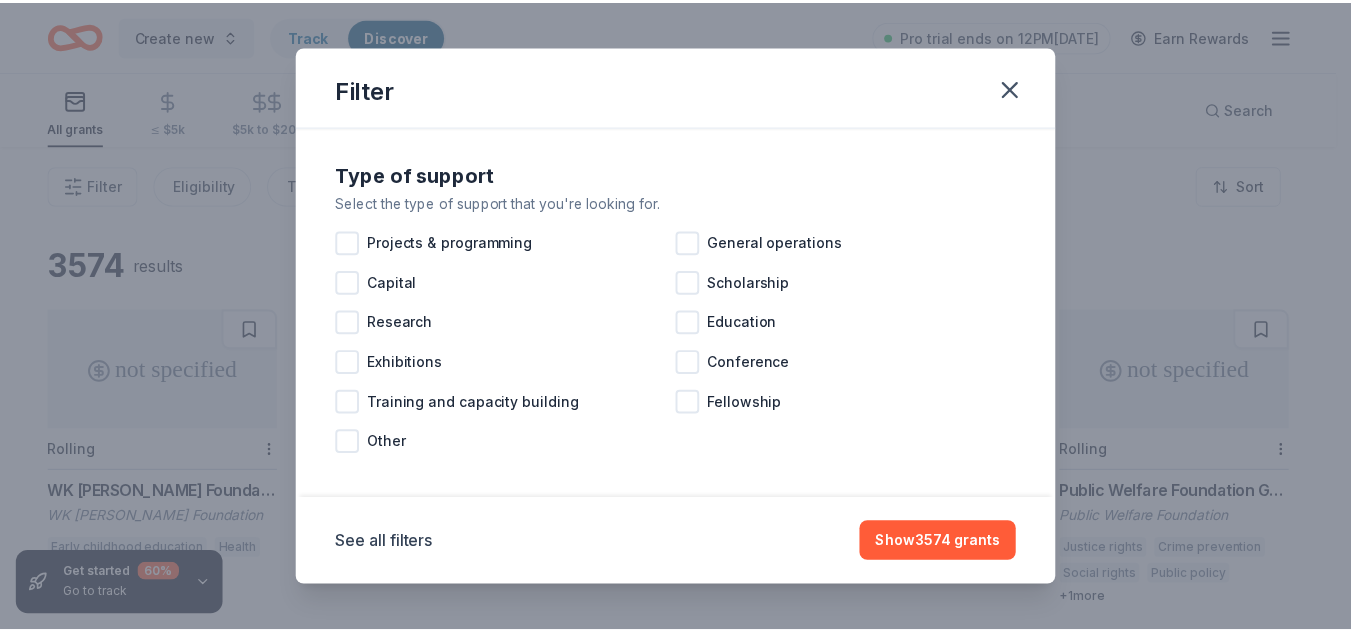 scroll, scrollTop: 12, scrollLeft: 0, axis: vertical 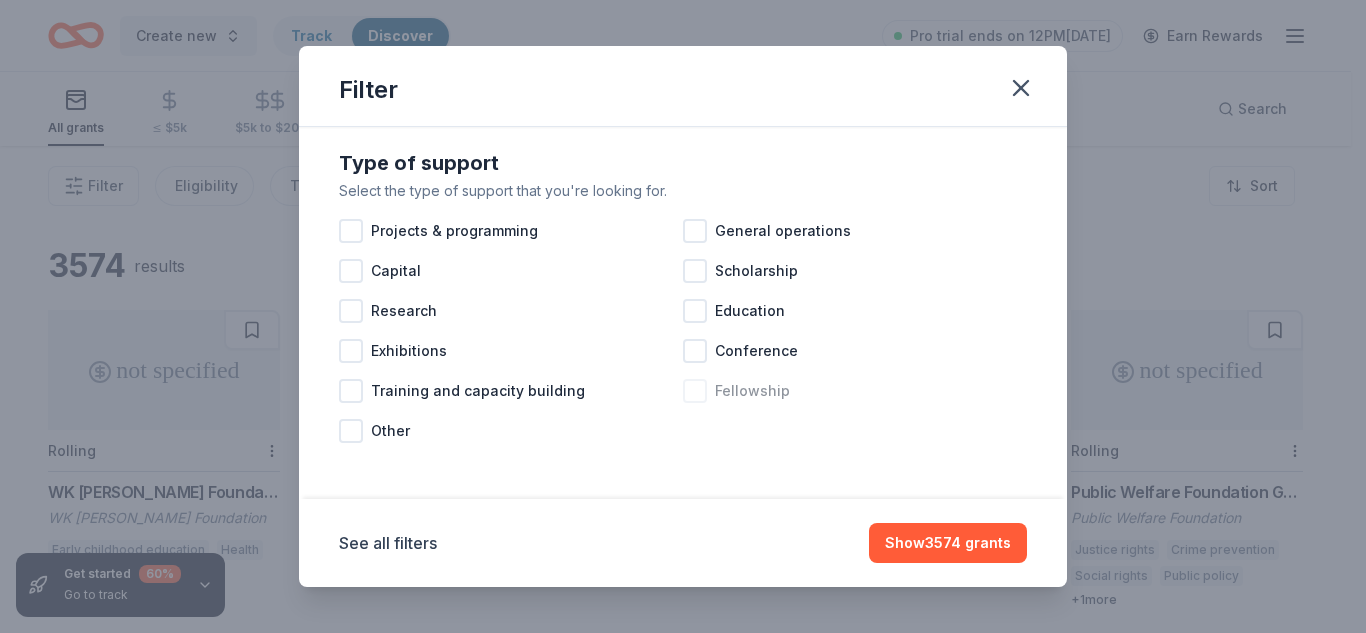 click at bounding box center [695, 391] 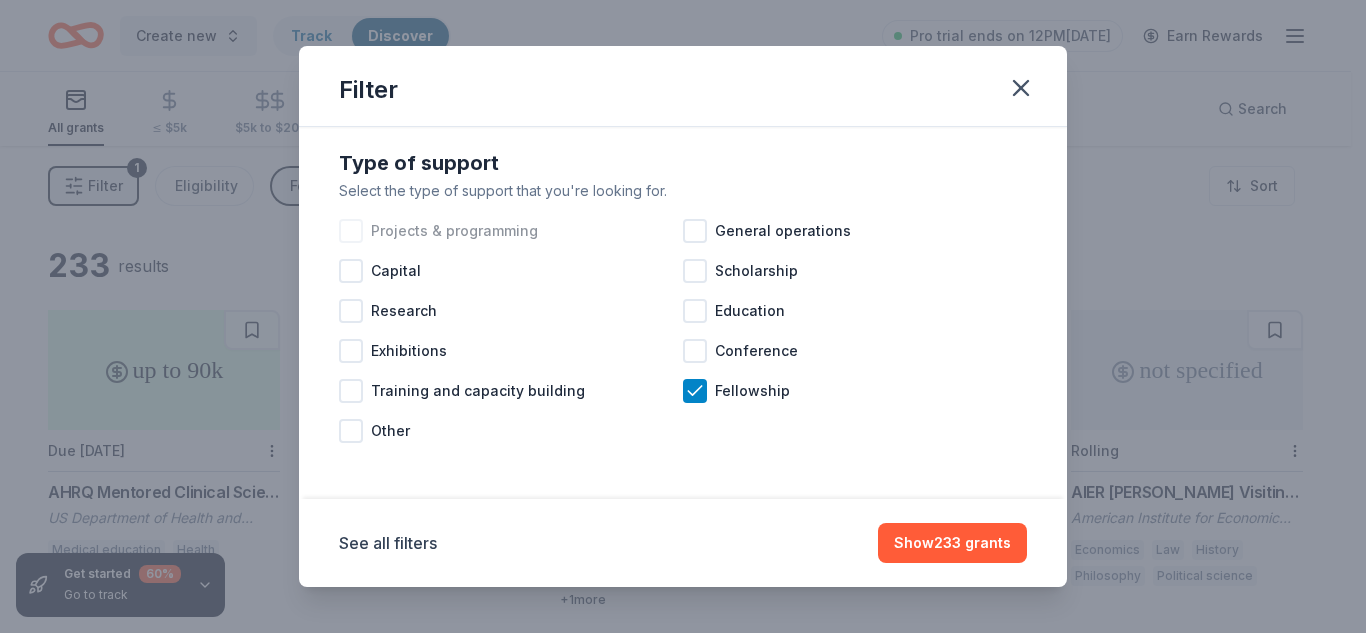 click at bounding box center (351, 231) 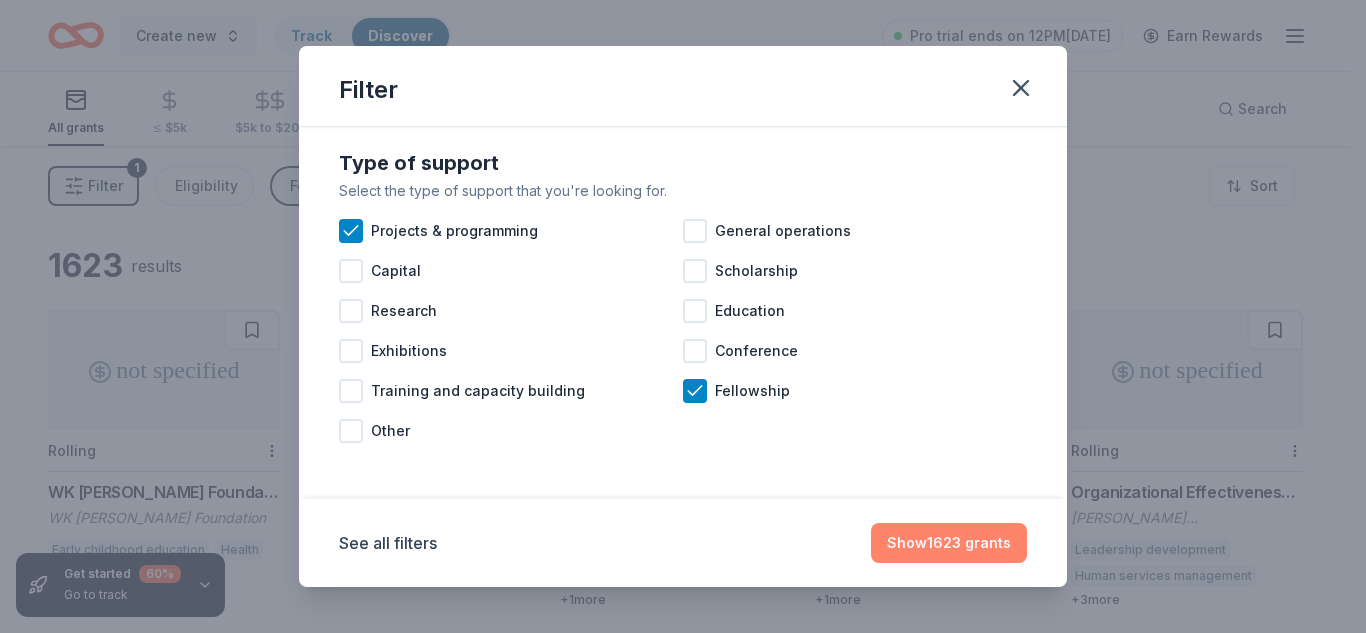 click on "Show  1623   grants" at bounding box center (949, 543) 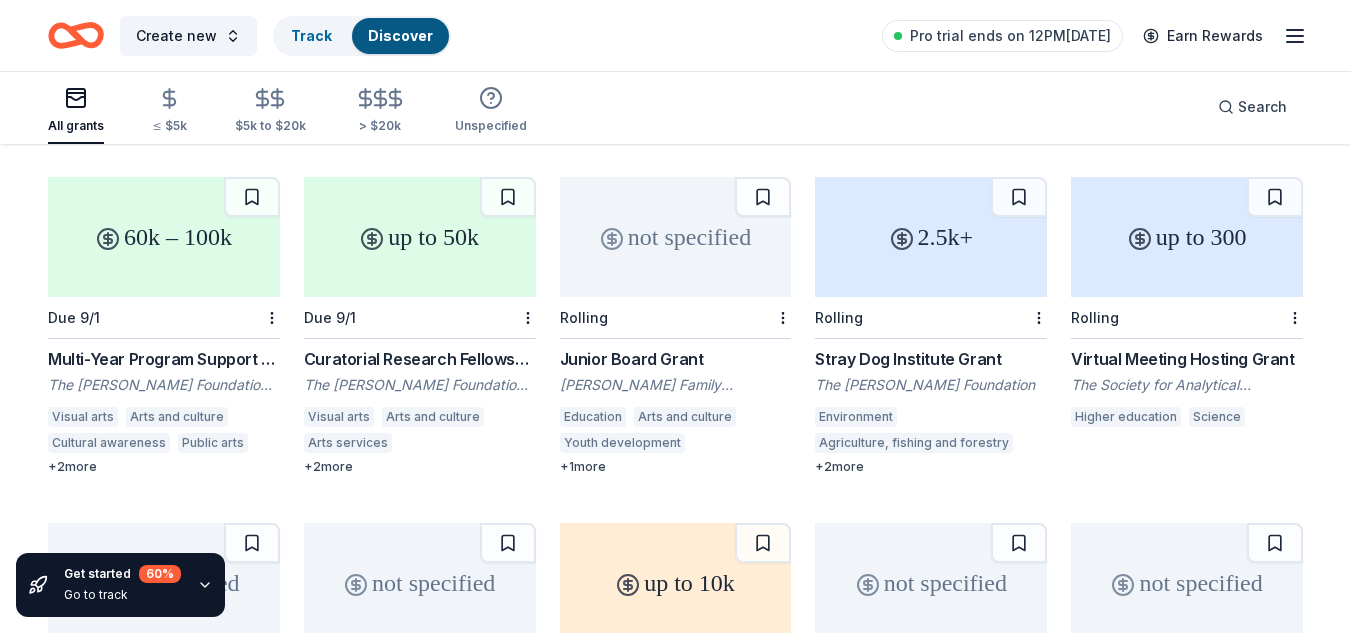 scroll, scrollTop: 491, scrollLeft: 0, axis: vertical 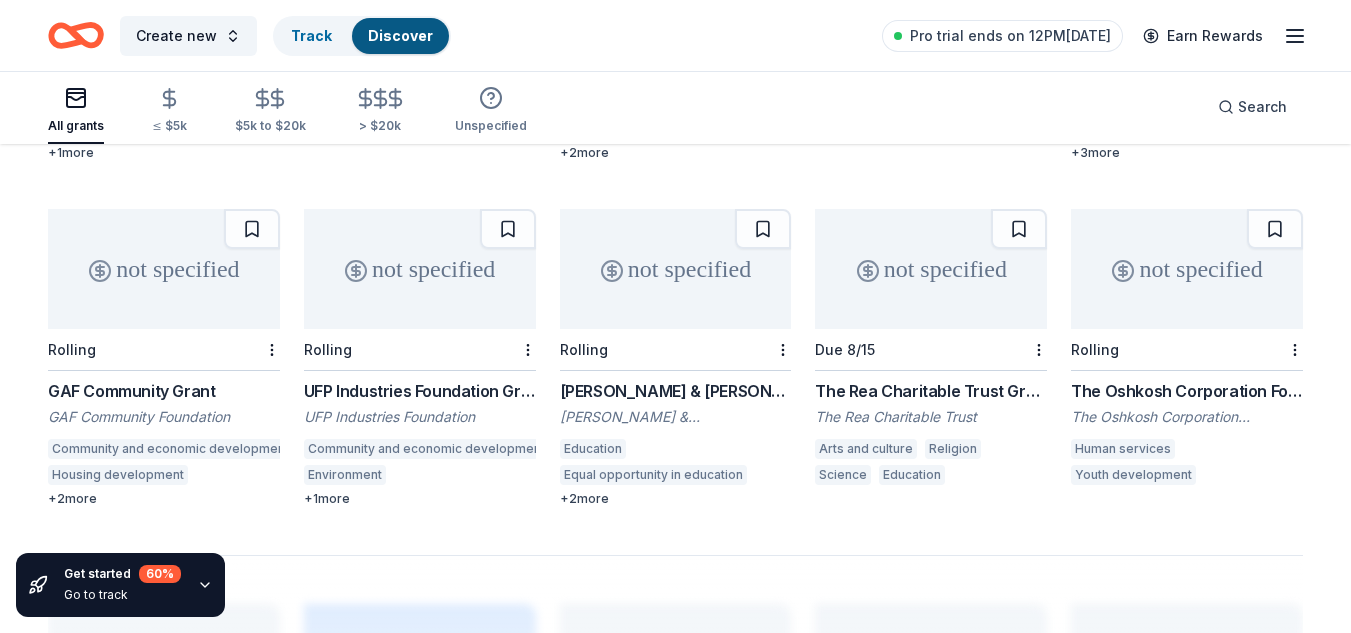 click on "not specified" at bounding box center (931, 269) 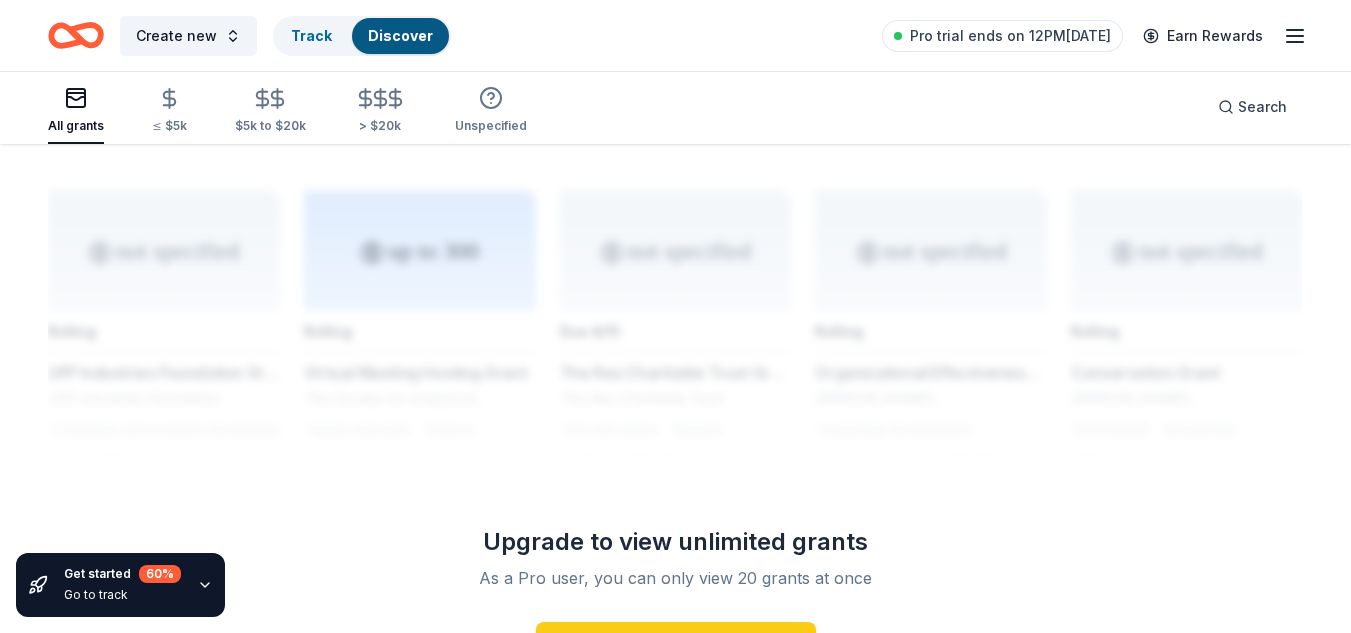 scroll, scrollTop: 1544, scrollLeft: 0, axis: vertical 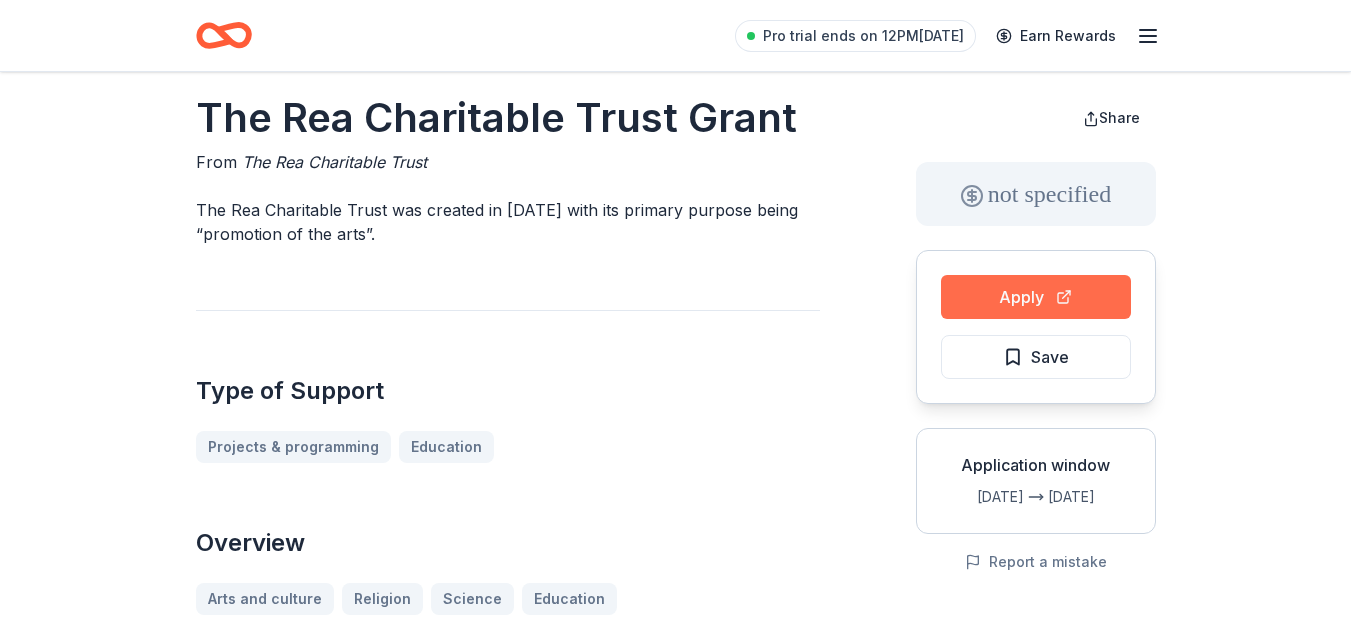 click on "Apply" at bounding box center (1036, 297) 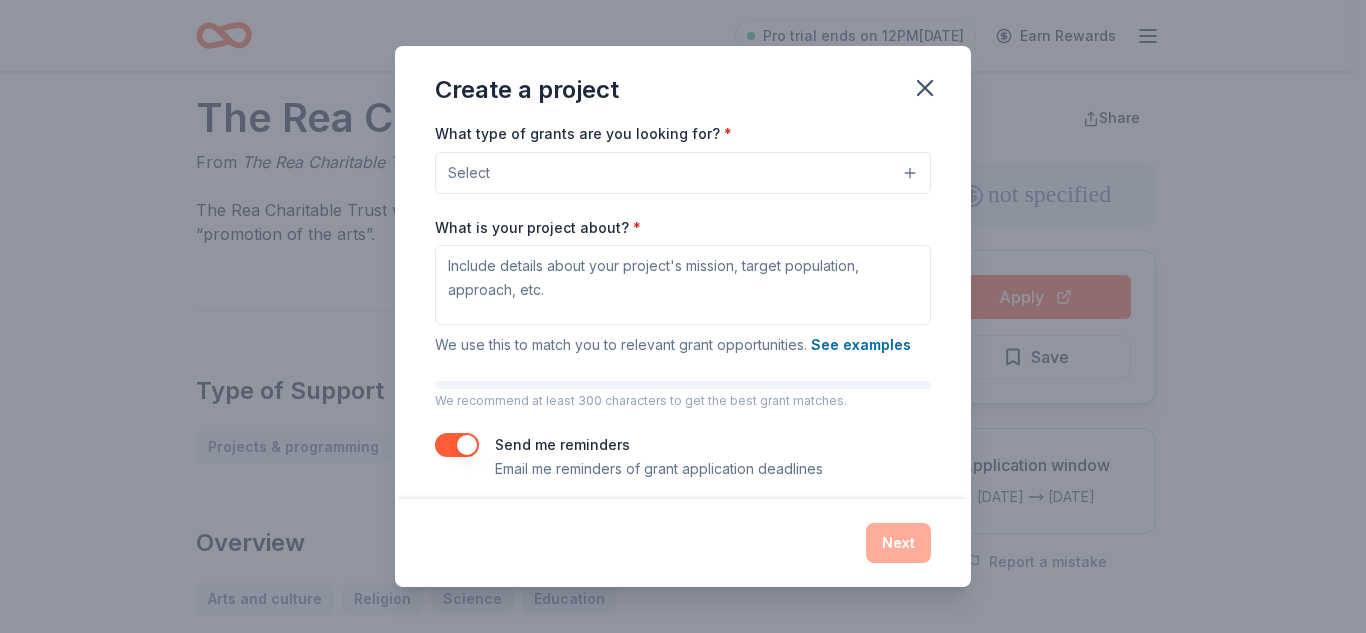 scroll, scrollTop: 198, scrollLeft: 0, axis: vertical 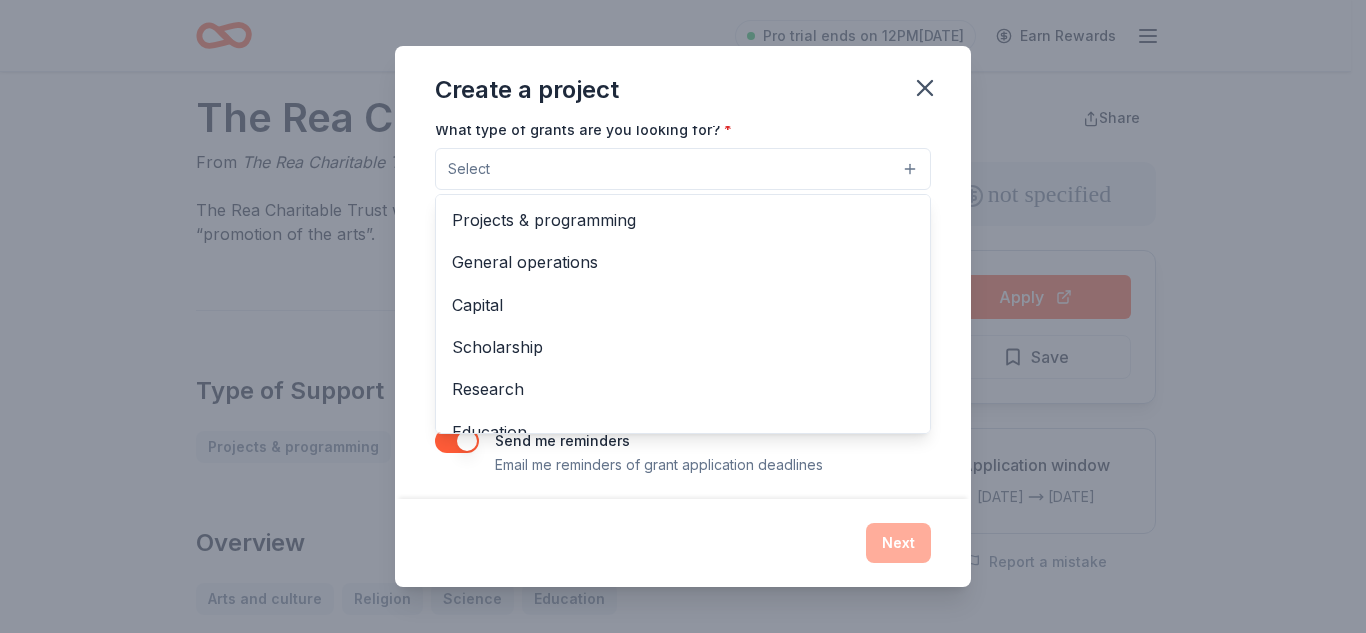 click on "Select" at bounding box center (683, 169) 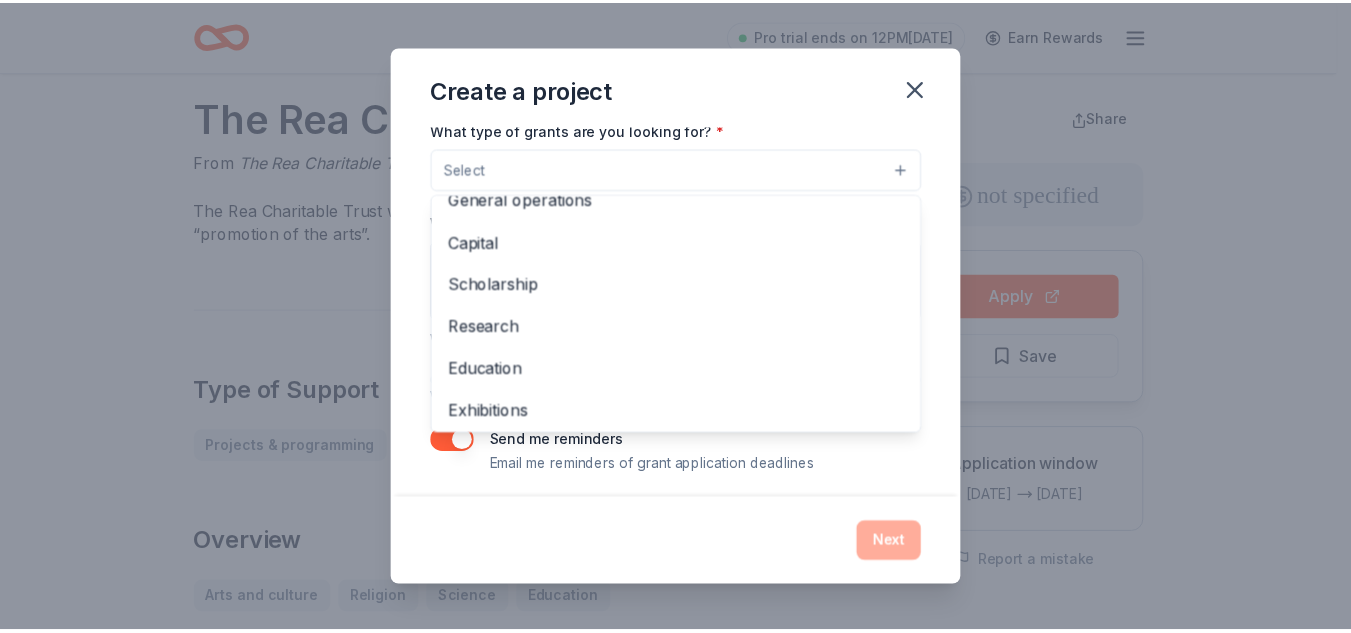 scroll, scrollTop: 0, scrollLeft: 0, axis: both 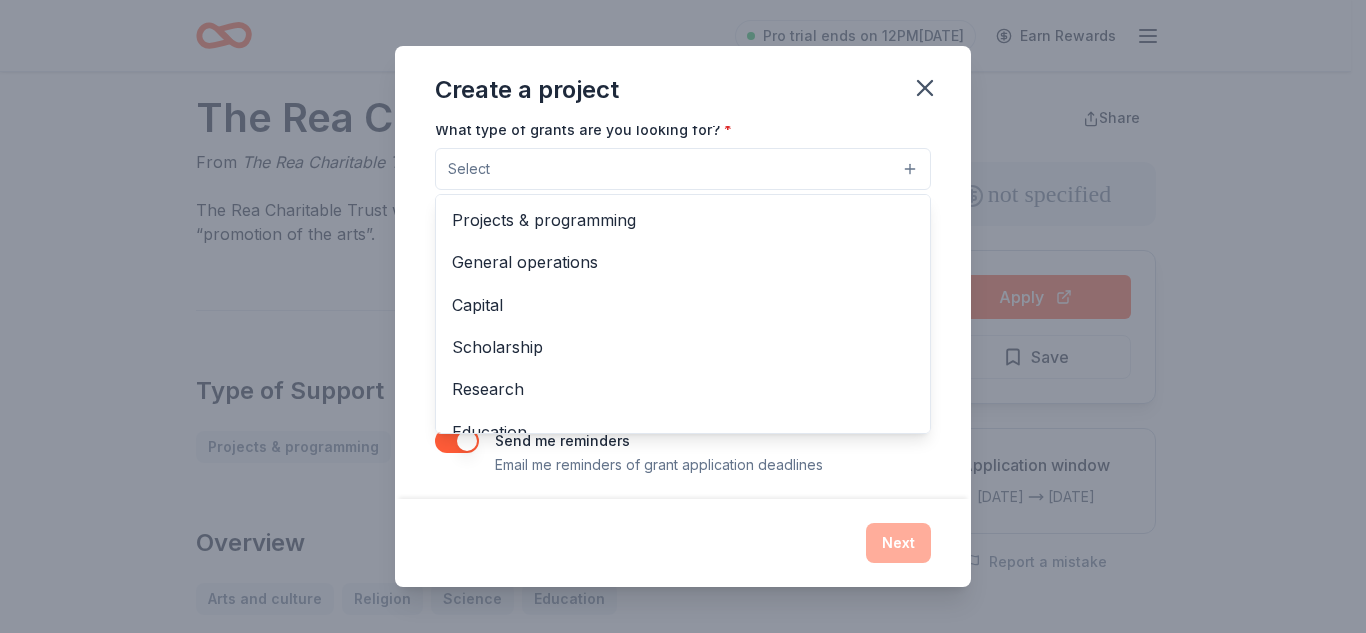 click on "Create a project Project name * ZIP code * What type of grants are you looking for? * Select Projects & programming General operations Capital Scholarship Research Education Exhibitions Conference Training and capacity building Fellowship Other What is your project about? * We use this to match you to relevant grant opportunities.   See examples We recommend at least 300 characters to get the best grant matches. Send me reminders Email me reminders of grant application deadlines Next" at bounding box center (683, 316) 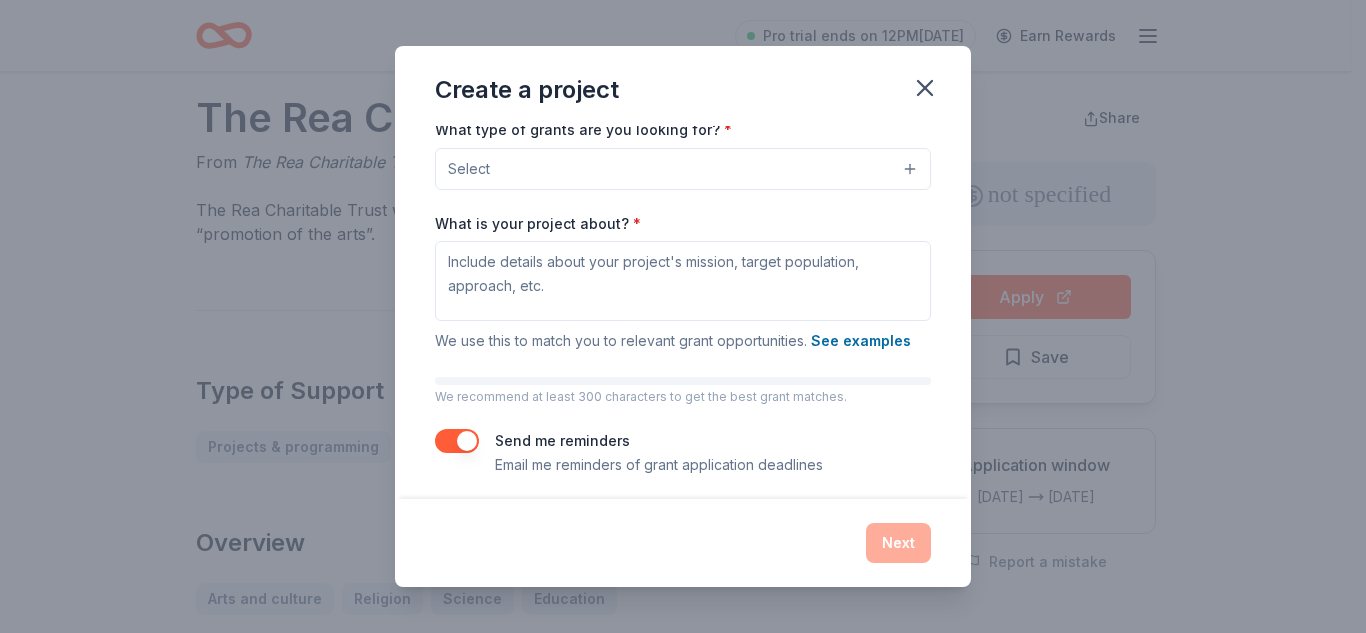 click 